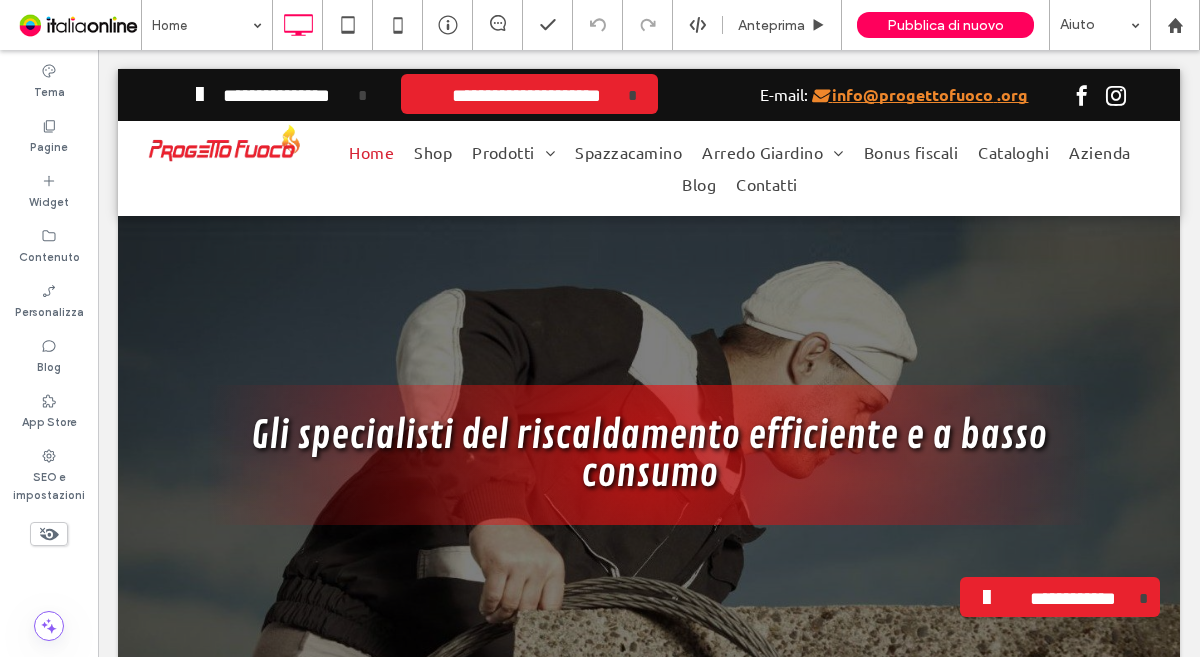 scroll, scrollTop: 0, scrollLeft: 0, axis: both 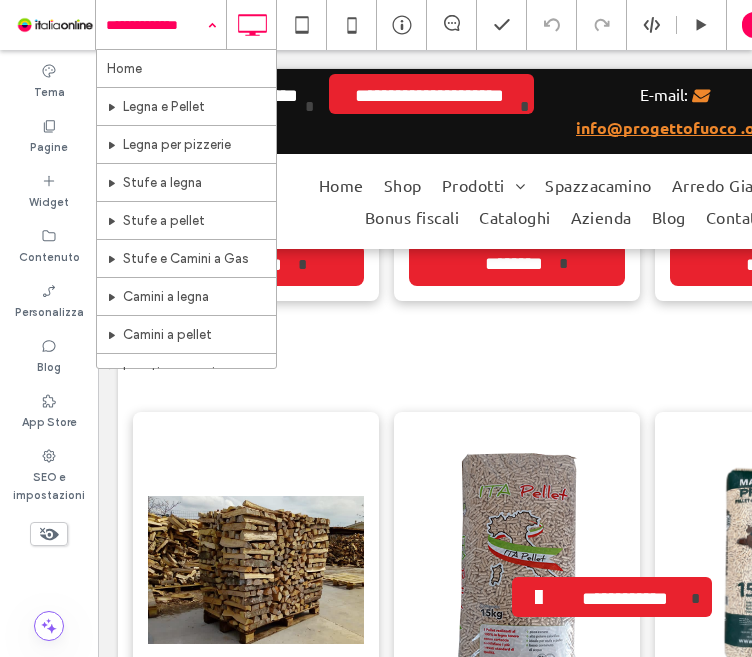 drag, startPoint x: 149, startPoint y: 355, endPoint x: 116, endPoint y: 393, distance: 50.32892 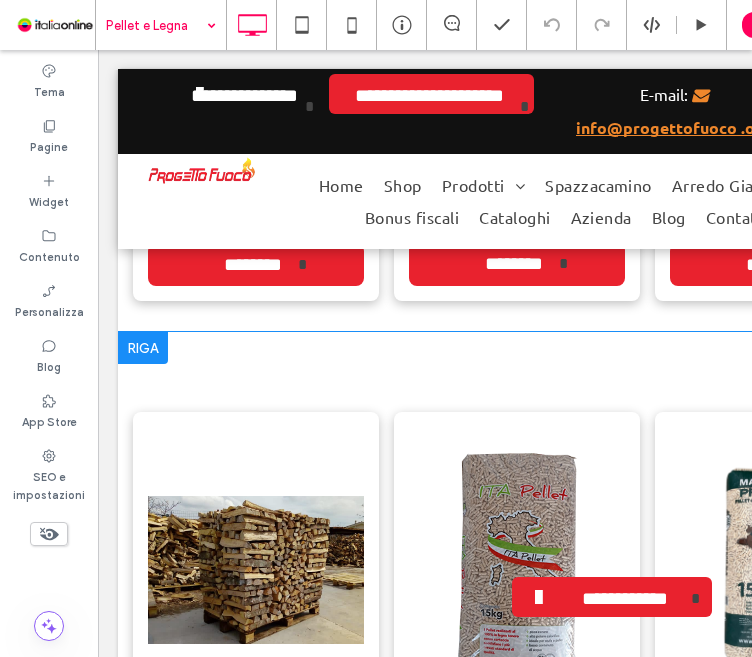 click at bounding box center [143, 348] 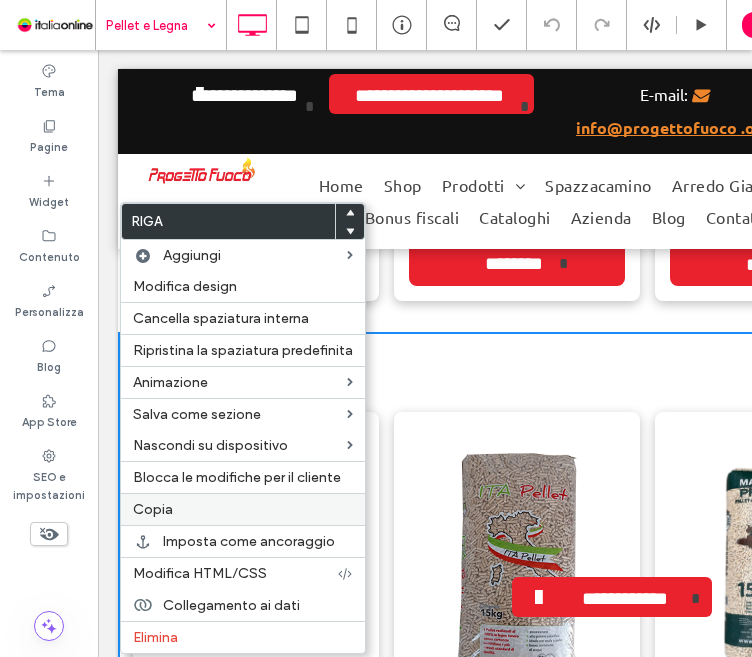 click on "Copia" at bounding box center (243, 509) 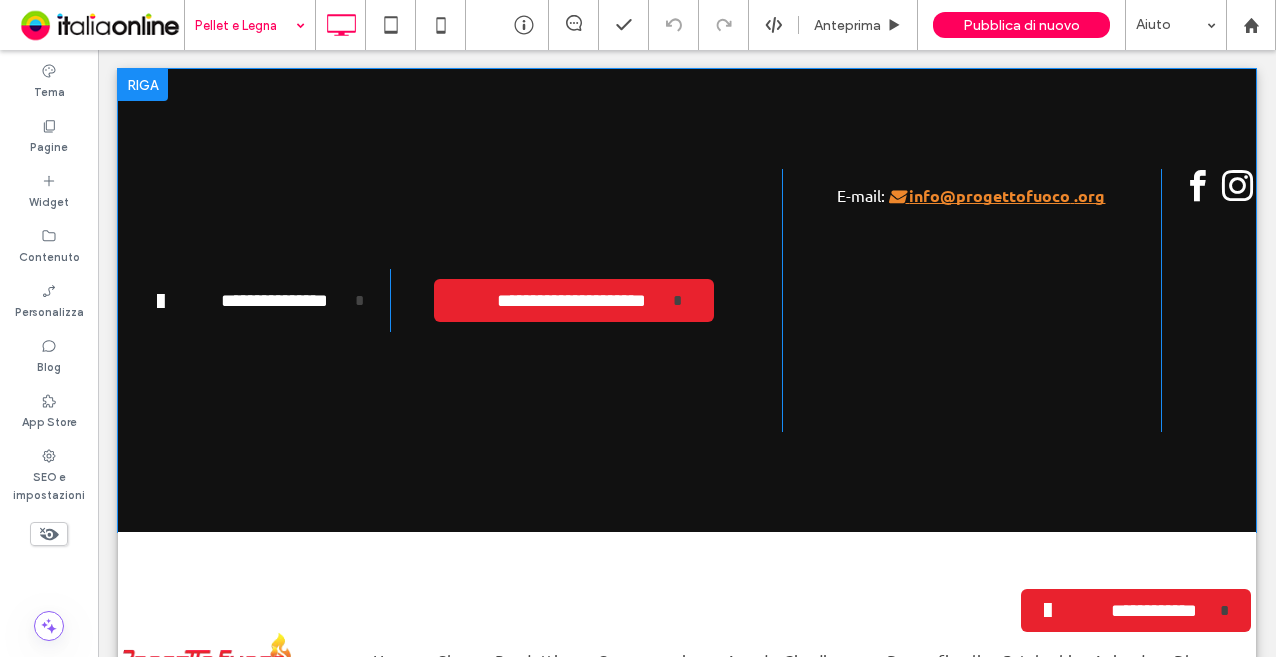 scroll, scrollTop: 932, scrollLeft: 0, axis: vertical 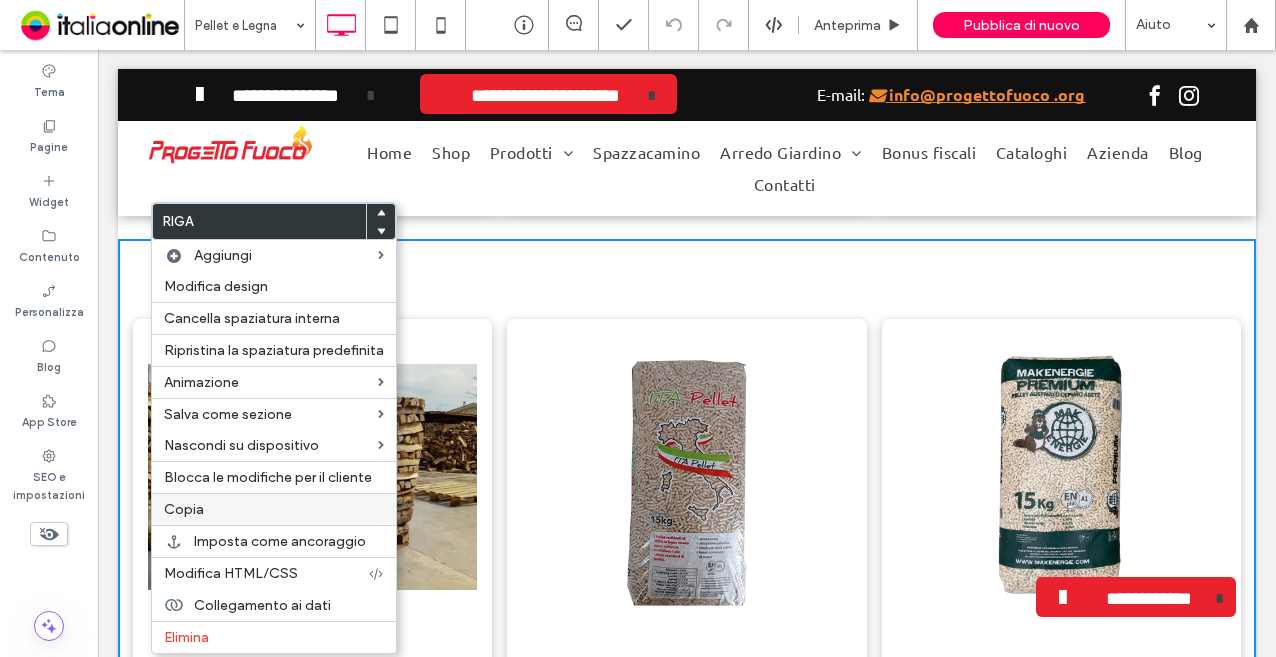 click on "Copia" at bounding box center (274, 509) 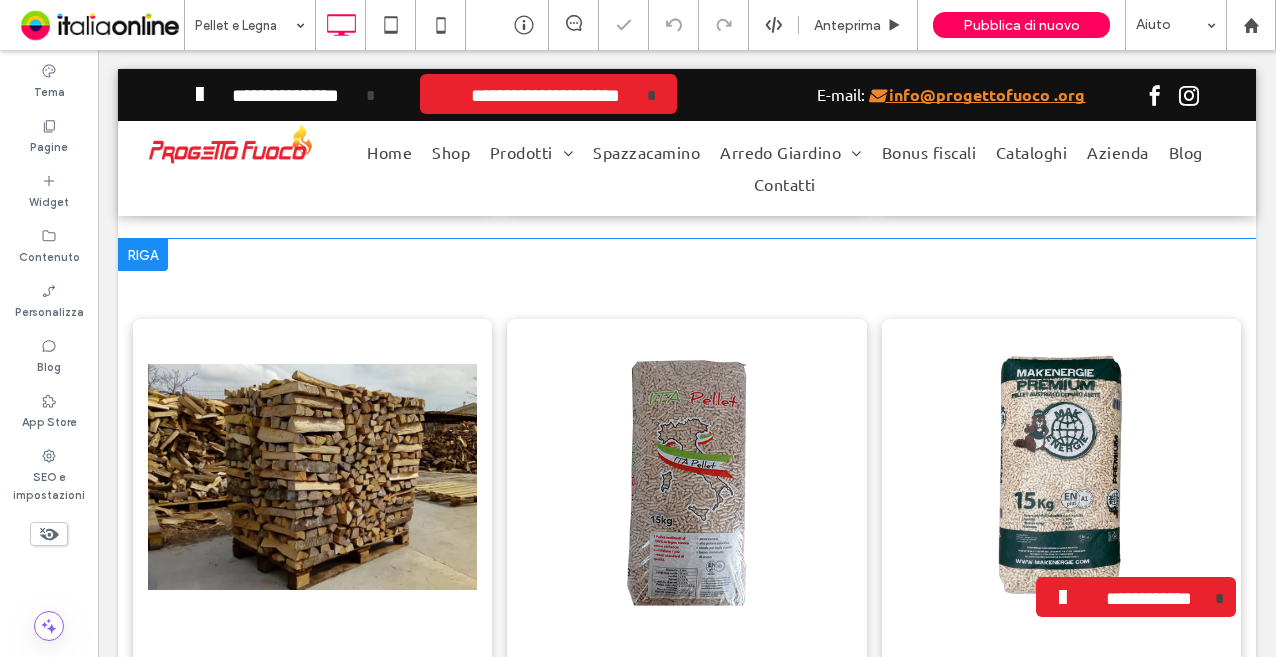 drag, startPoint x: 140, startPoint y: 269, endPoint x: 139, endPoint y: 253, distance: 16.03122 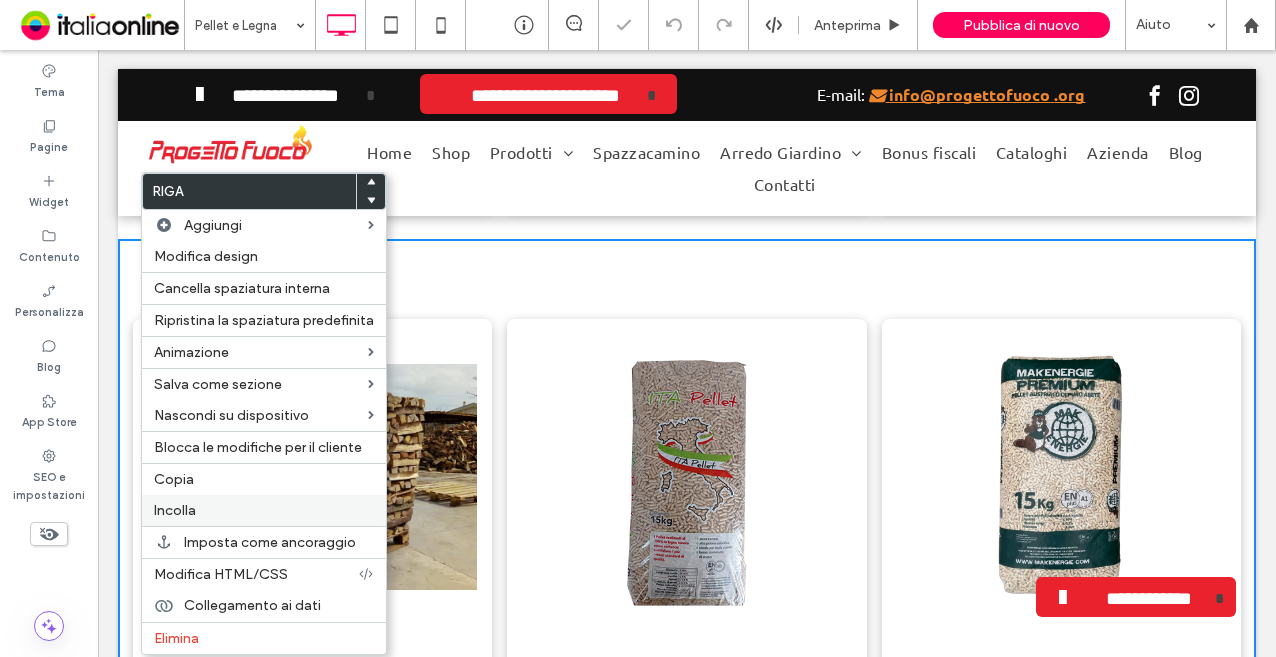 click on "Incolla" at bounding box center (175, 510) 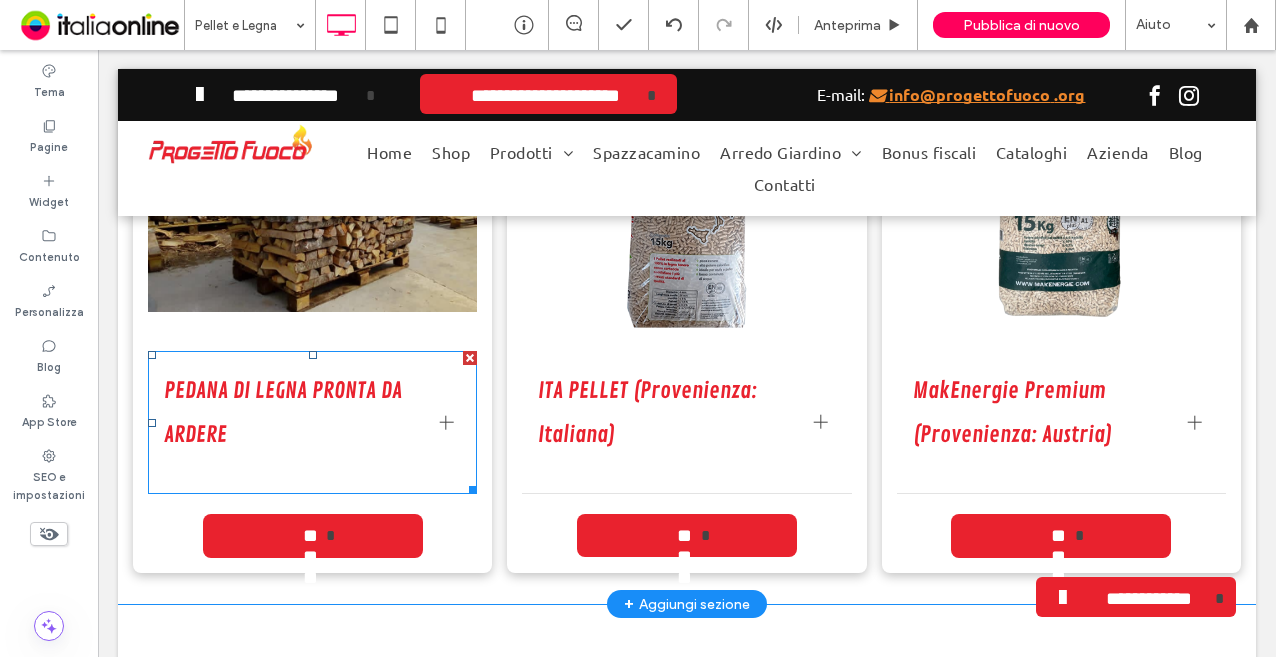 scroll, scrollTop: 1800, scrollLeft: 0, axis: vertical 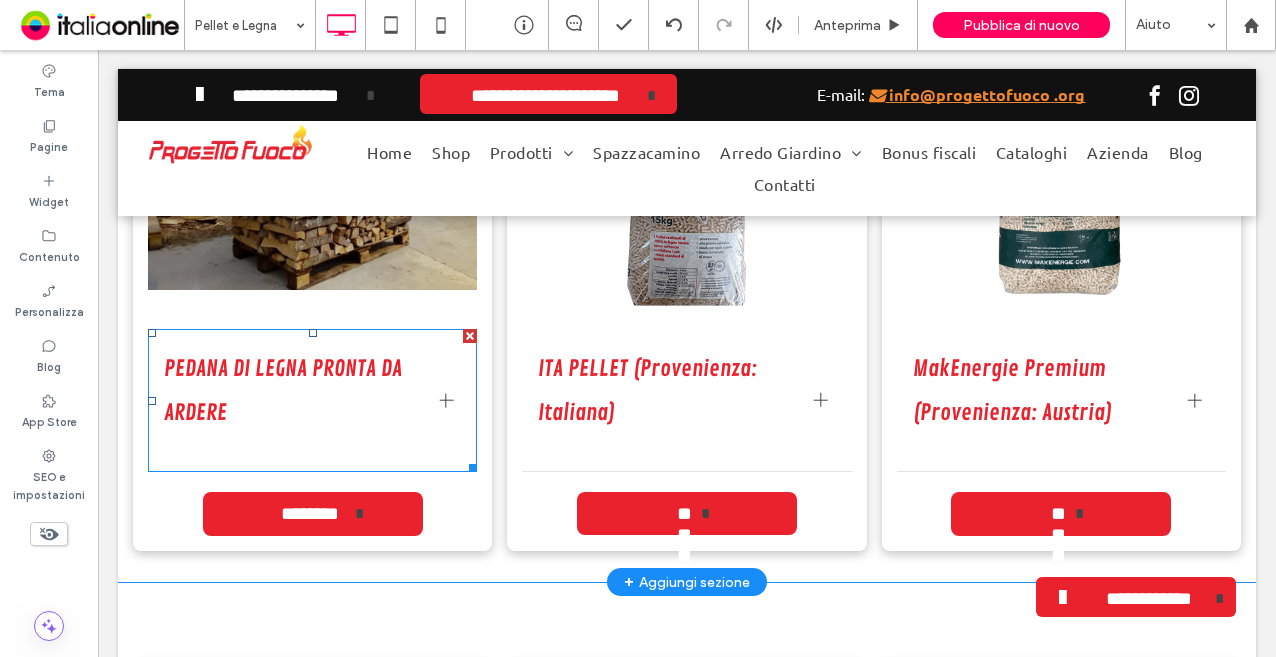 click on "PEDANA DI LEGNA PRONTA DA ARDERE" at bounding box center [293, 391] 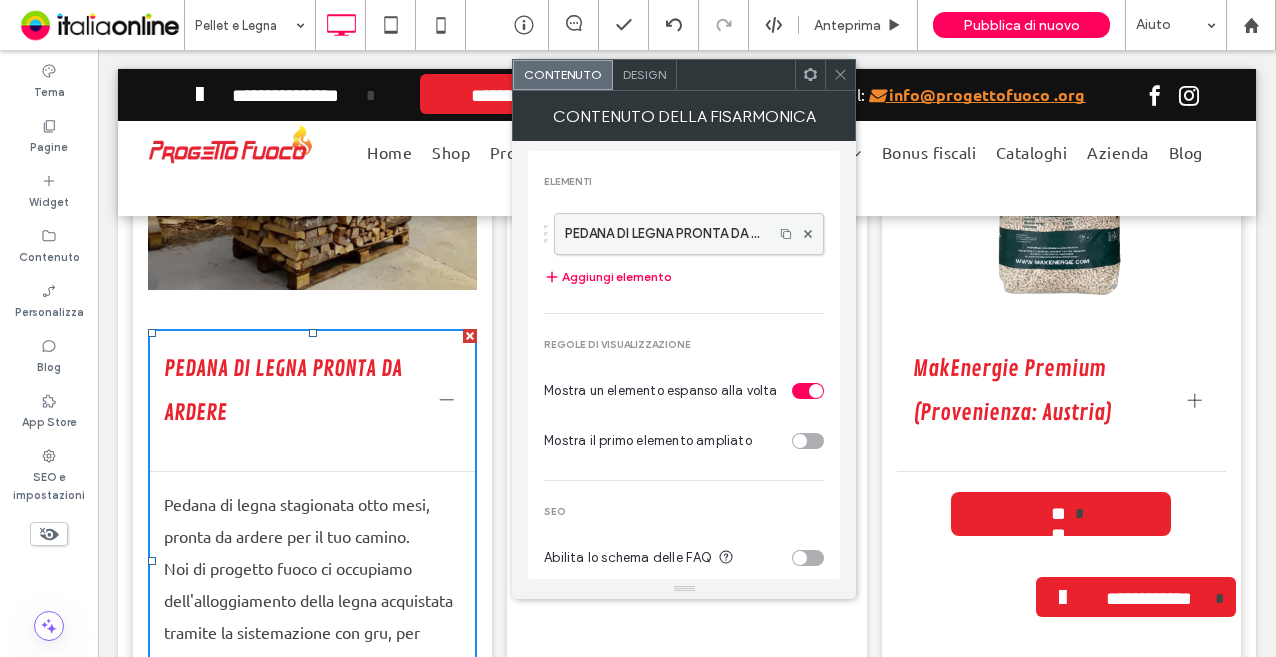 click on "PEDANA DI LEGNA PRONTA DA ARDERE" at bounding box center [664, 234] 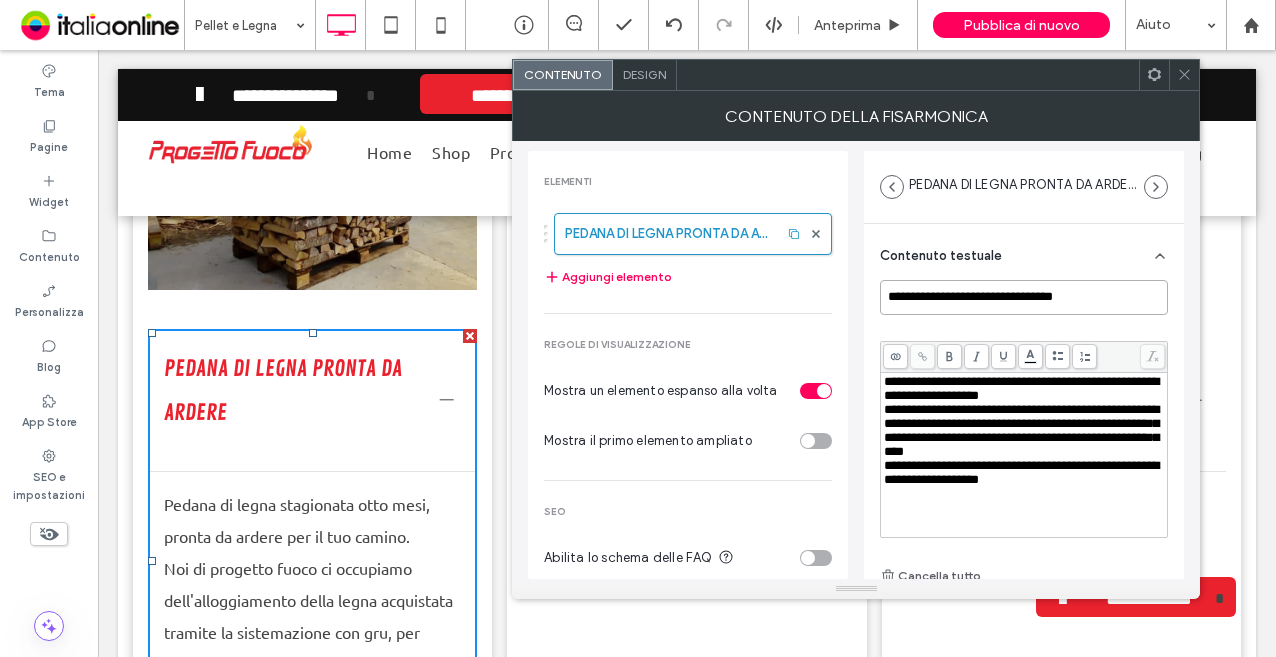 click on "**********" at bounding box center (1024, 297) 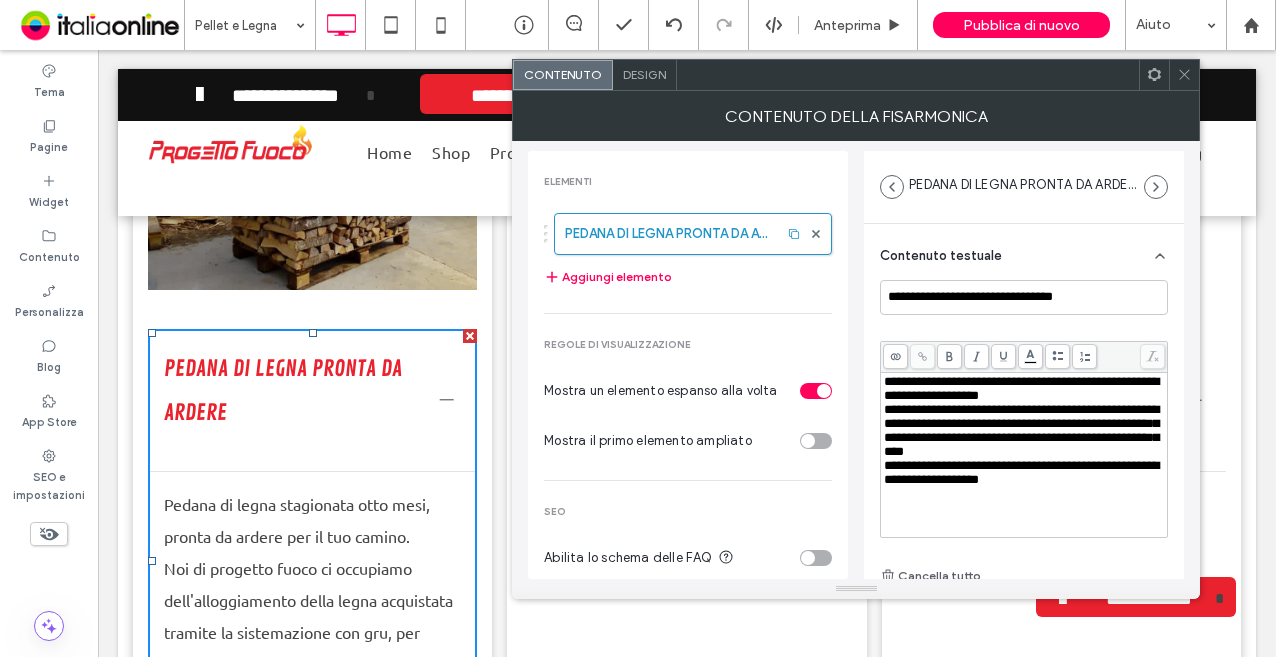 click on "Contenuto testuale" at bounding box center [1024, 252] 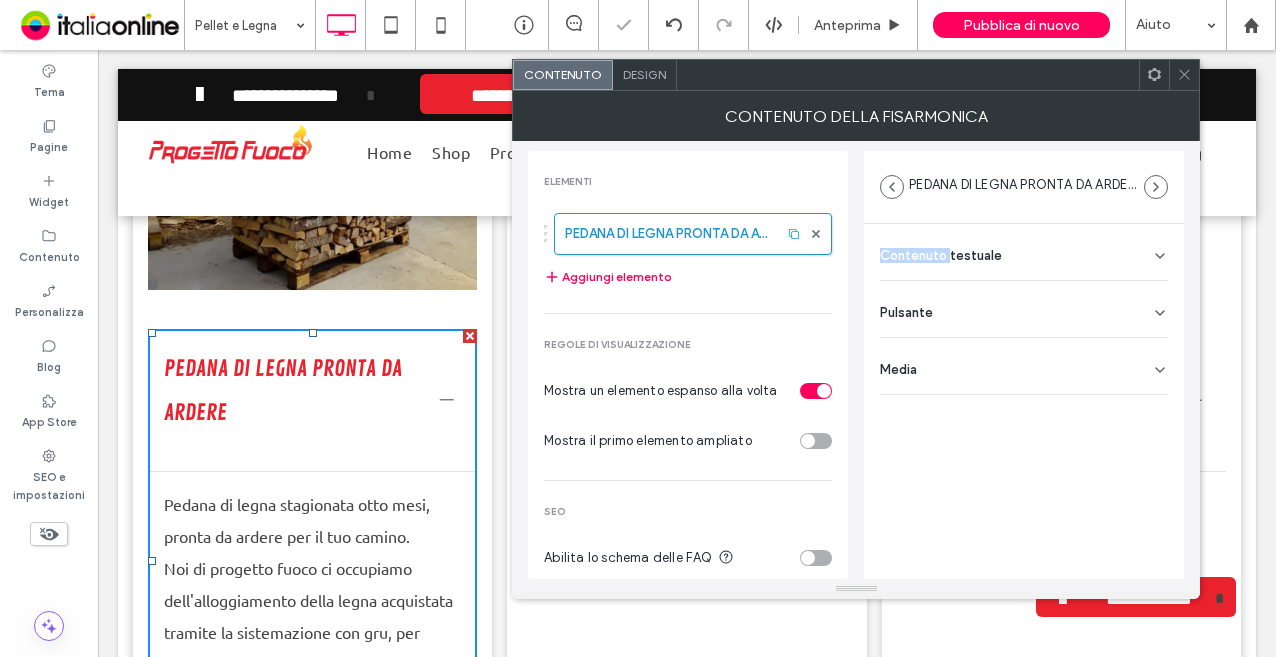 click on "Contenuto testuale" at bounding box center [1024, 252] 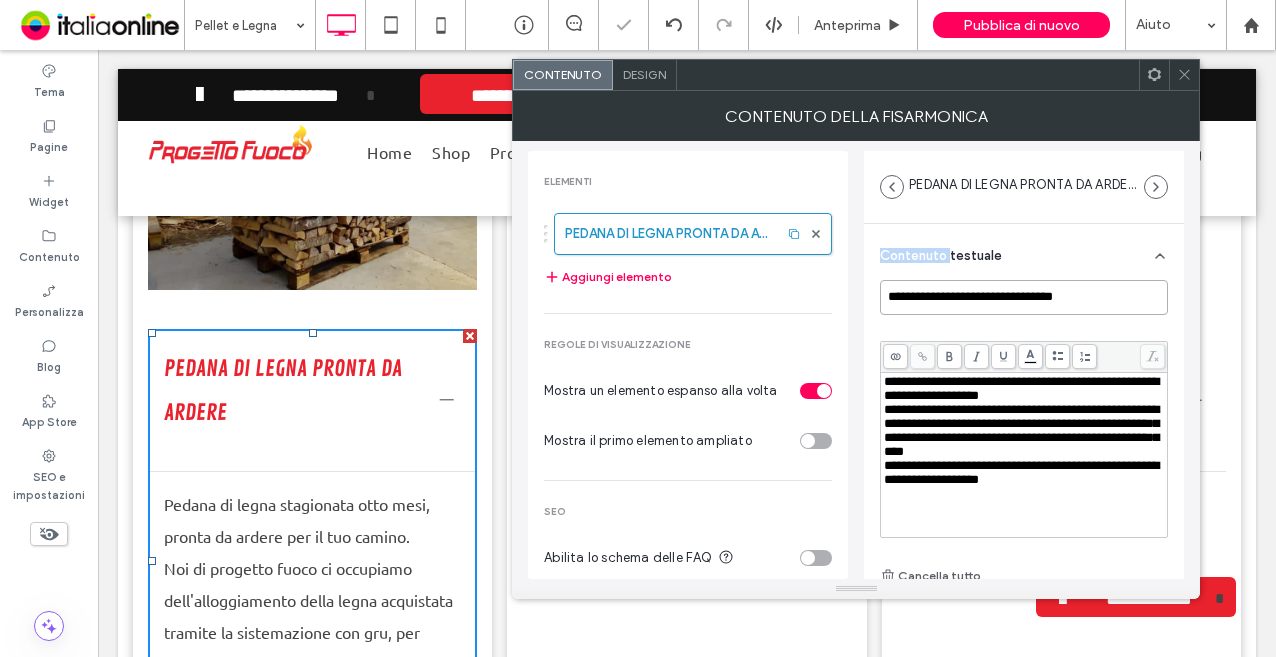 click on "**********" at bounding box center (1024, 297) 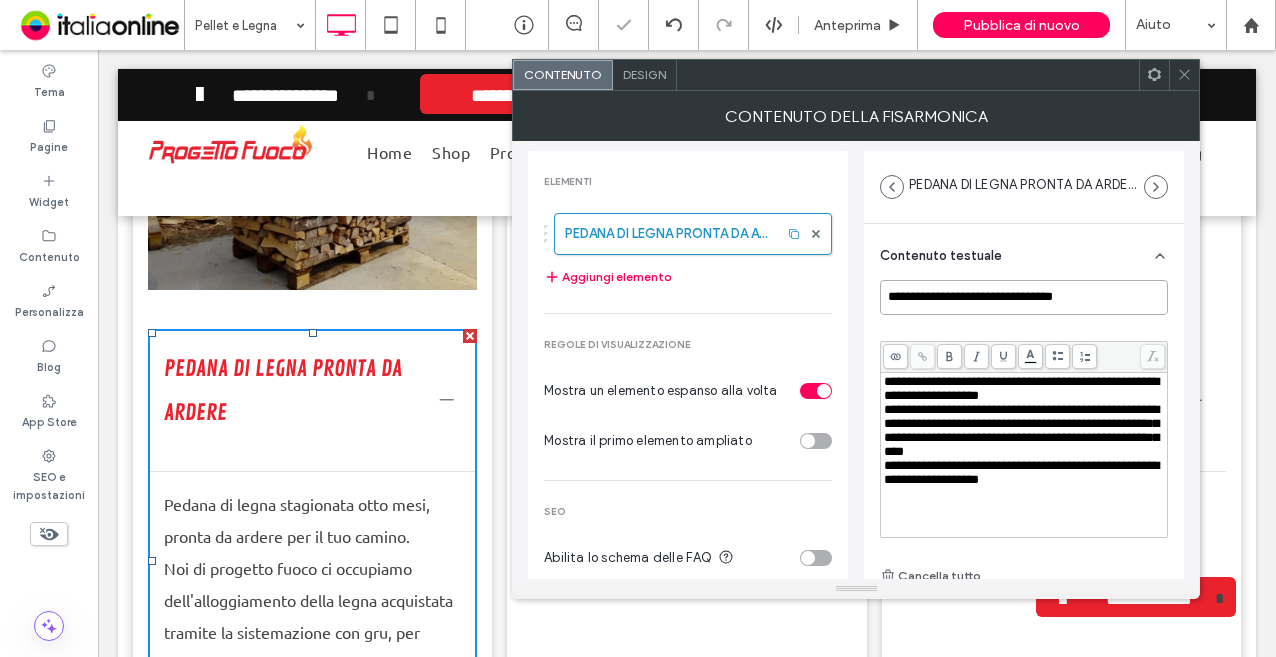 click on "**********" at bounding box center (1024, 297) 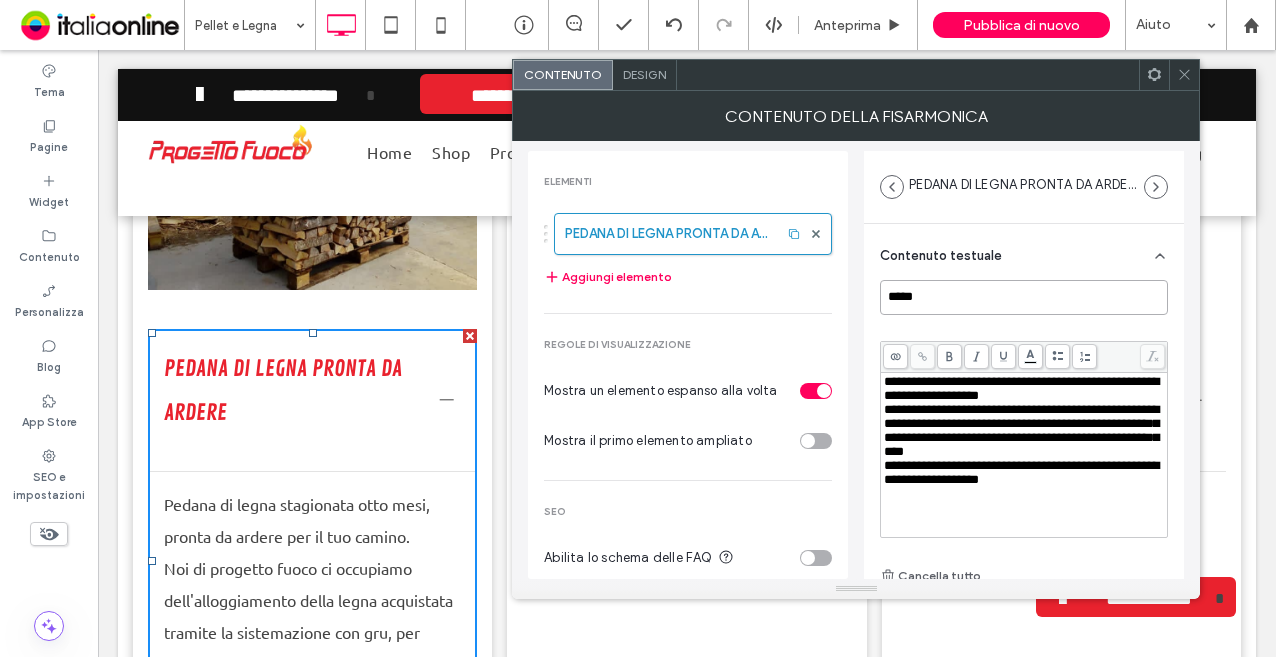 type on "*****" 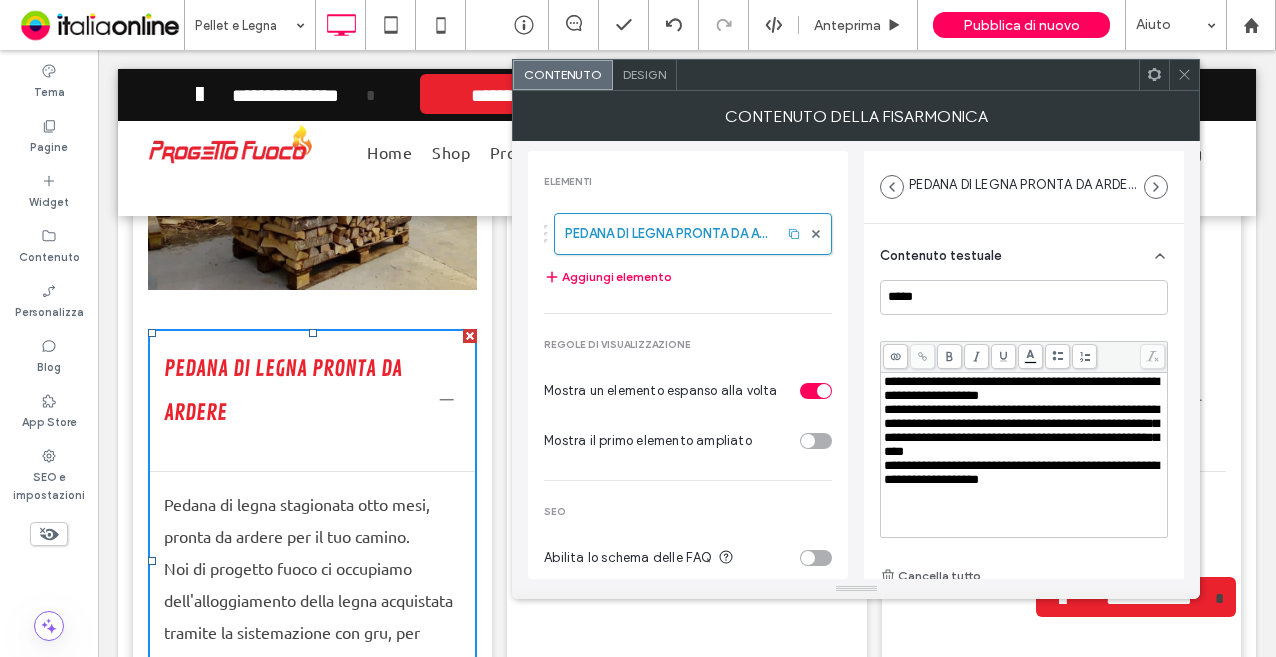 click on "**********" at bounding box center [1021, 472] 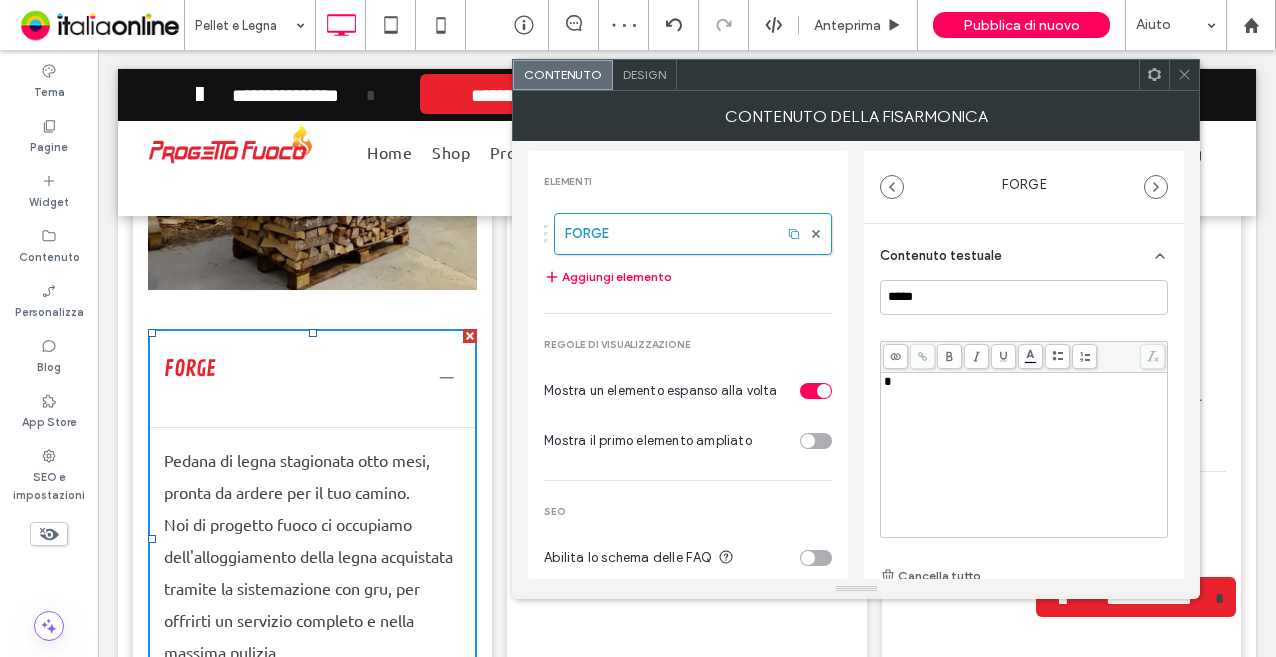 type 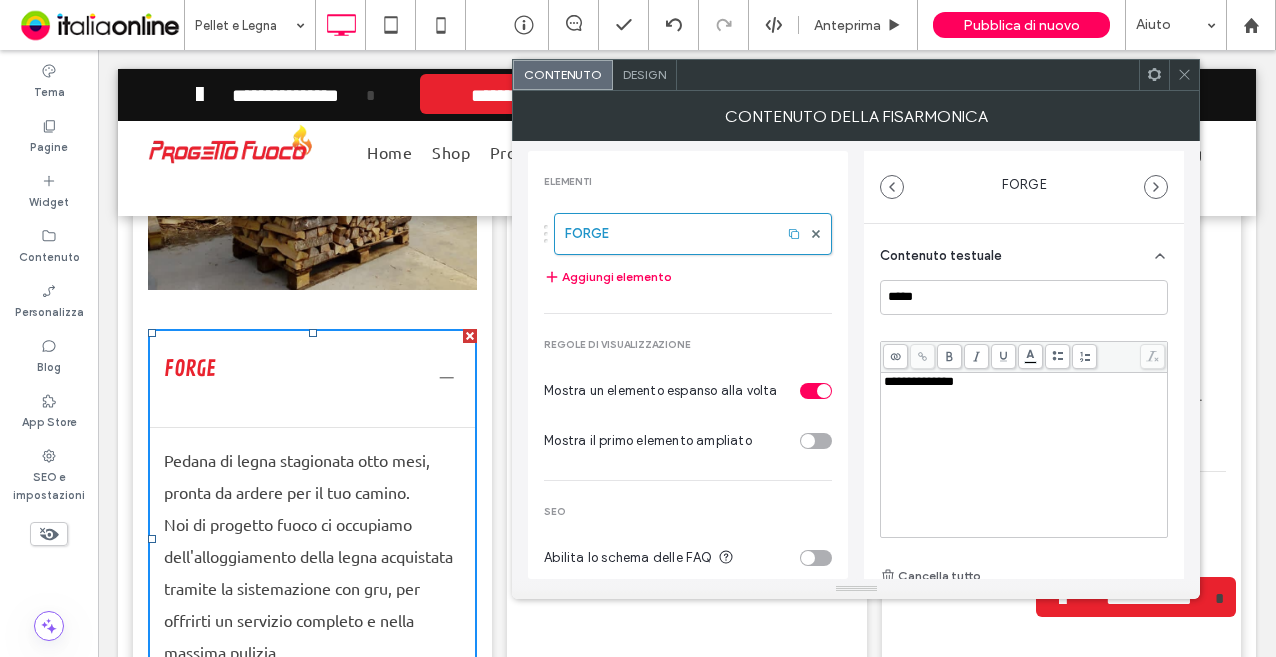 click 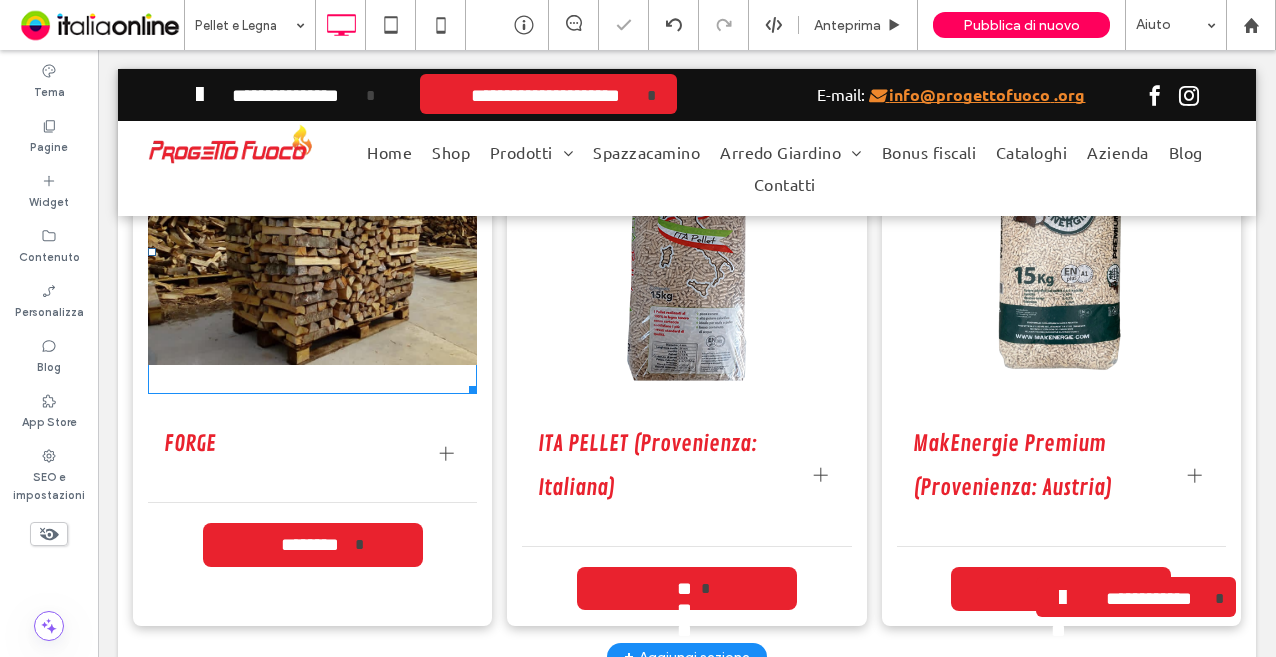 scroll, scrollTop: 1600, scrollLeft: 0, axis: vertical 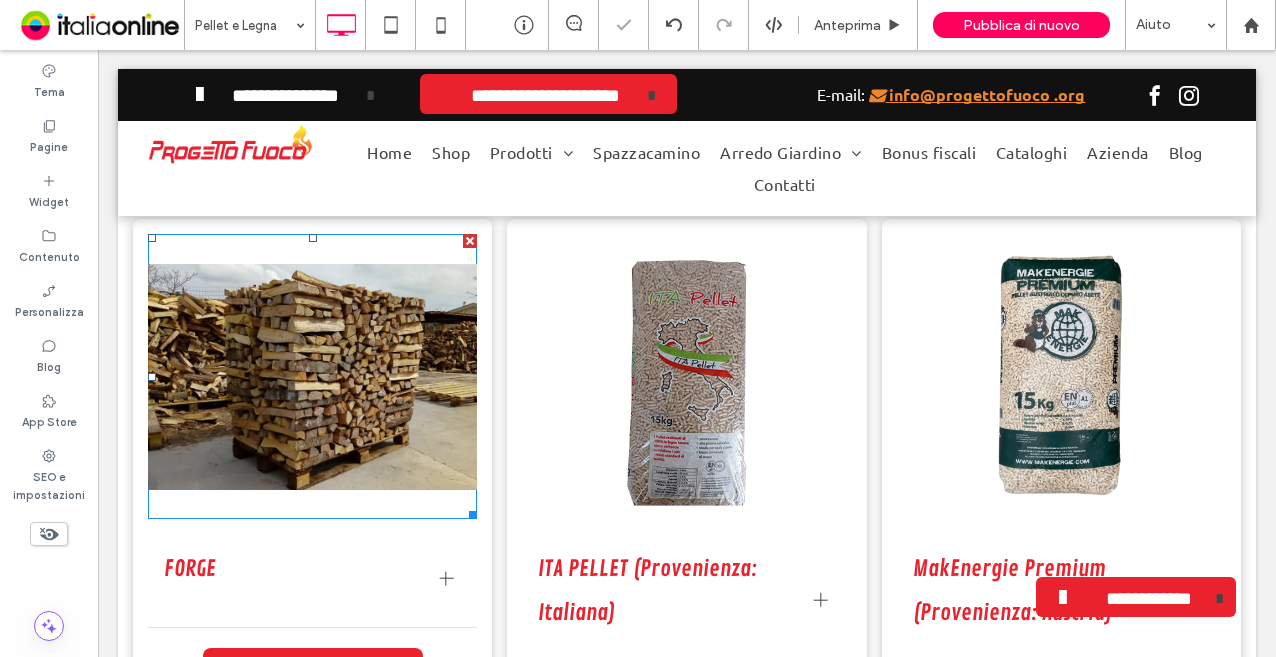 click on "Titolo diapositiva
Scrivi qui la tua didascalia
Pulsante" at bounding box center [312, 376] 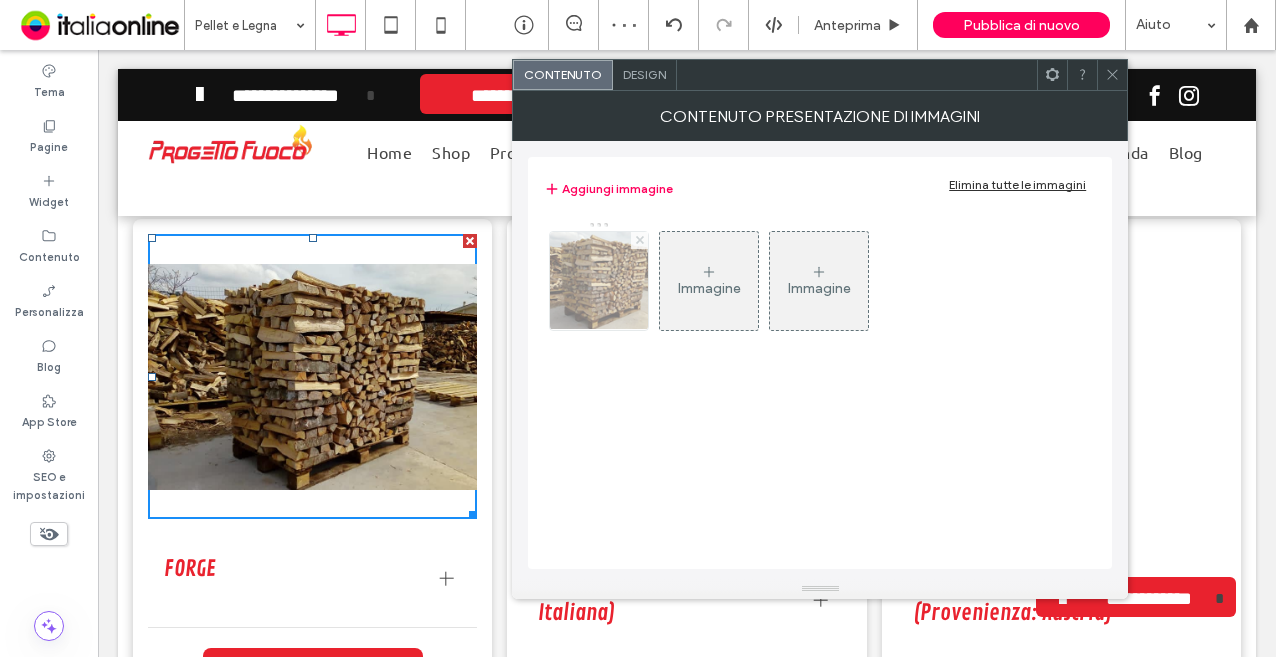 click 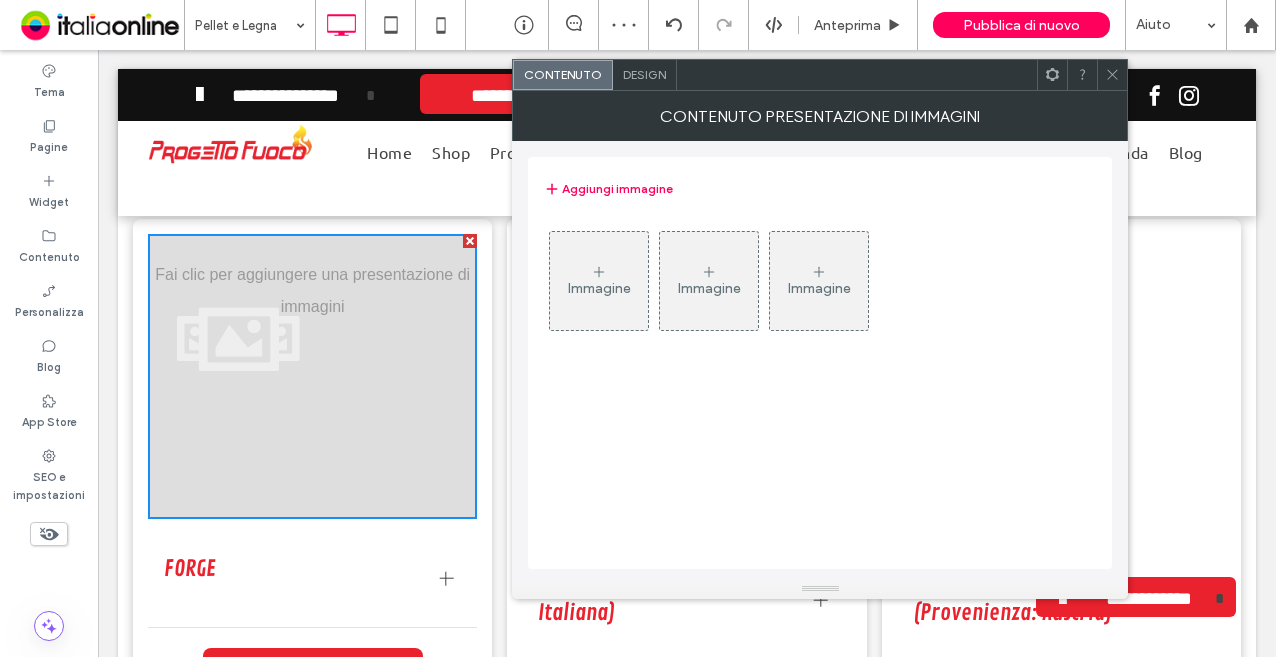 click on "Immagine" at bounding box center (599, 281) 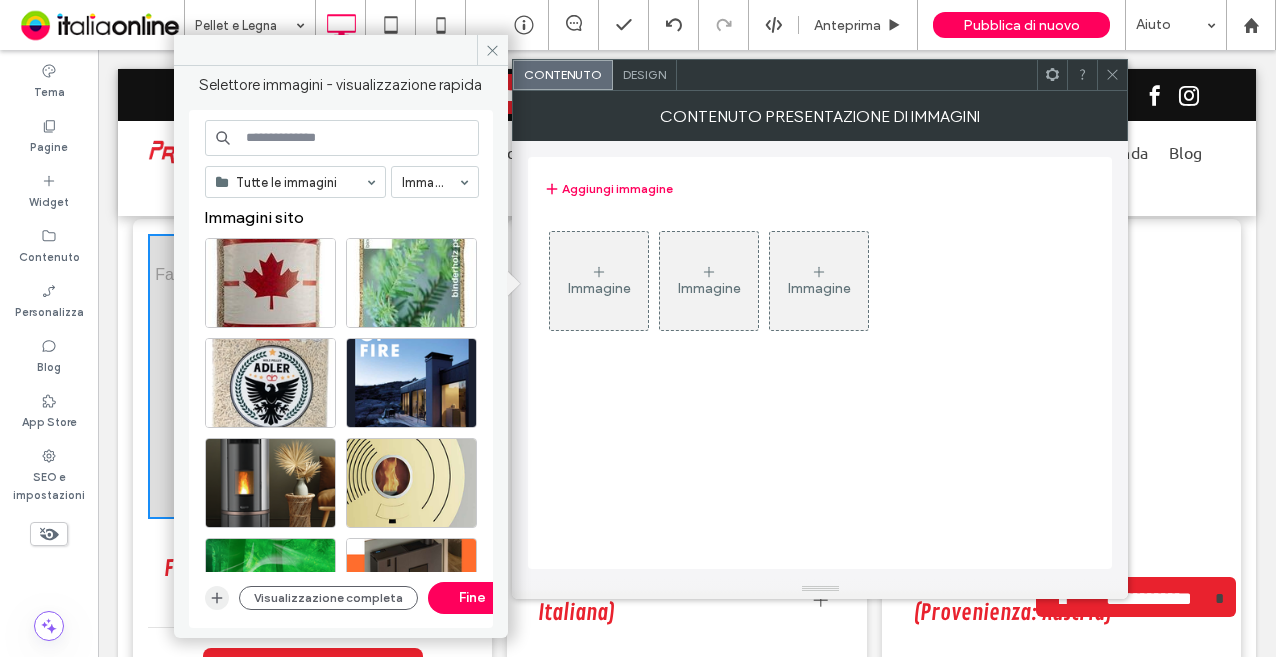 click 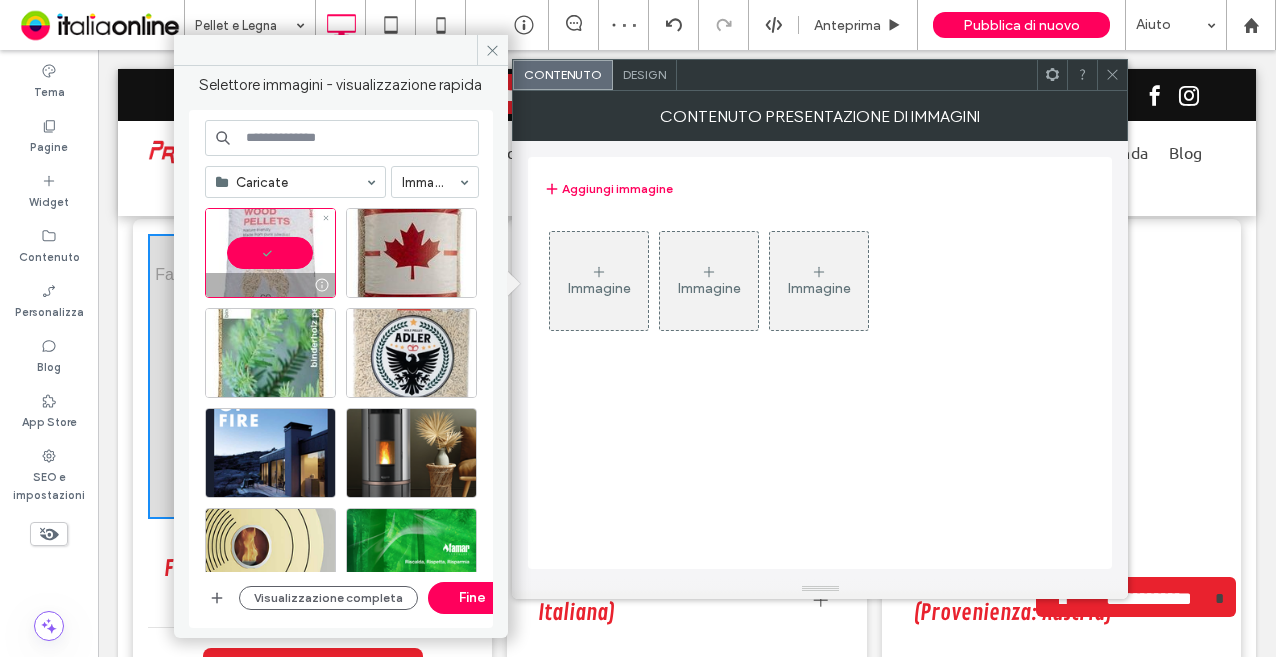 click at bounding box center (270, 253) 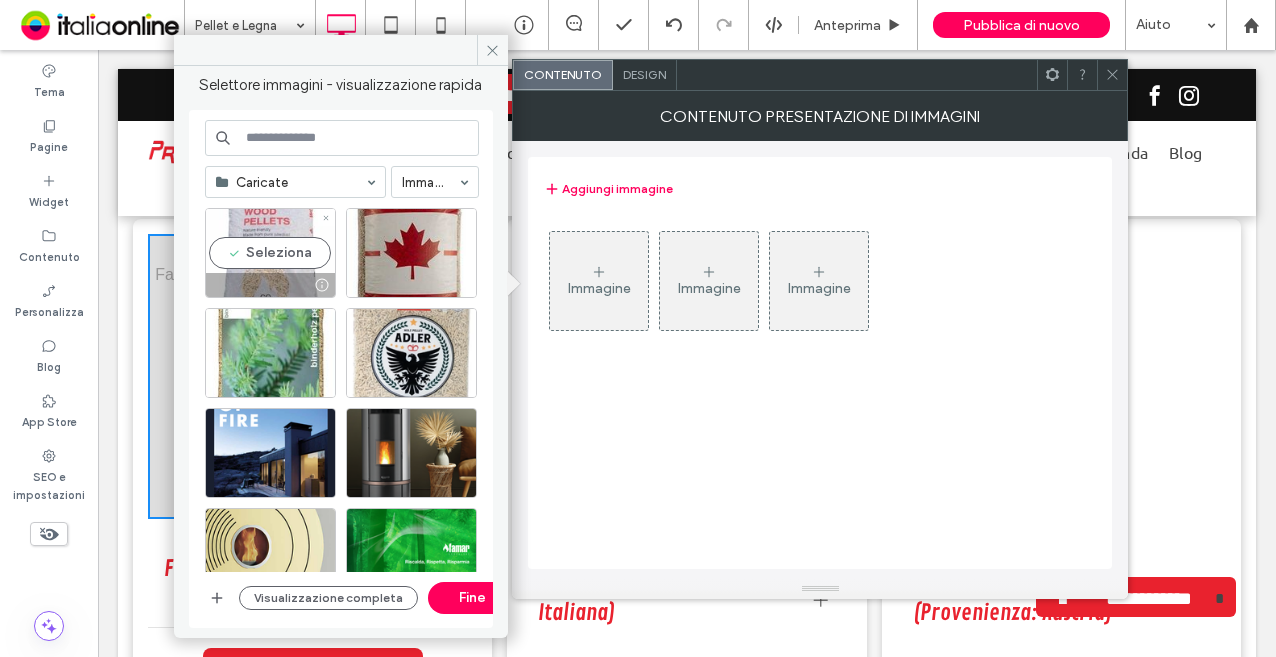 click on "Seleziona" at bounding box center [270, 253] 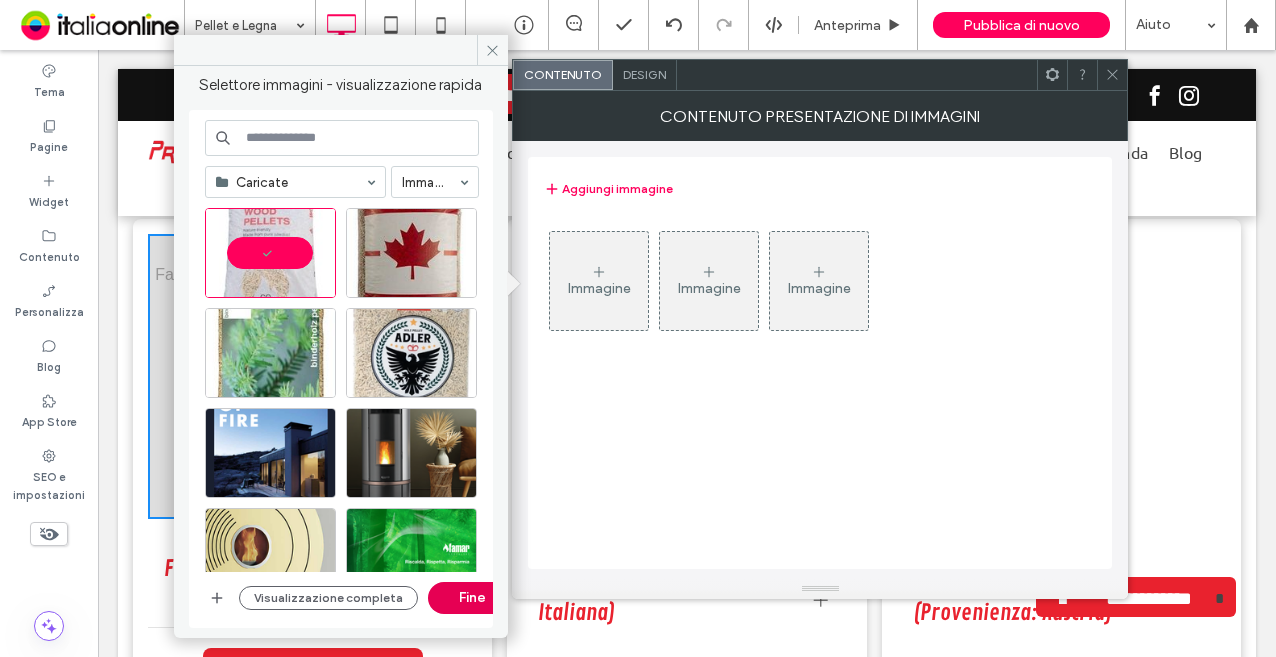 click on "Fine" at bounding box center [473, 598] 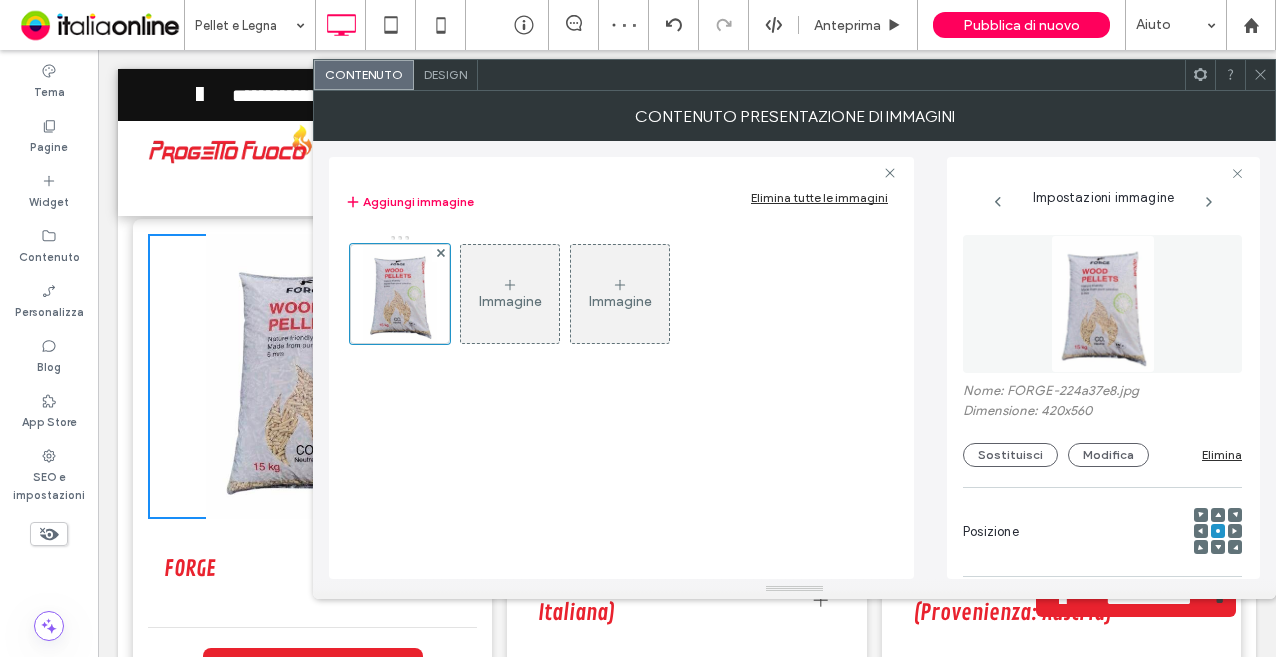 click 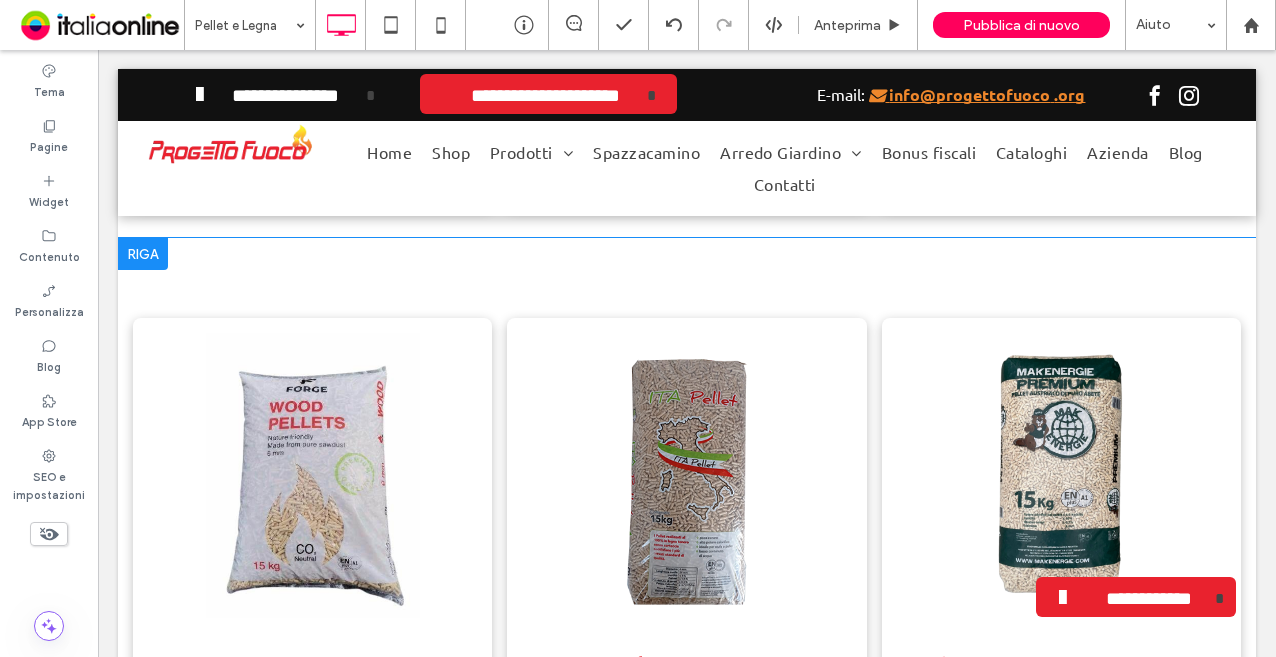 scroll, scrollTop: 1600, scrollLeft: 0, axis: vertical 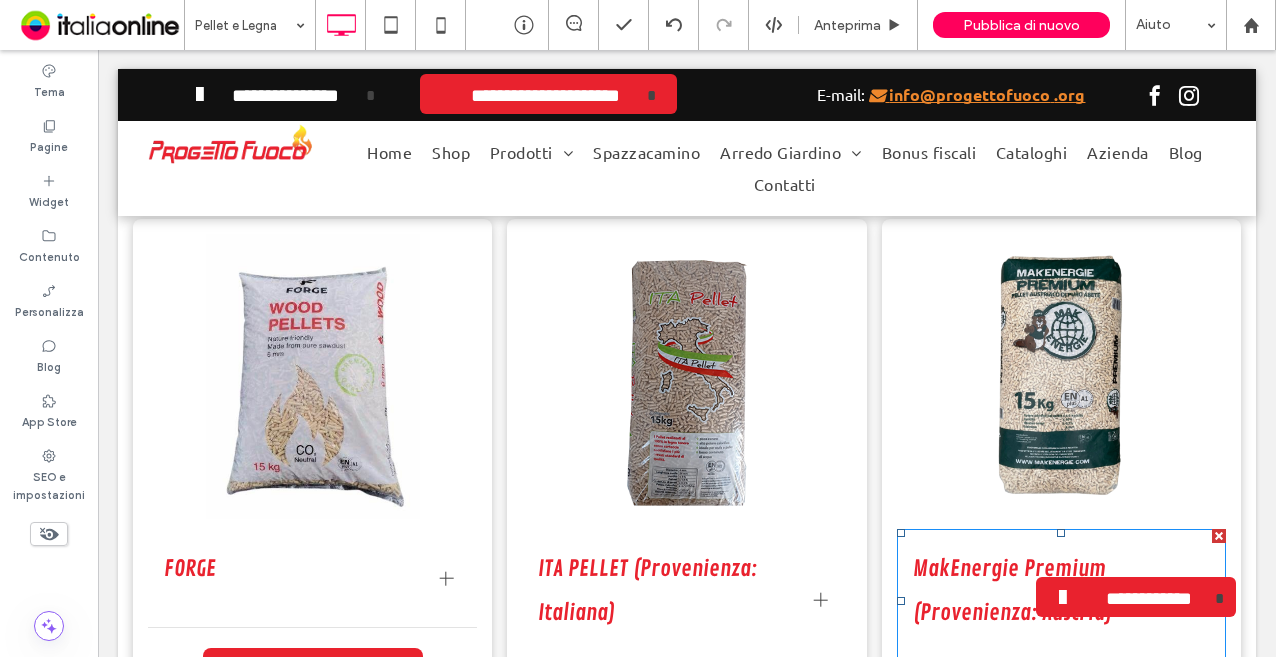 click on "MakEnergie Premium (Provenienza: Austria)" at bounding box center [1042, 591] 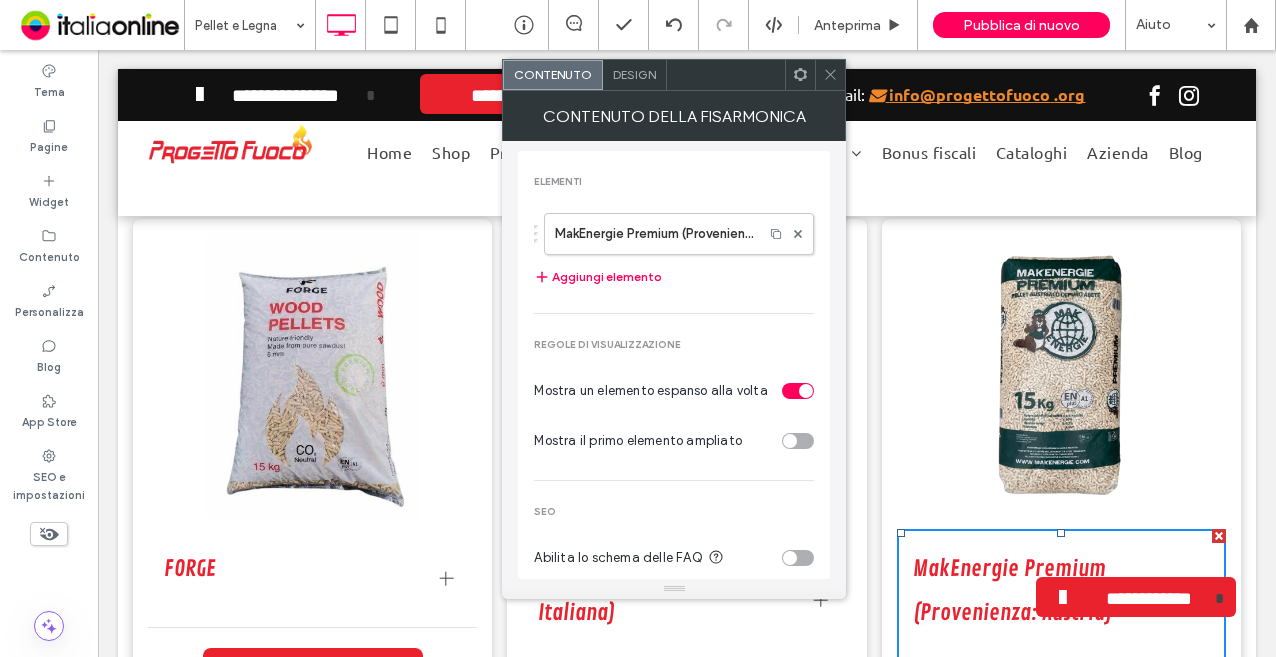 click on "MakEnergie Premium (Provenienza: Austria)" at bounding box center [1042, 591] 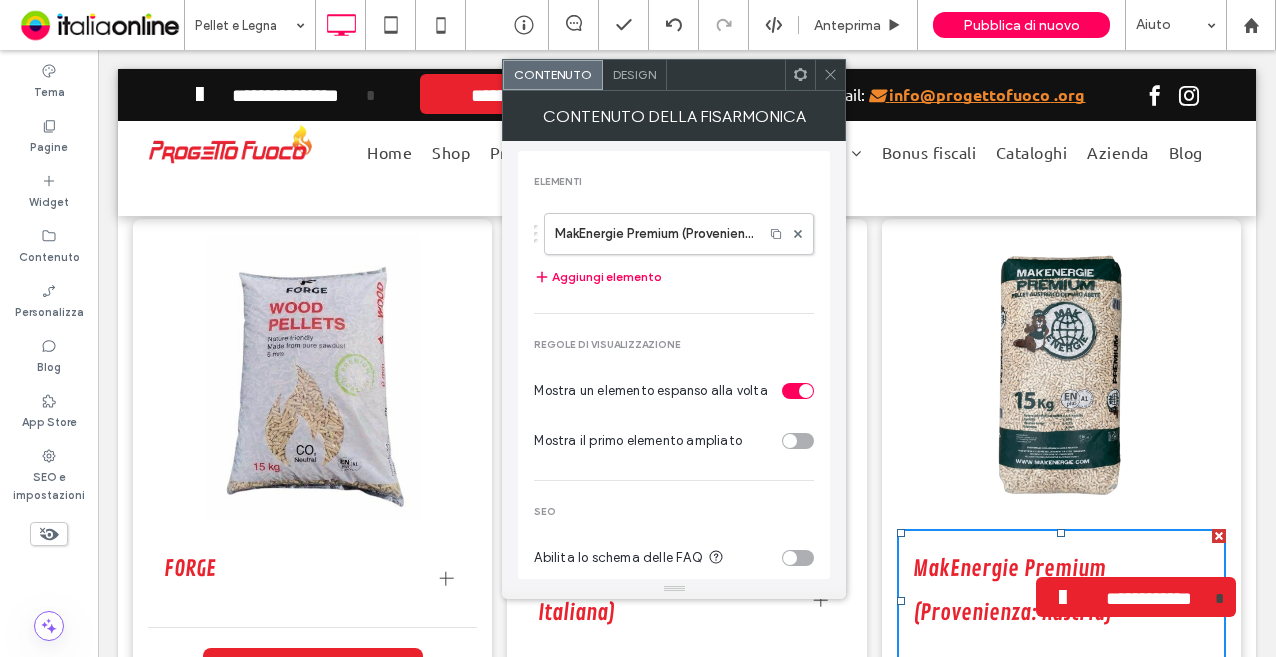 click on "MakEnergie Premium (Provenienza: Austria)" at bounding box center (1042, 591) 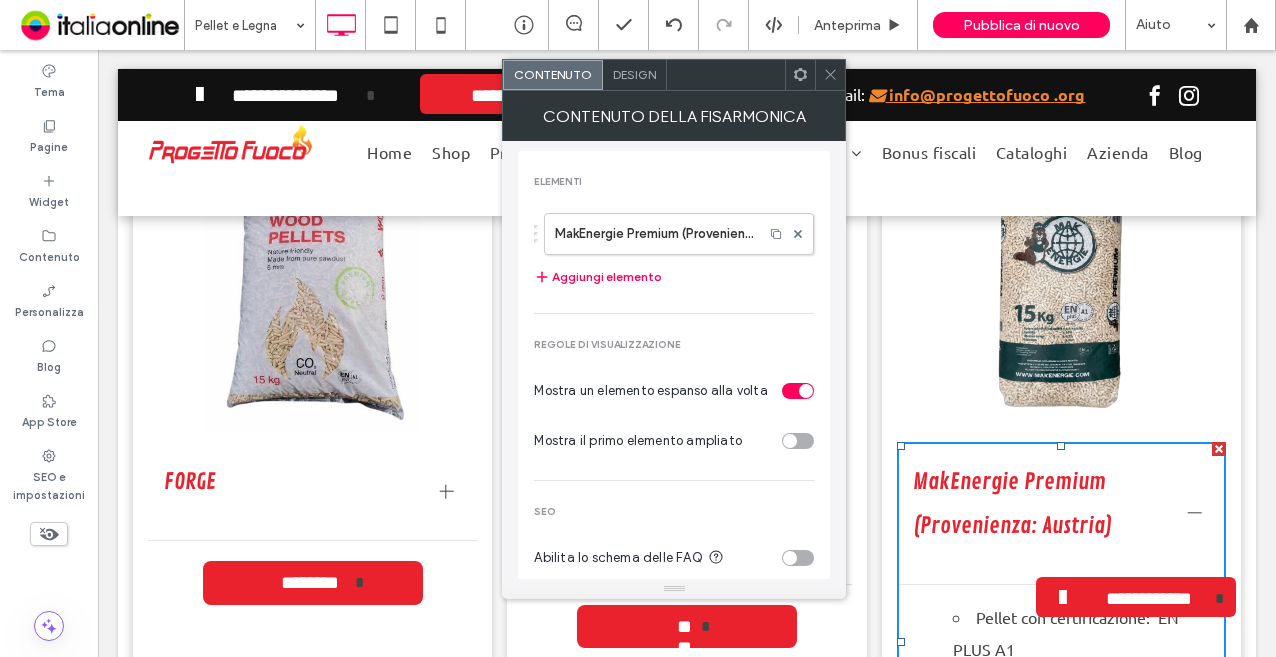 scroll, scrollTop: 1800, scrollLeft: 0, axis: vertical 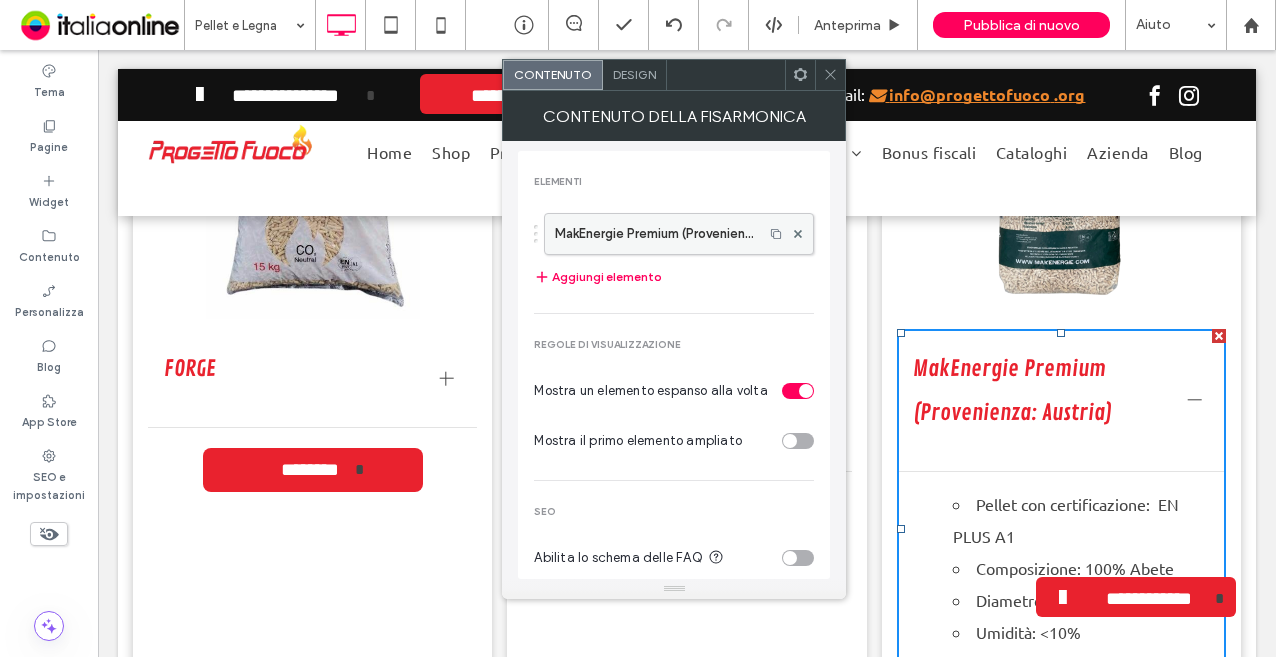 click on "MakEnergie Premium (Provenienza: Austria)" at bounding box center (654, 234) 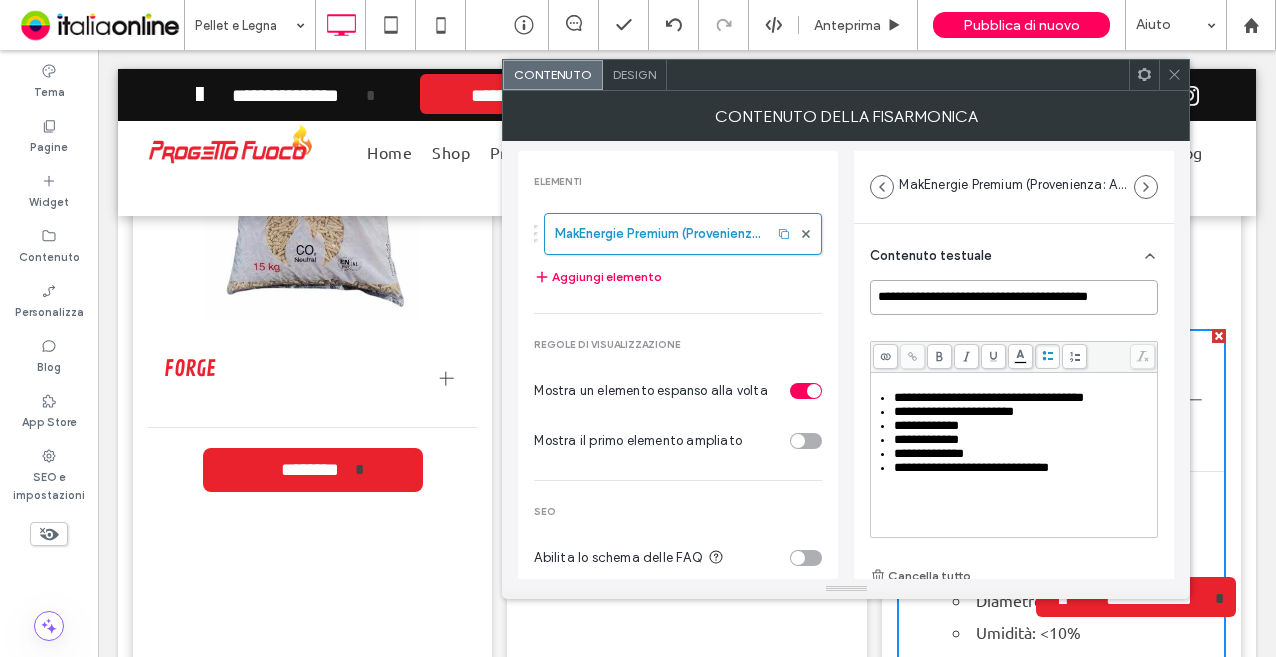 click on "**********" at bounding box center (1014, 297) 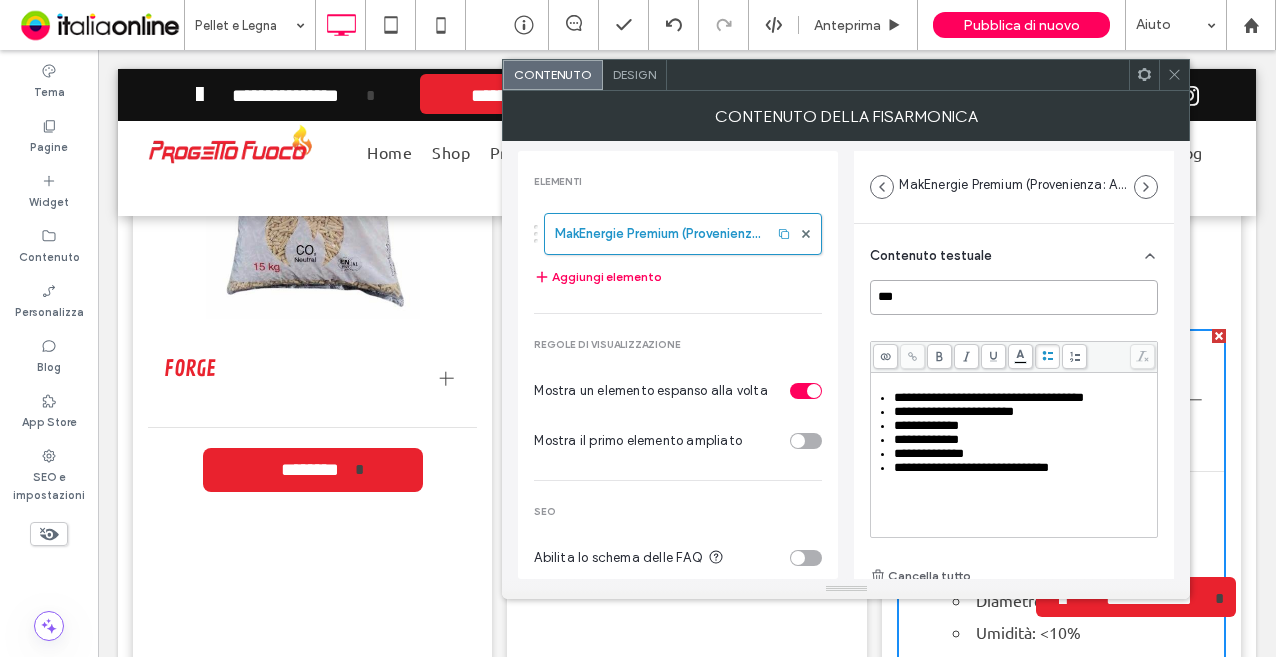 type on "***" 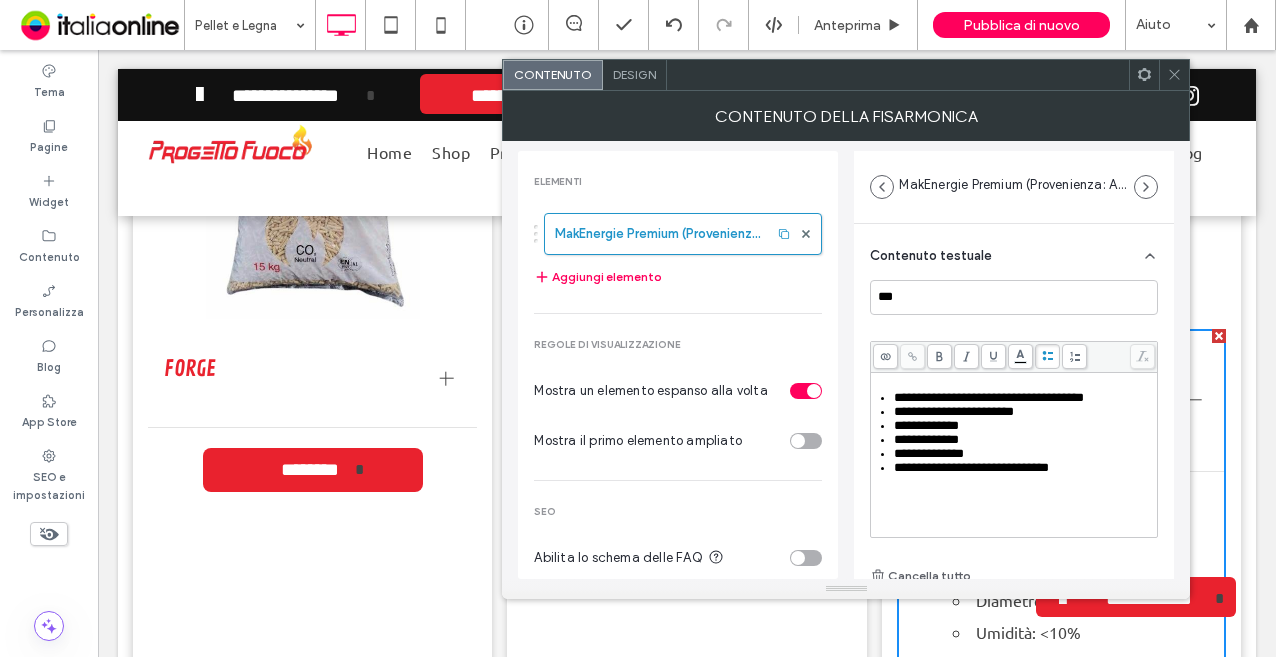 click on "**********" at bounding box center (1014, 471) 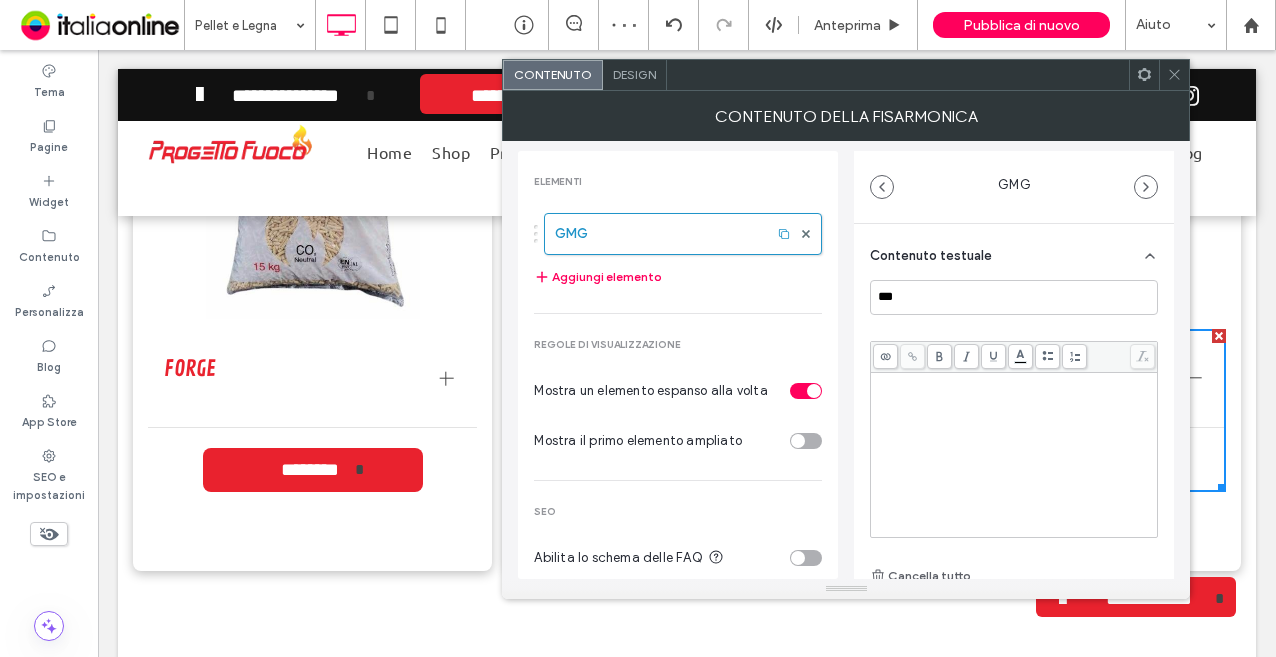 type 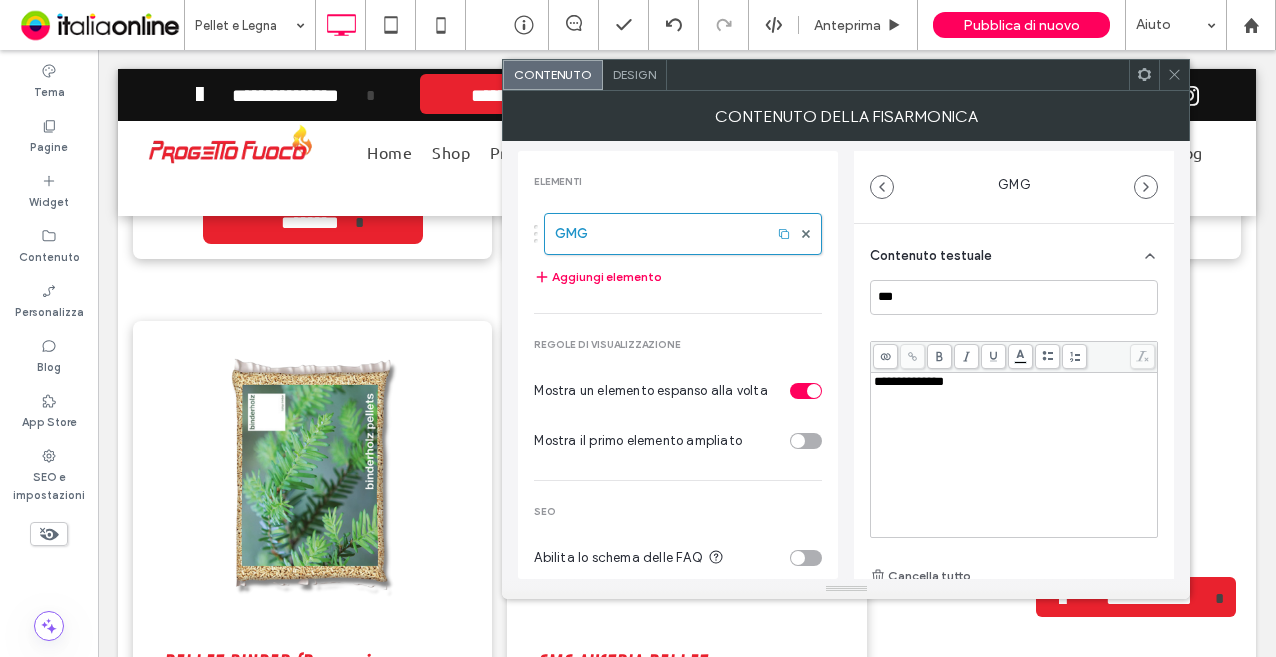 scroll, scrollTop: 2900, scrollLeft: 0, axis: vertical 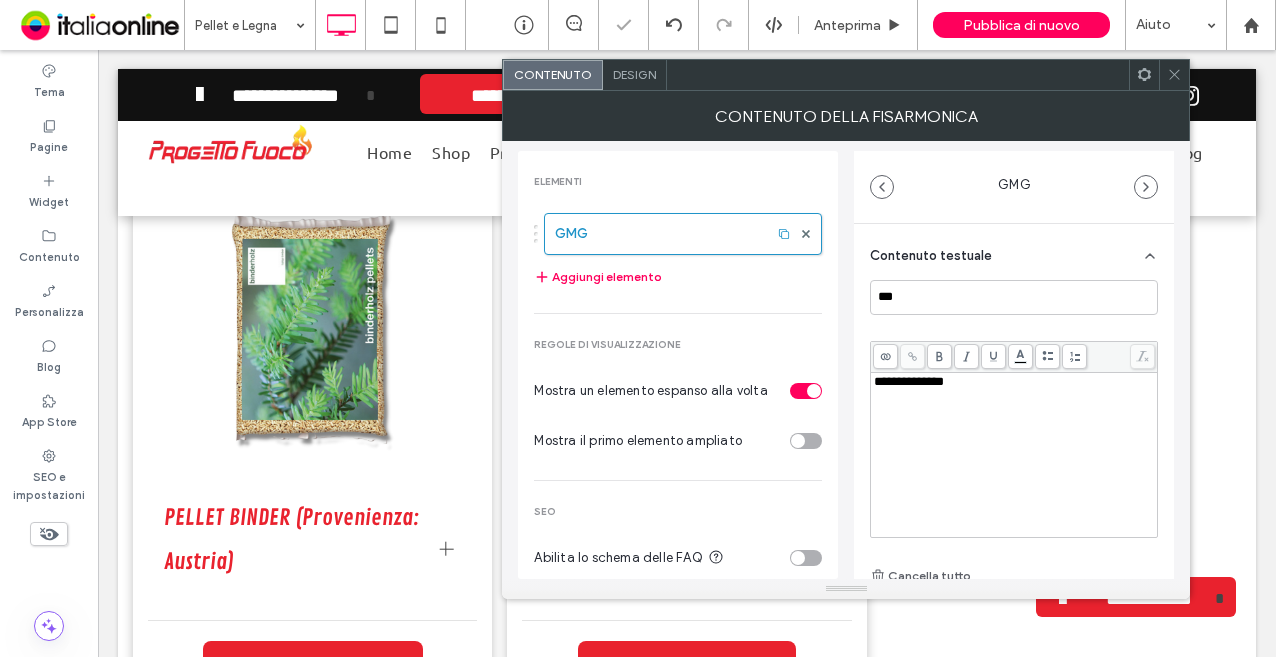 click at bounding box center [1174, 75] 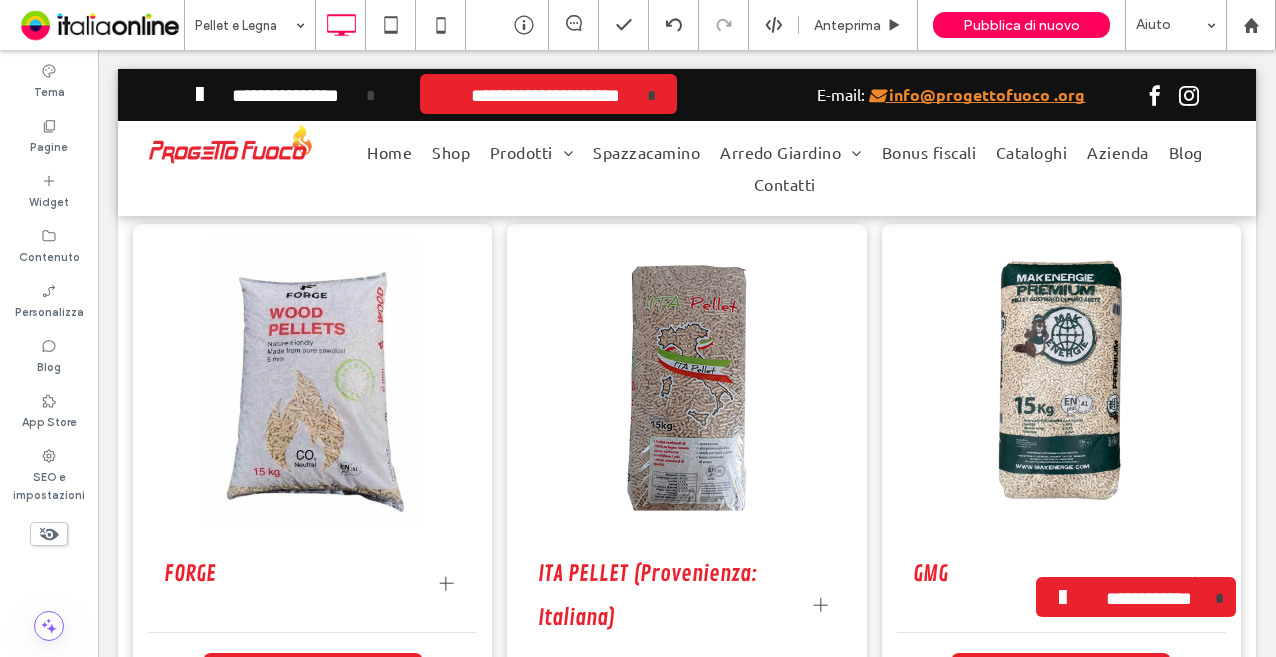 scroll, scrollTop: 1679, scrollLeft: 0, axis: vertical 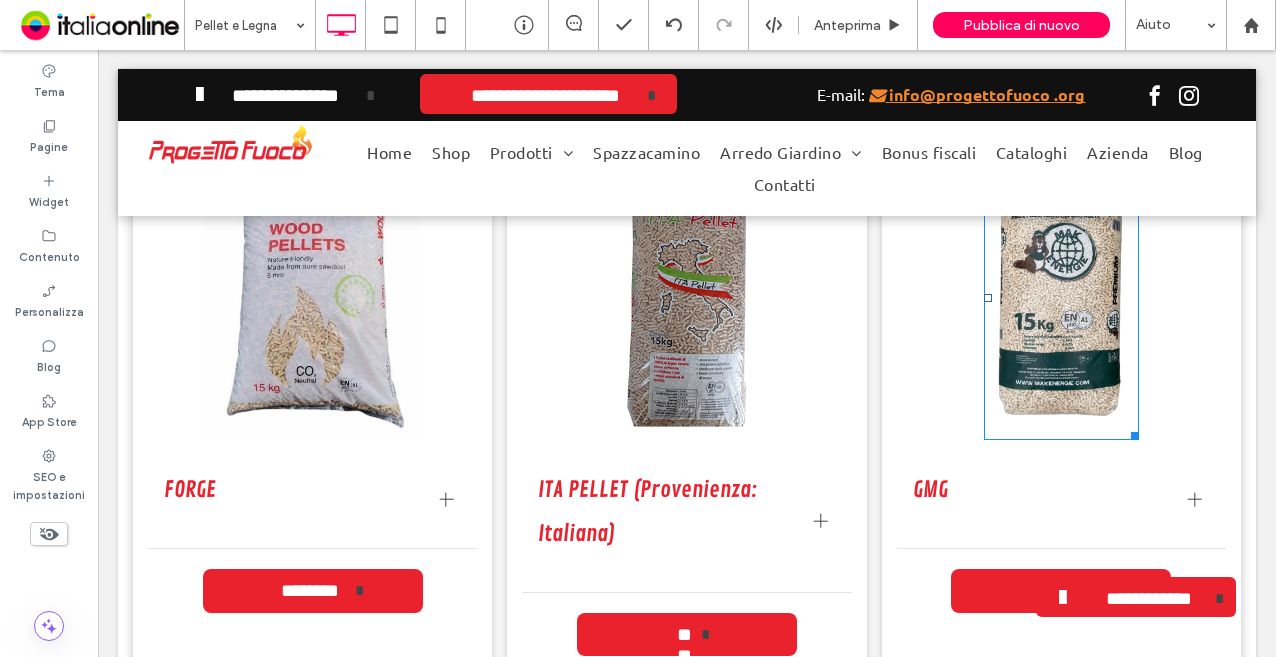 click on "Titolo diapositiva
Scrivi qui la tua didascalia
Pulsante" at bounding box center [1062, 297] 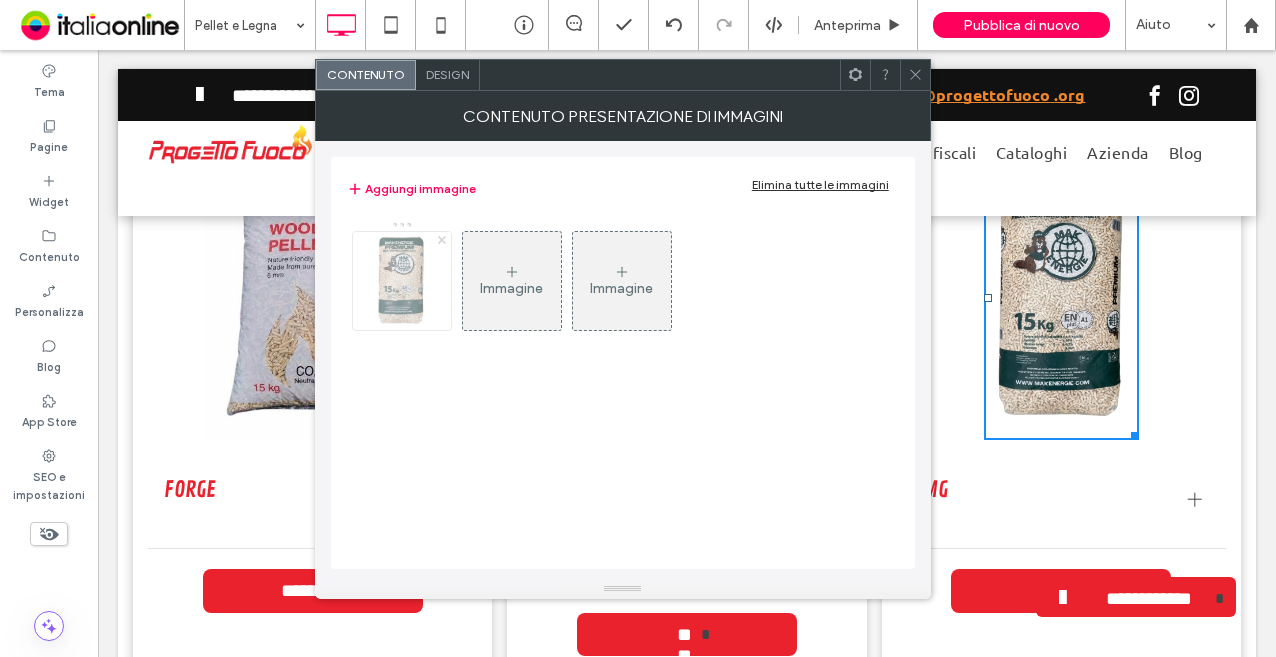 click 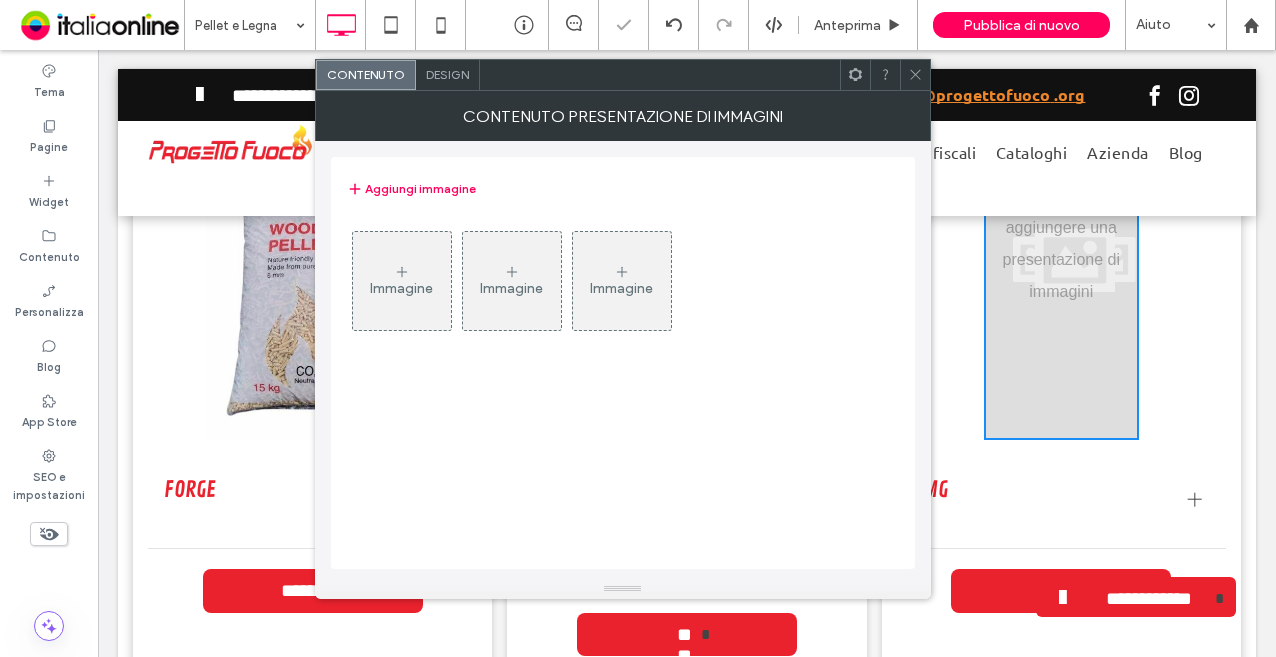 click on "Immagine" at bounding box center [402, 281] 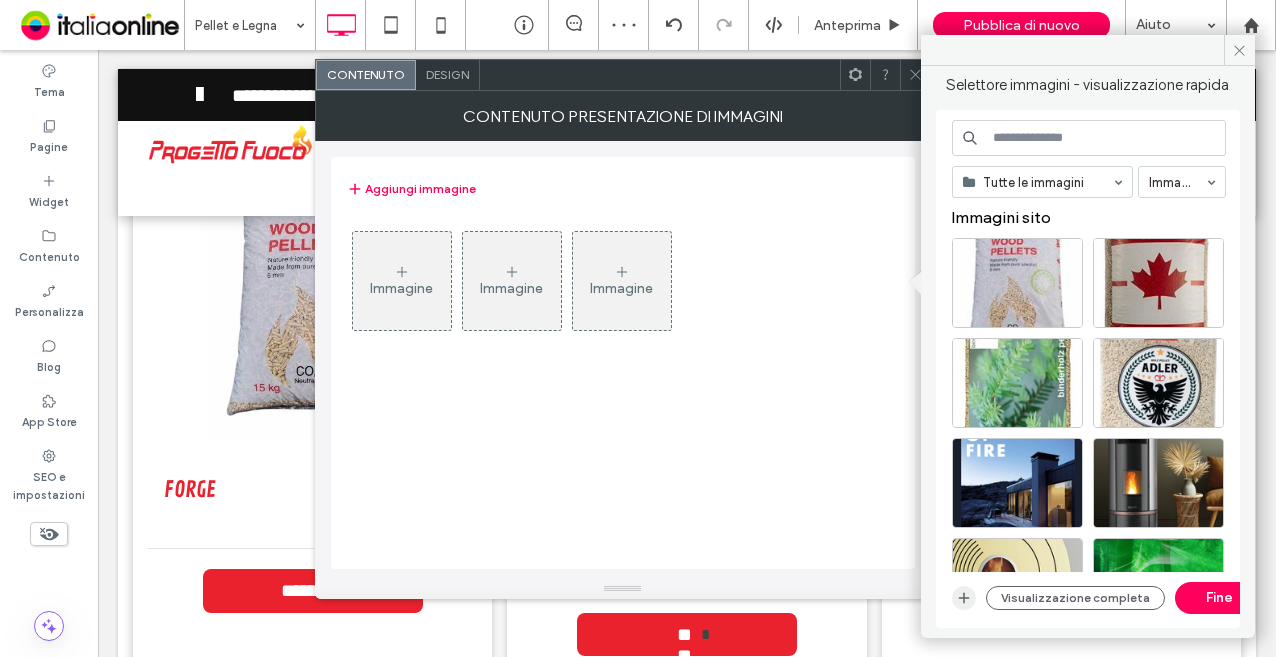 click 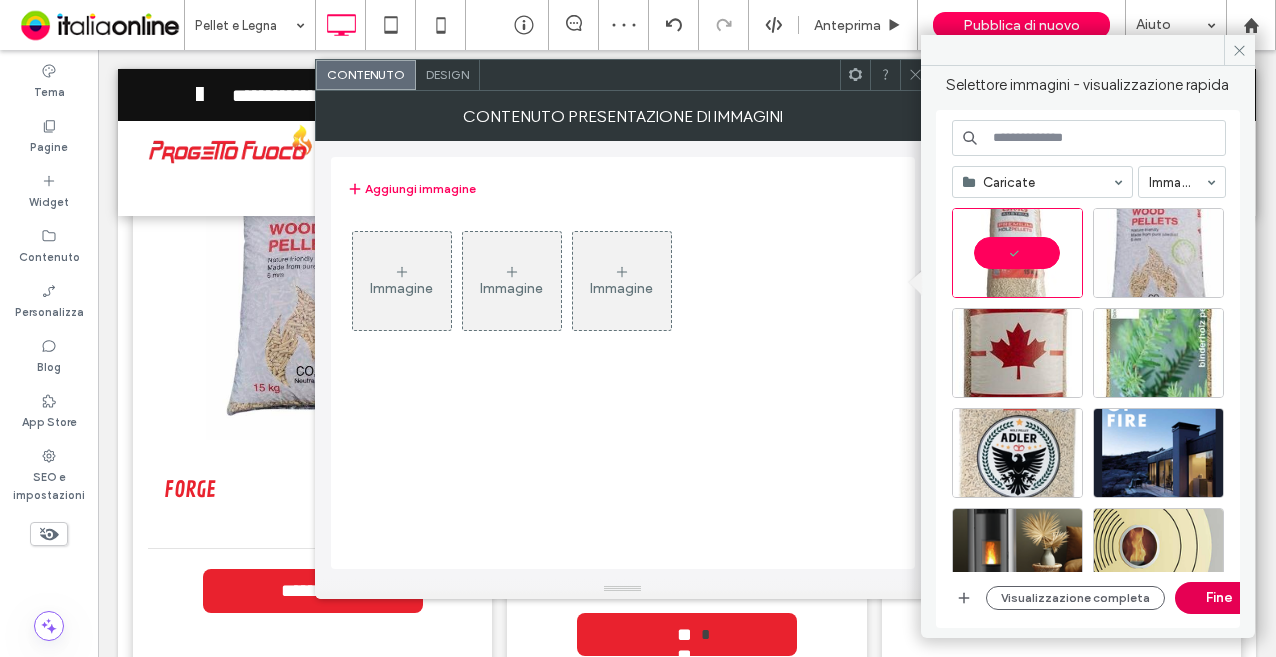 click on "Fine" at bounding box center (1220, 598) 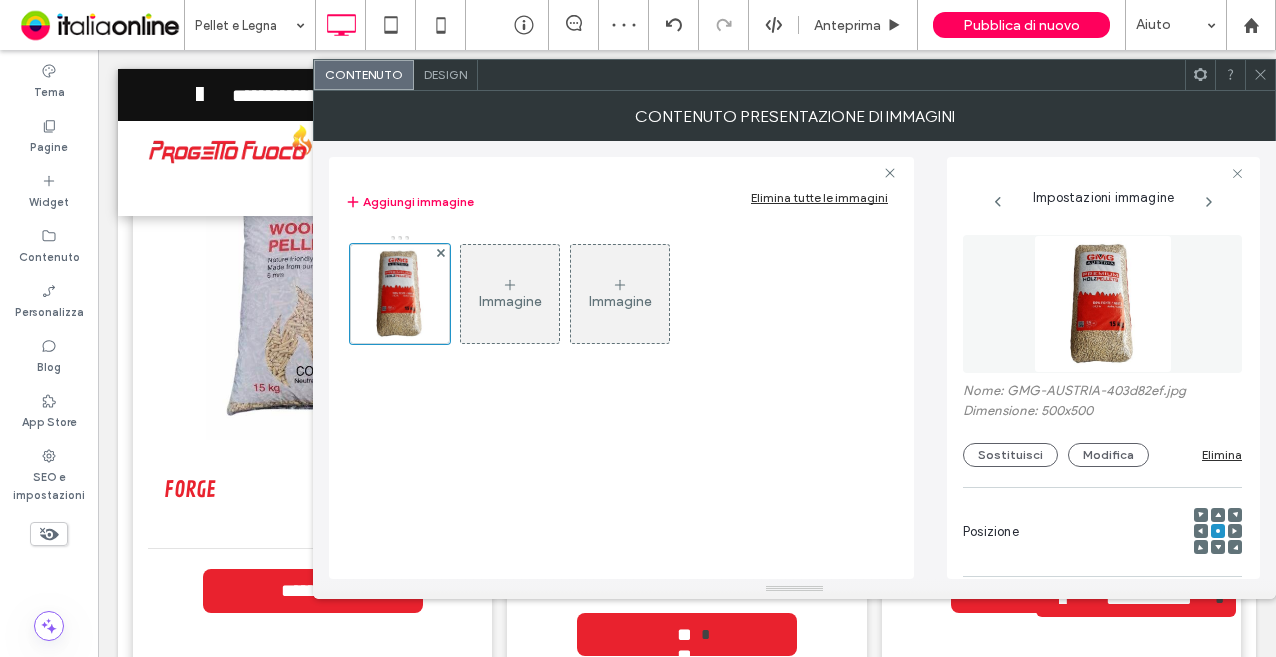 click 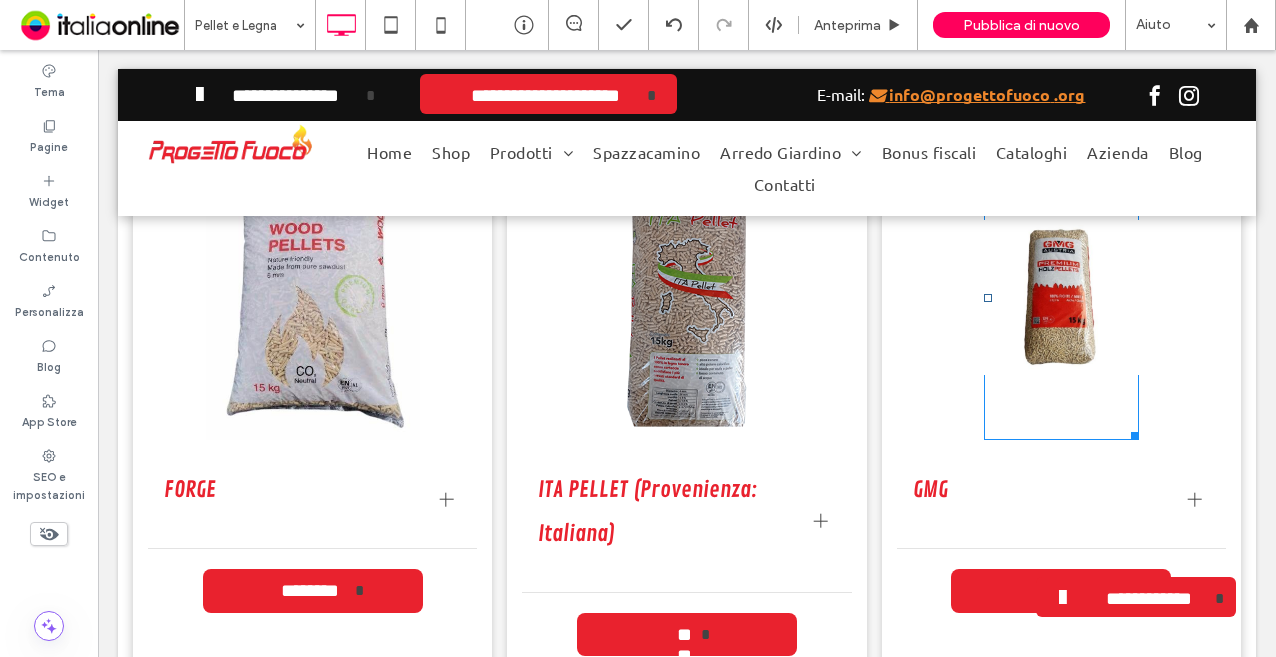 click on "Titolo diapositiva
Scrivi qui la tua didascalia
Pulsante" at bounding box center [1062, 297] 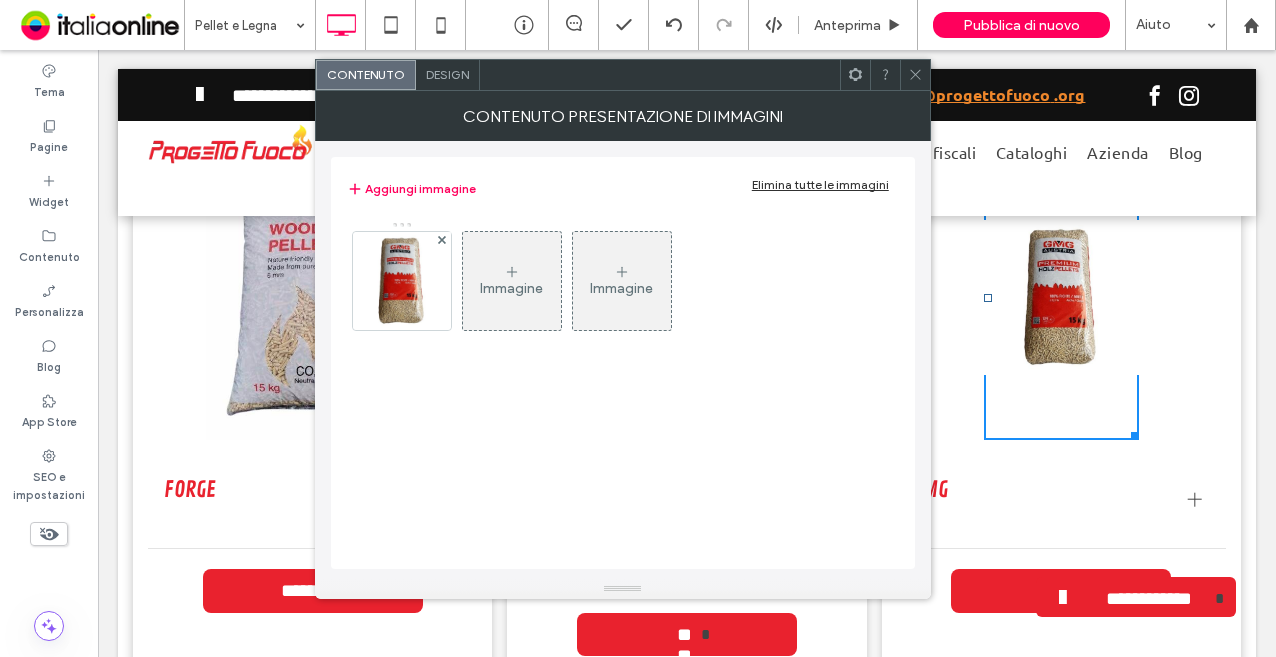 click 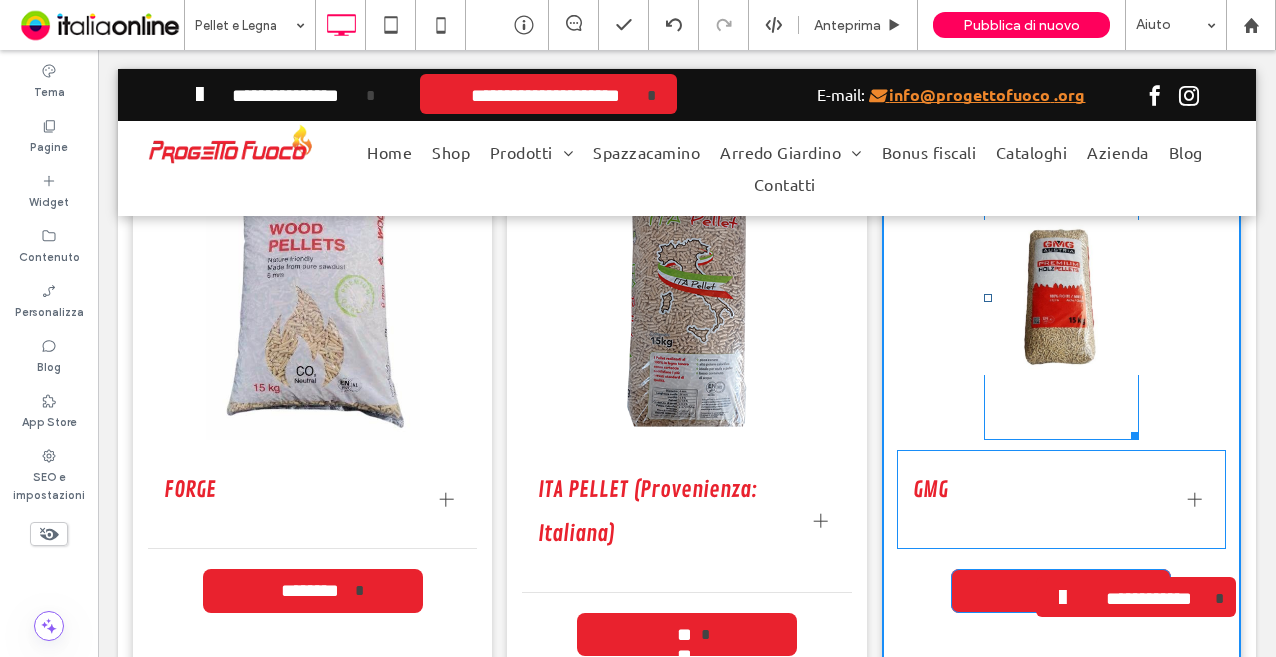 drag, startPoint x: 1124, startPoint y: 441, endPoint x: 1177, endPoint y: 471, distance: 60.90156 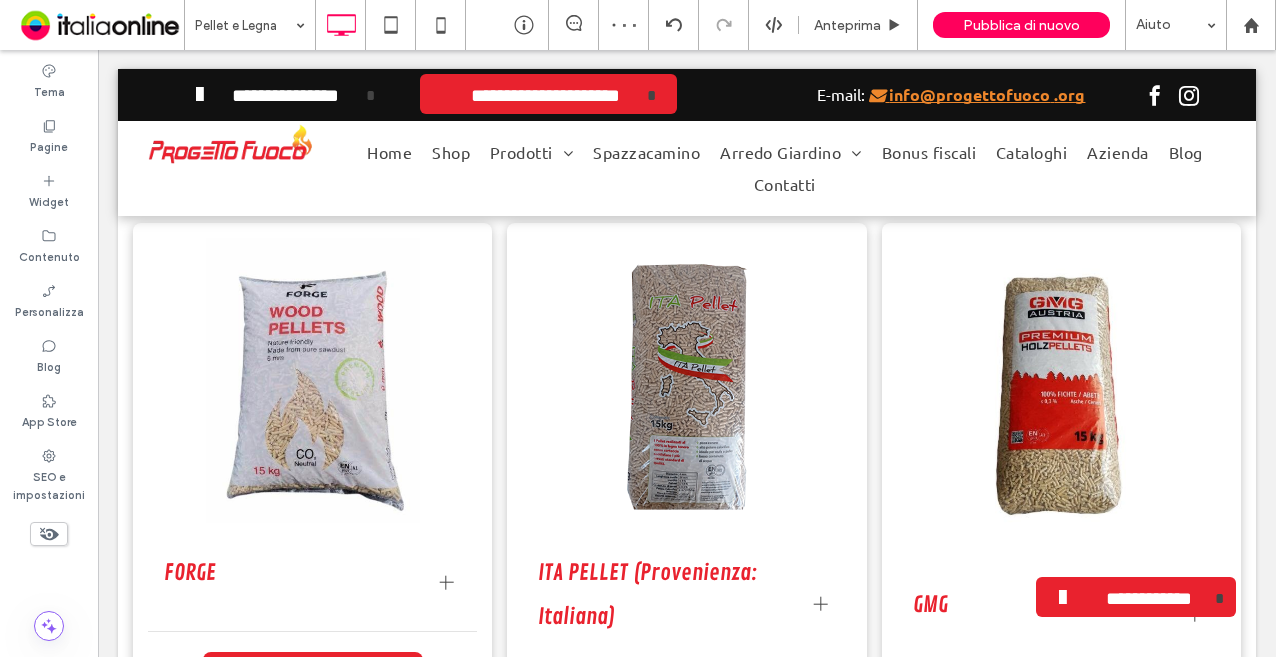 scroll, scrollTop: 1579, scrollLeft: 0, axis: vertical 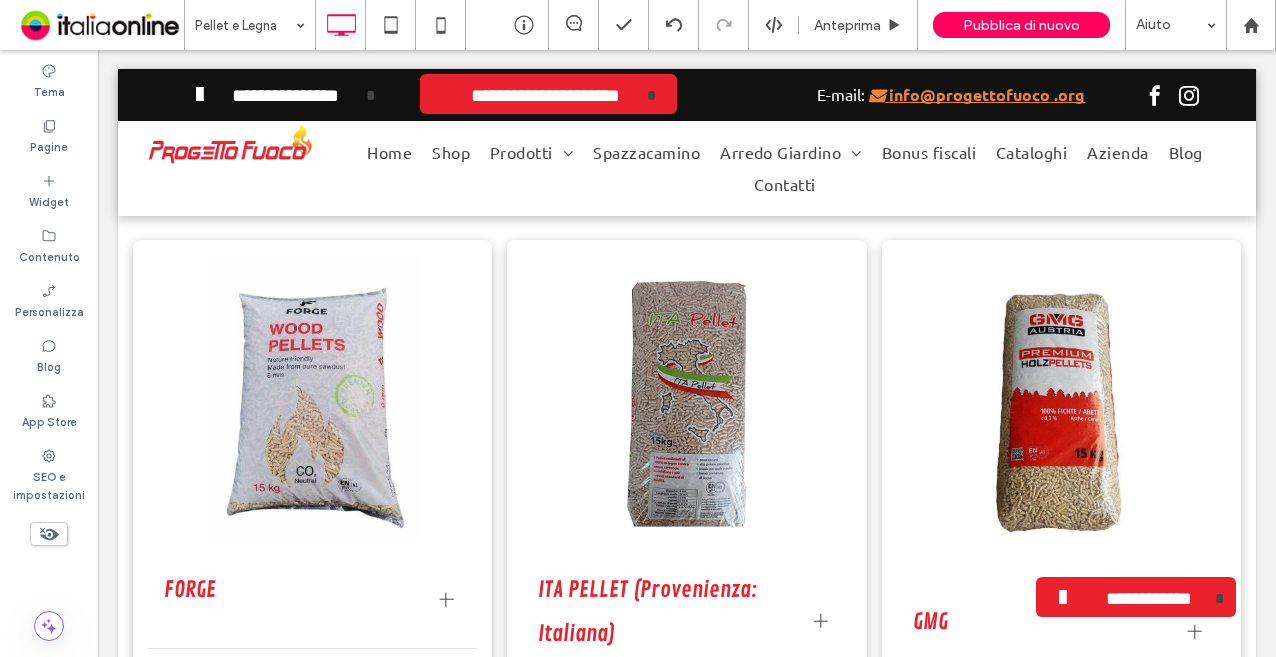 click on "**********" at bounding box center (686, 505) 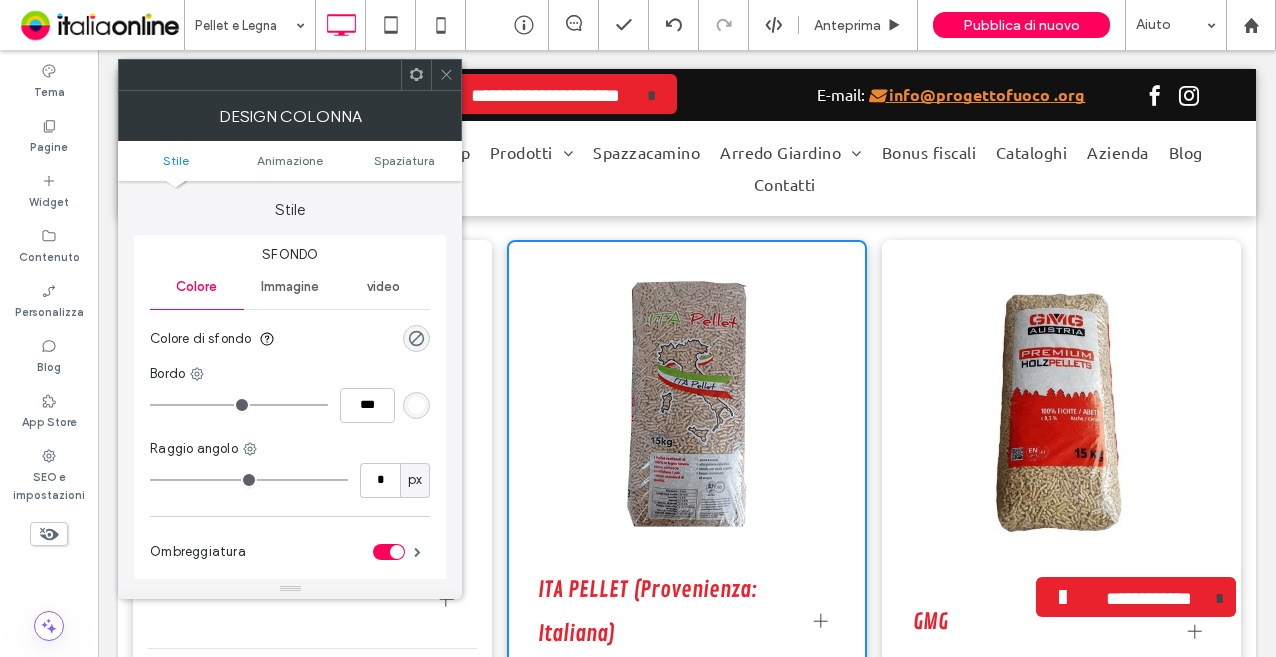 click 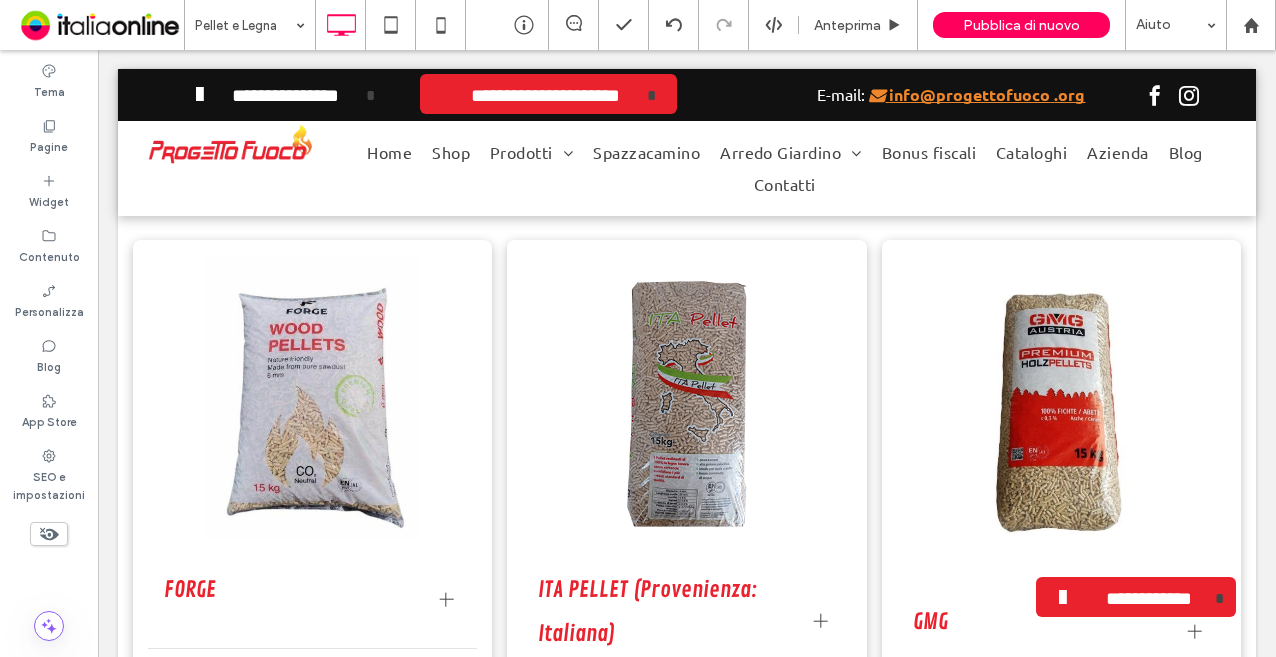 click on "**********" at bounding box center [686, 505] 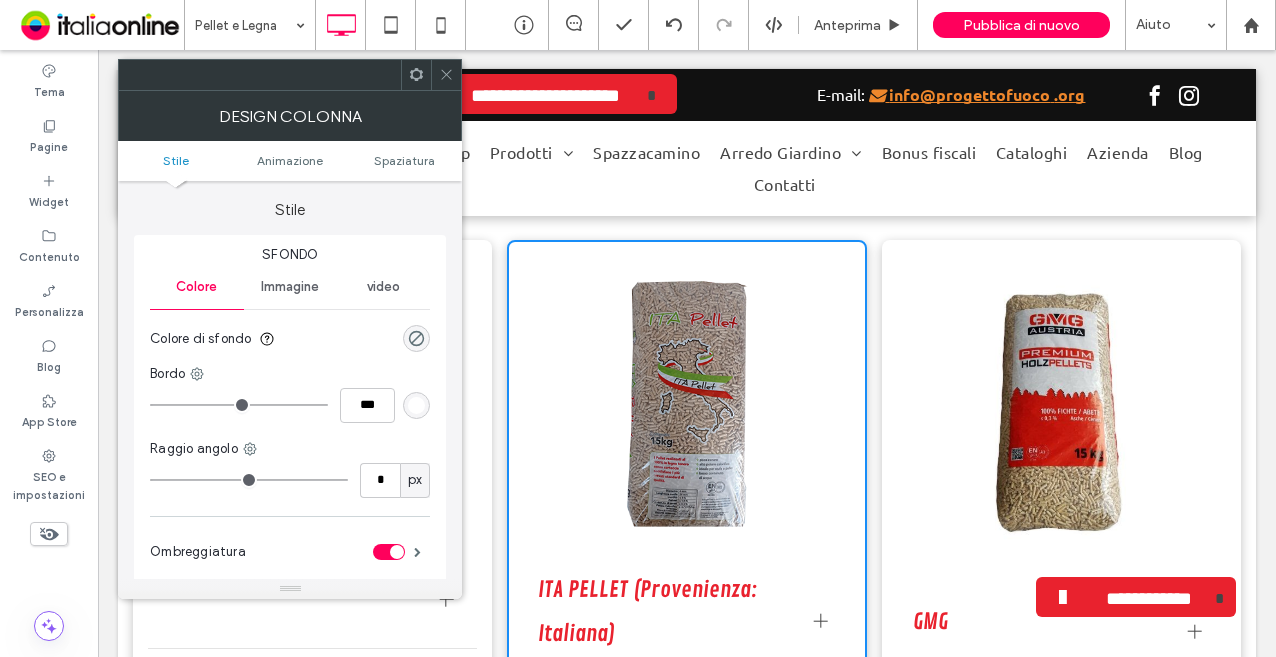 click 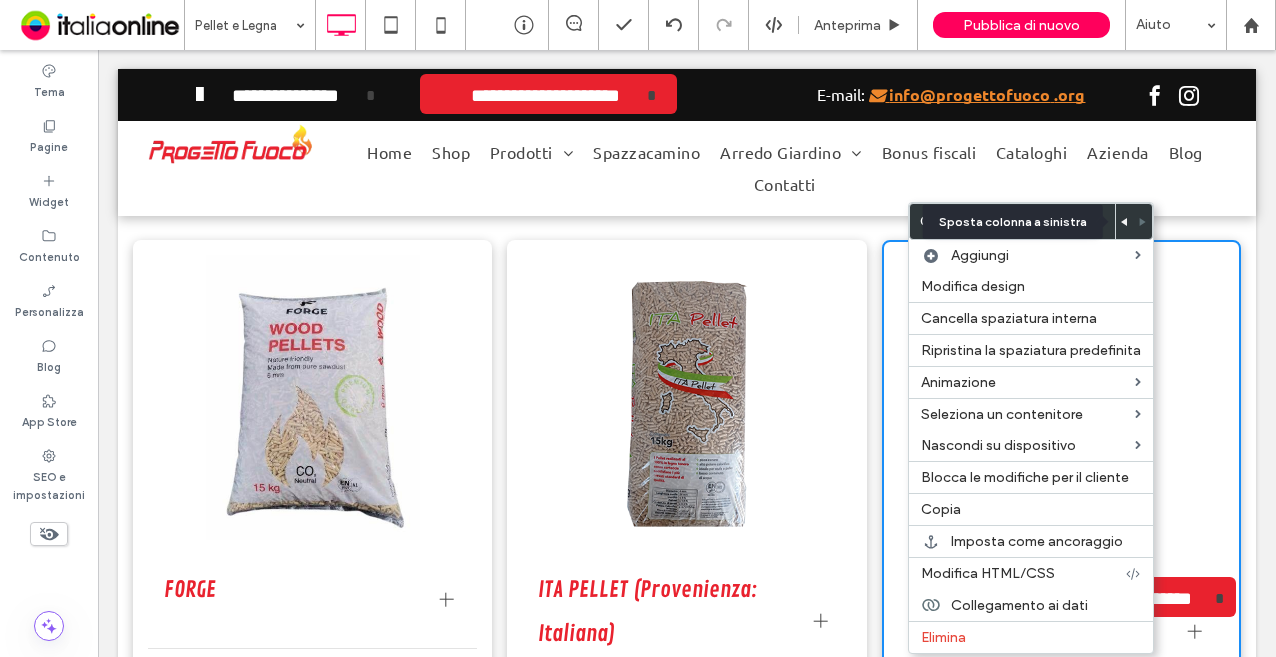 click at bounding box center (1125, 221) 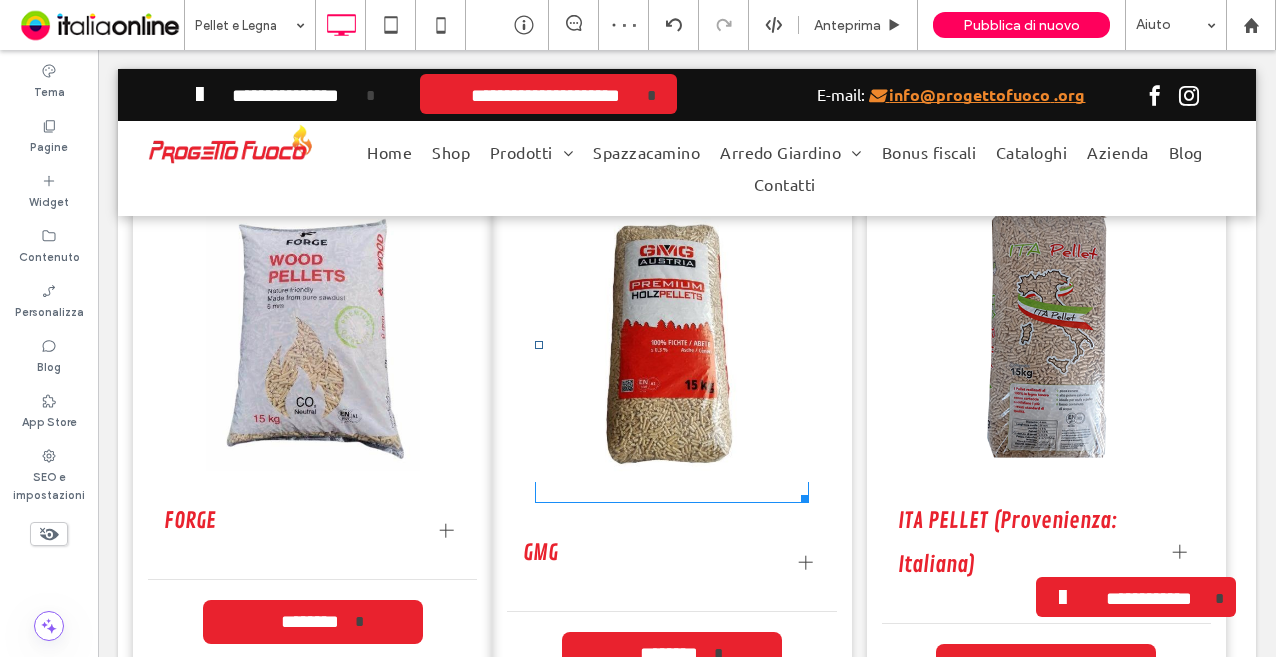 scroll, scrollTop: 1679, scrollLeft: 0, axis: vertical 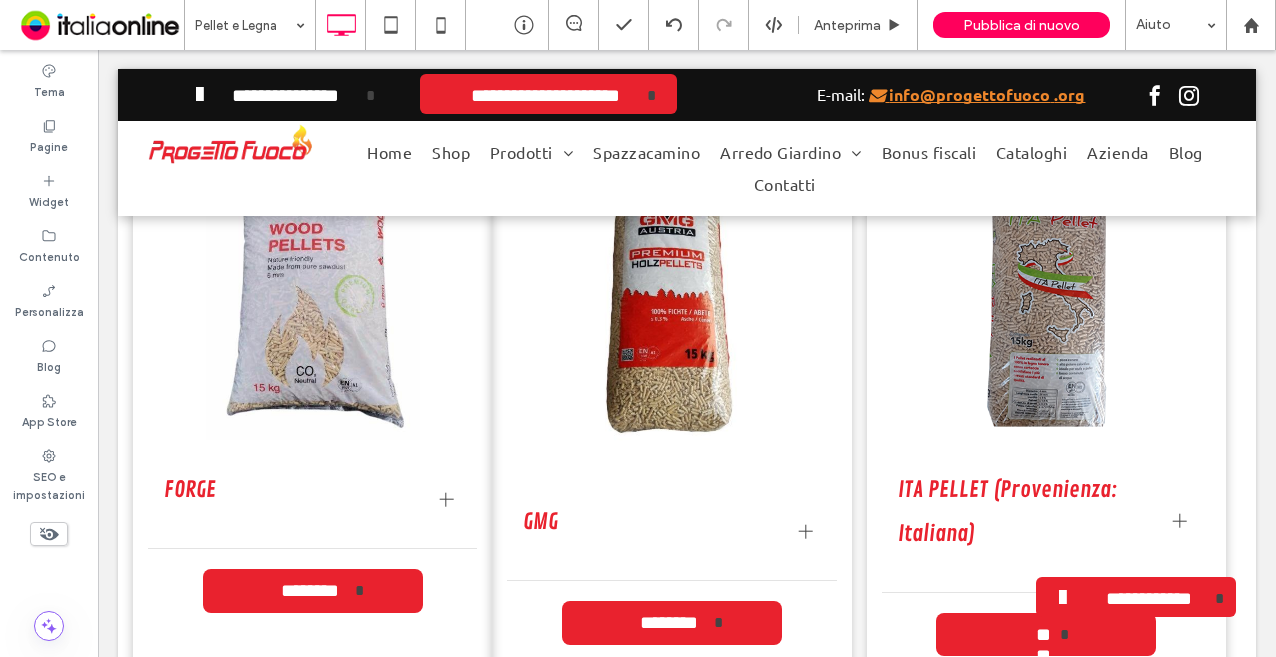 click on "**********" at bounding box center [687, 405] 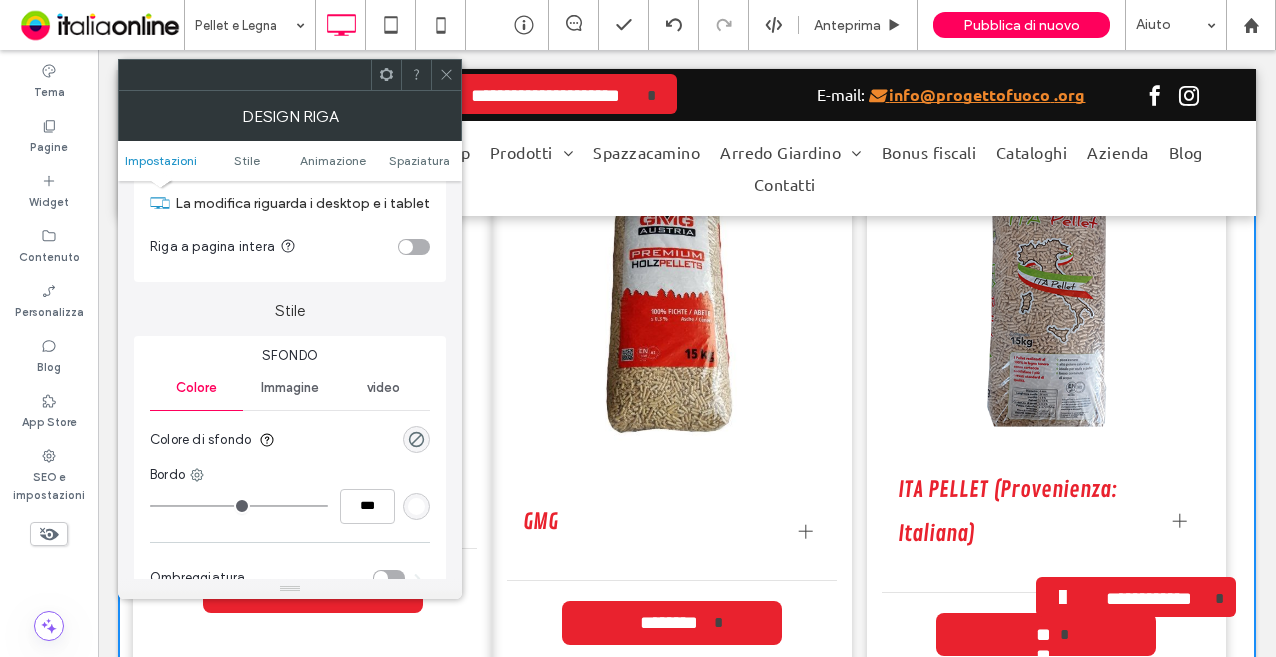 scroll, scrollTop: 100, scrollLeft: 0, axis: vertical 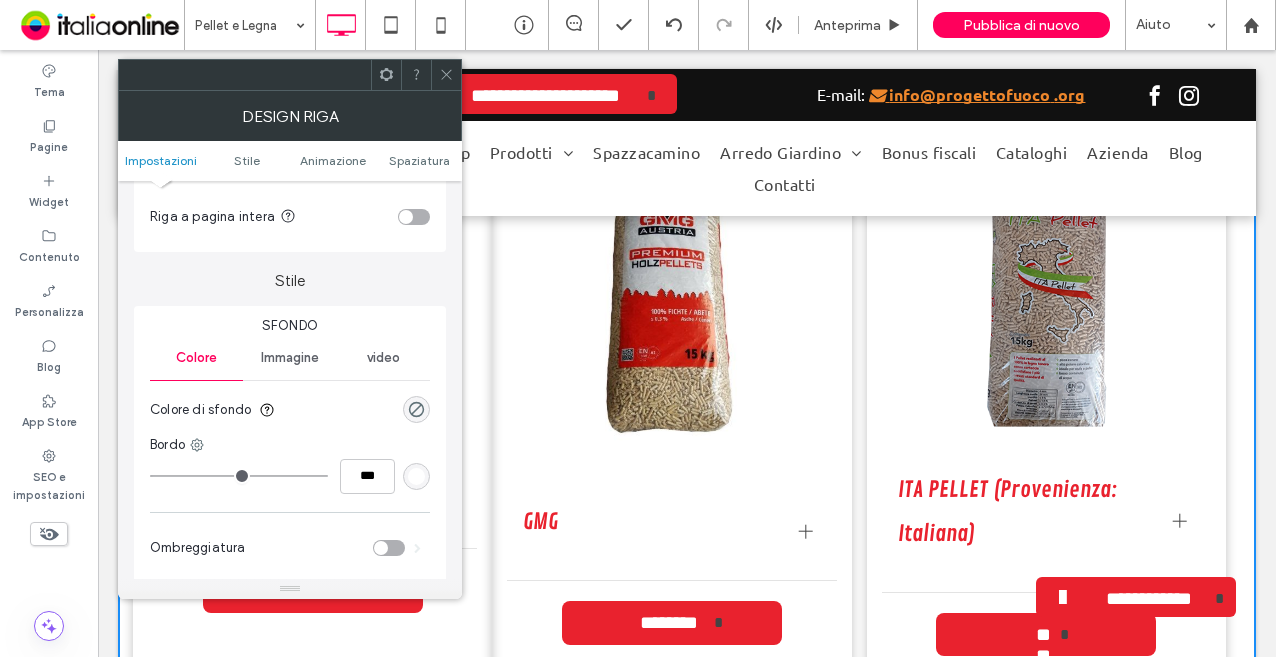 click 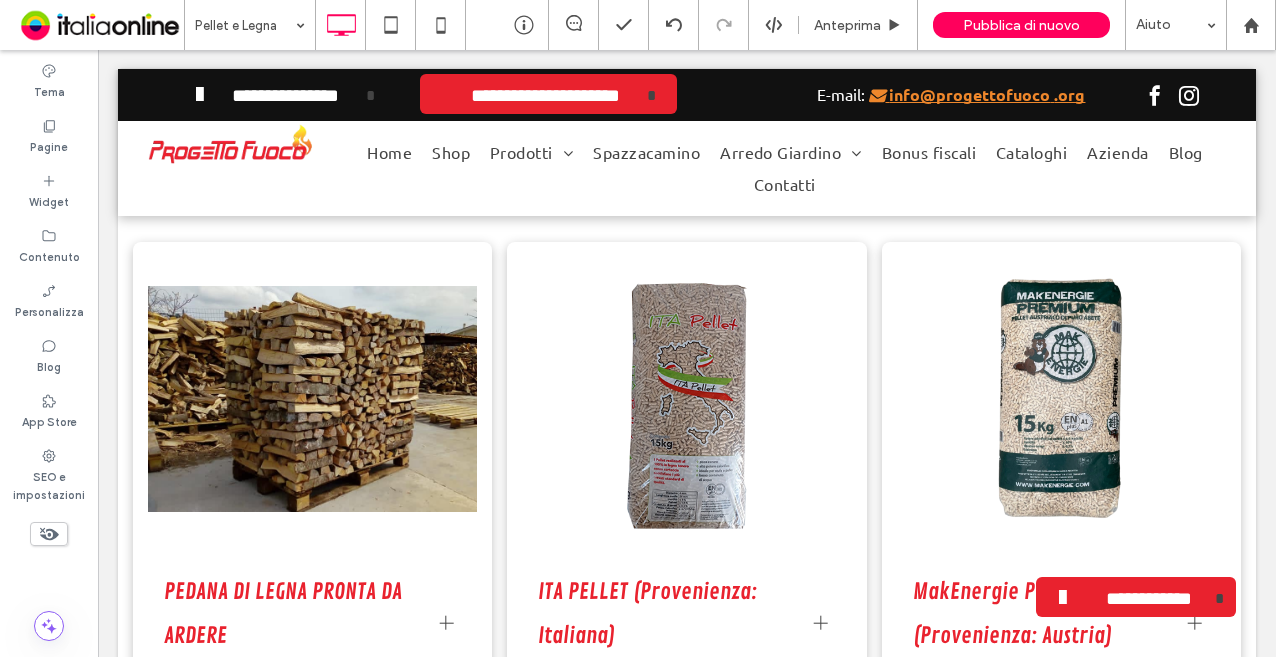 scroll, scrollTop: 2279, scrollLeft: 0, axis: vertical 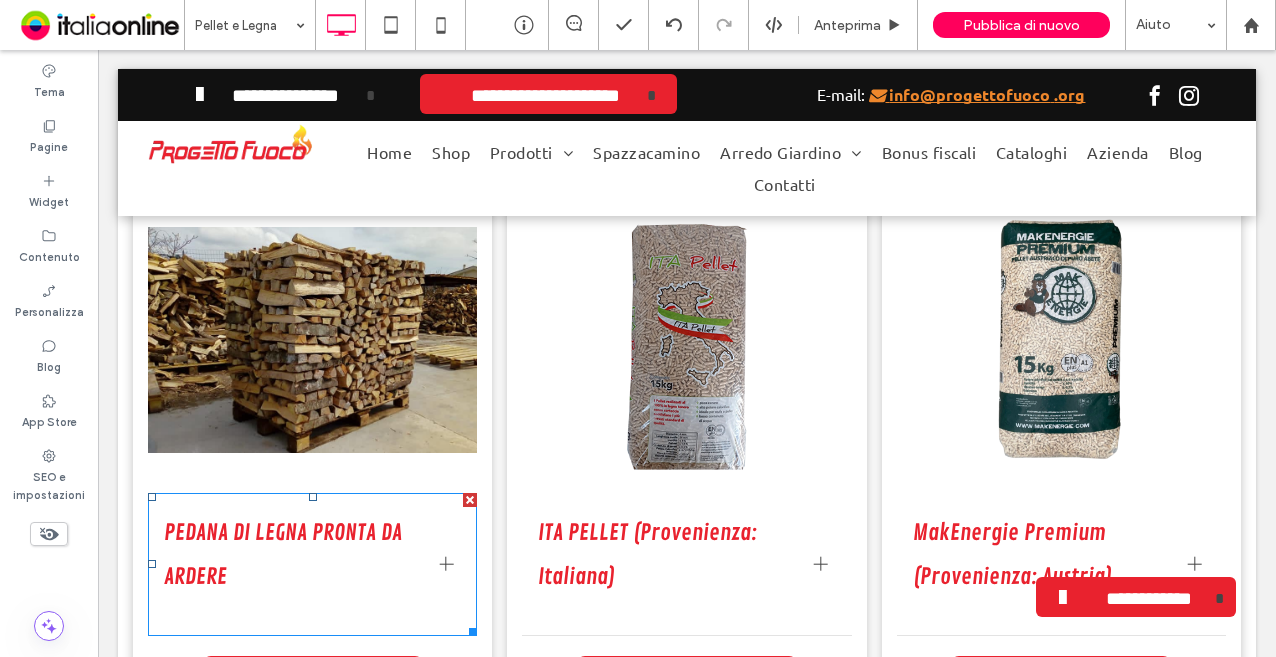 click on "PEDANA DI LEGNA PRONTA DA ARDERE" at bounding box center [293, 555] 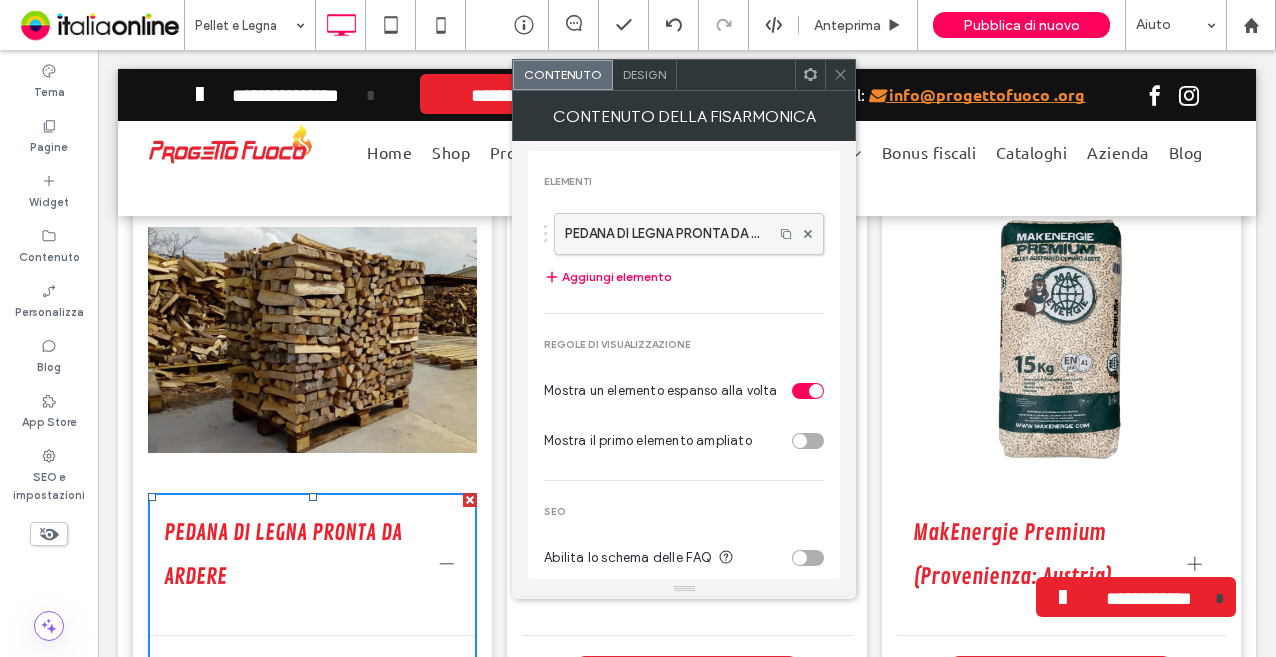 click on "PEDANA DI LEGNA PRONTA DA ARDERE" at bounding box center [664, 234] 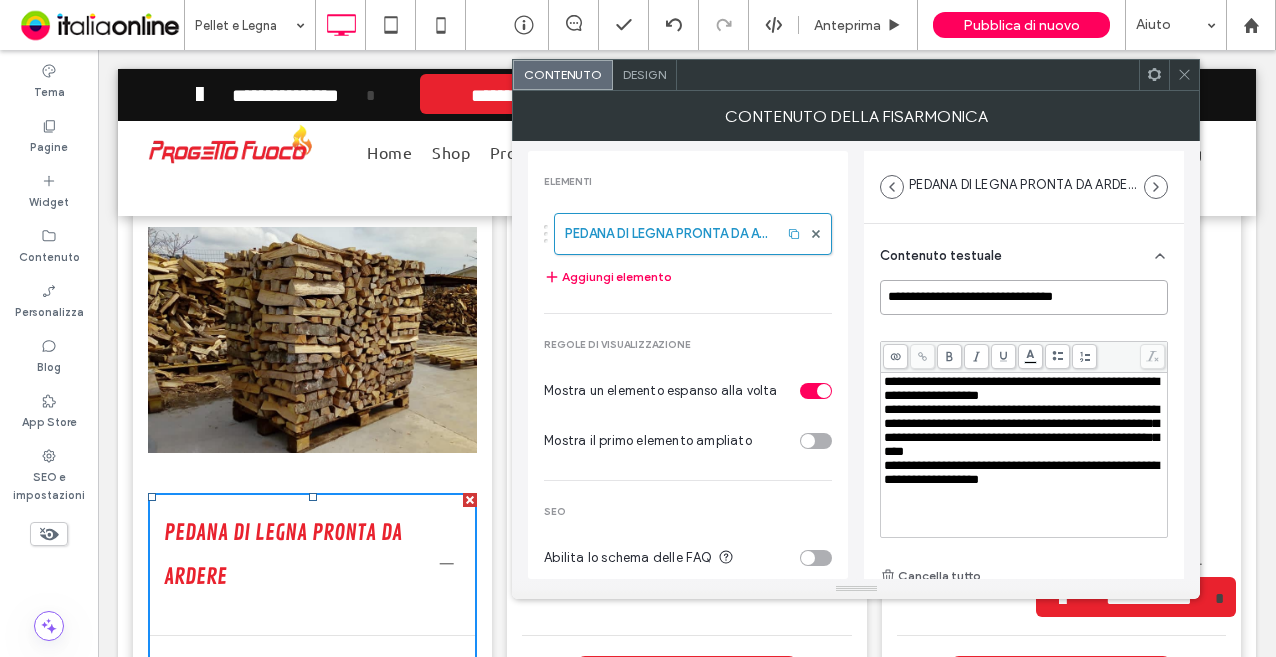 click on "**********" at bounding box center (1024, 297) 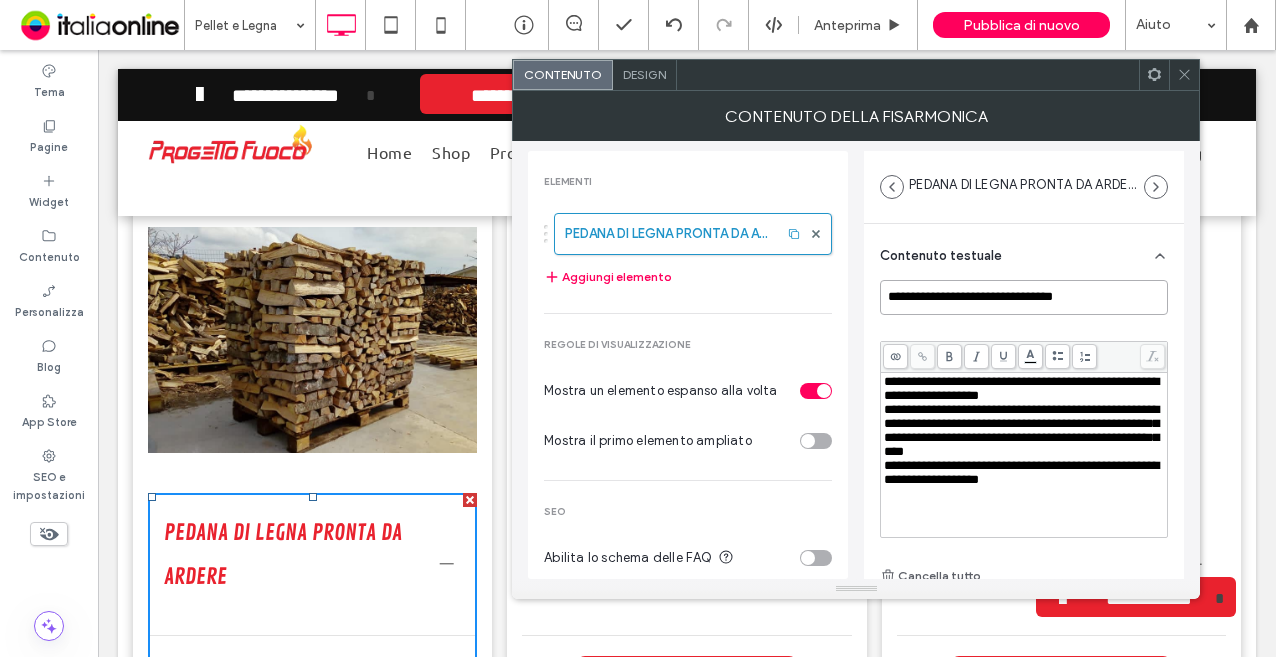 click on "**********" at bounding box center [1024, 297] 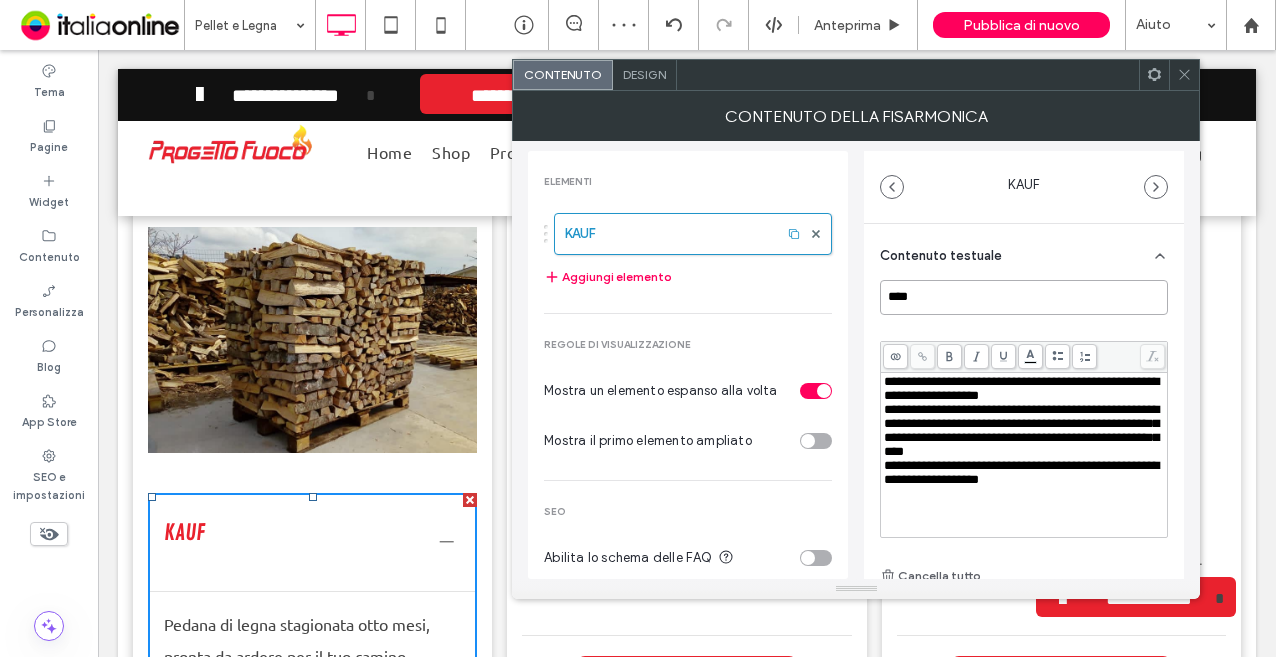 type on "****" 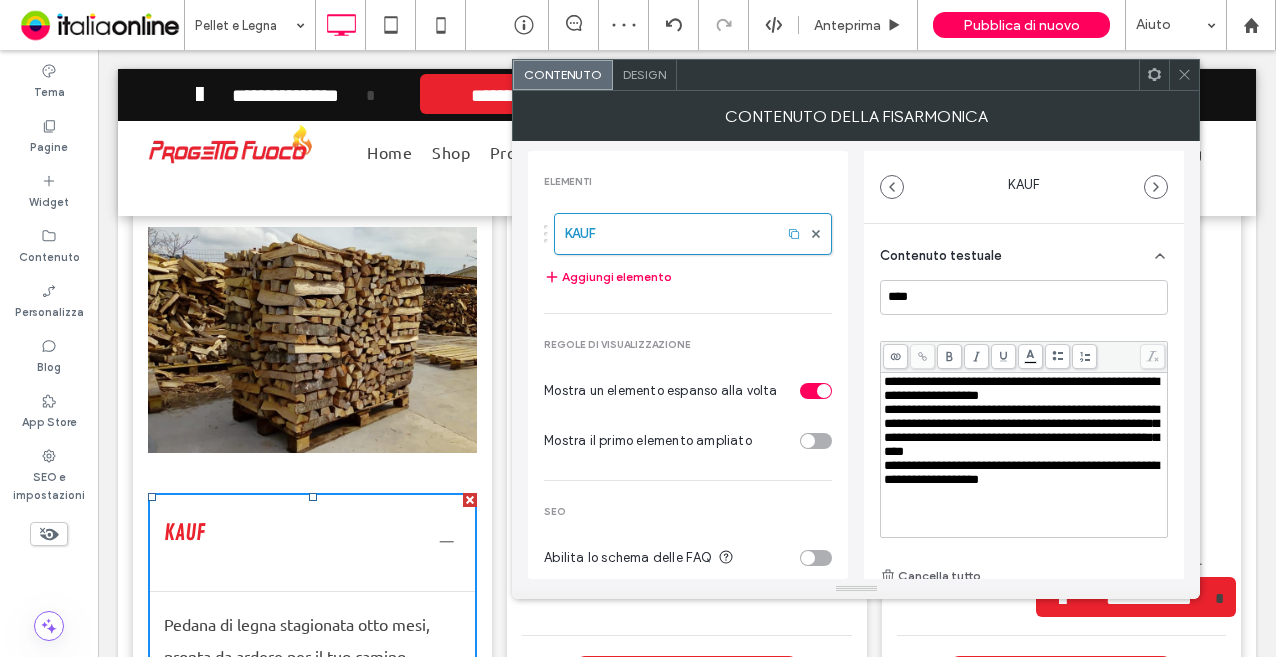 click on "**********" at bounding box center [1021, 430] 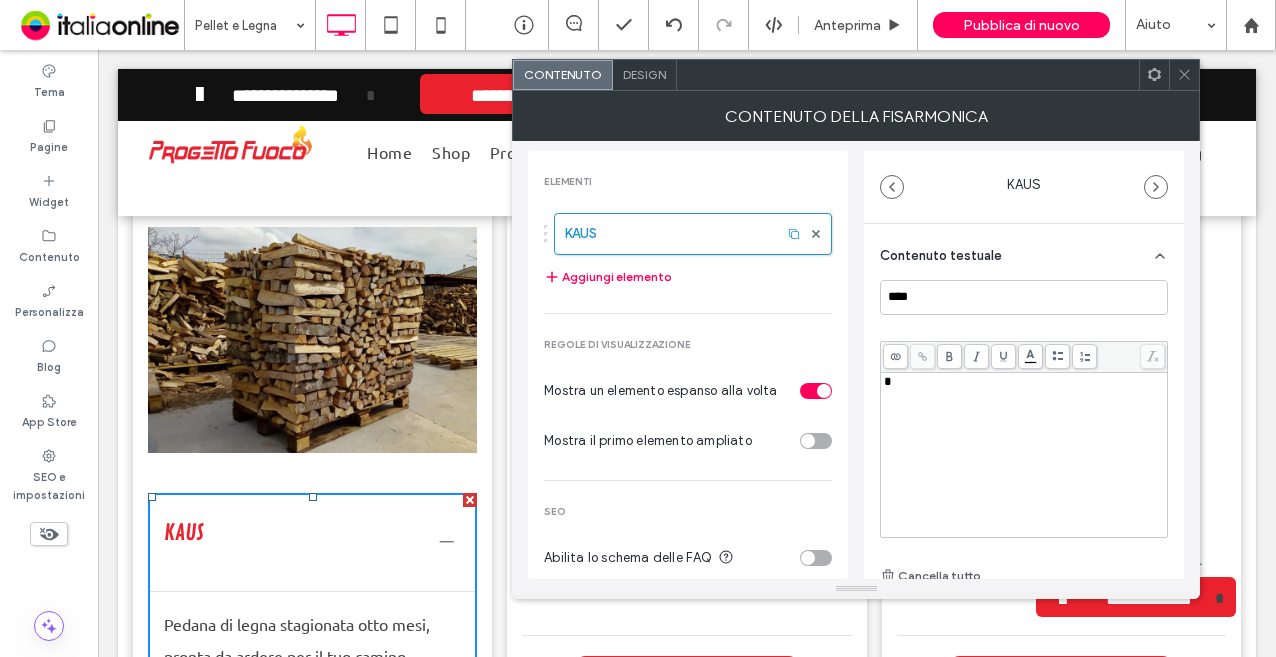 type 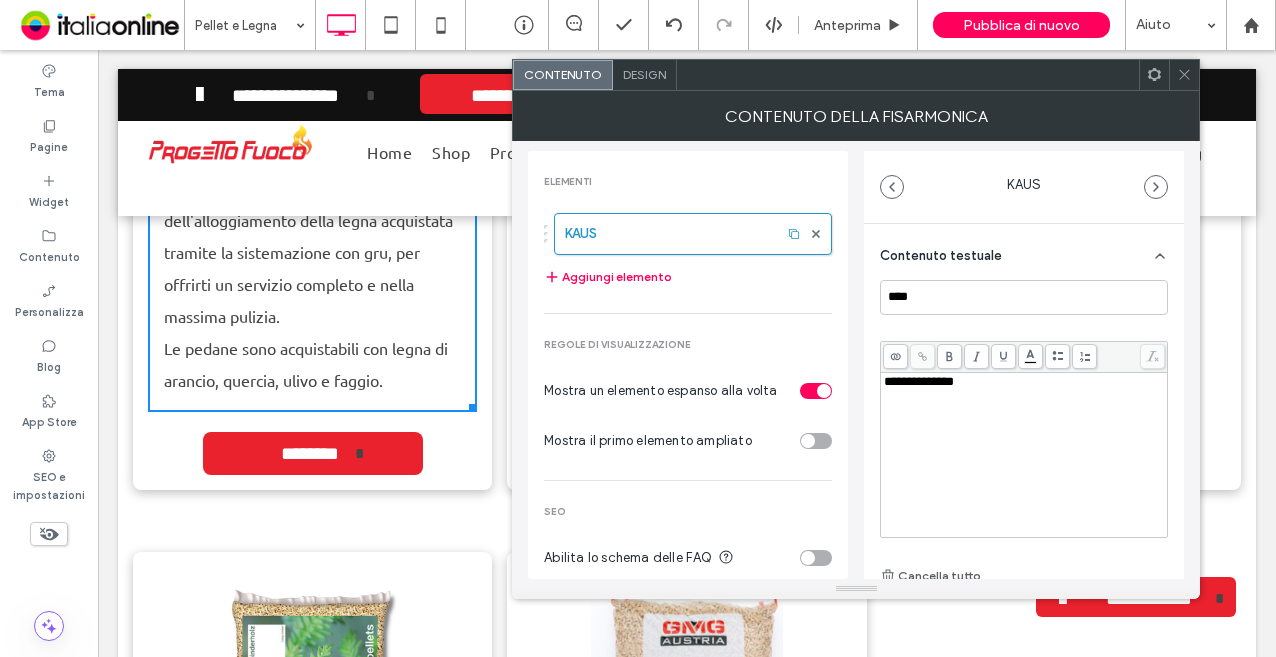 scroll, scrollTop: 3079, scrollLeft: 0, axis: vertical 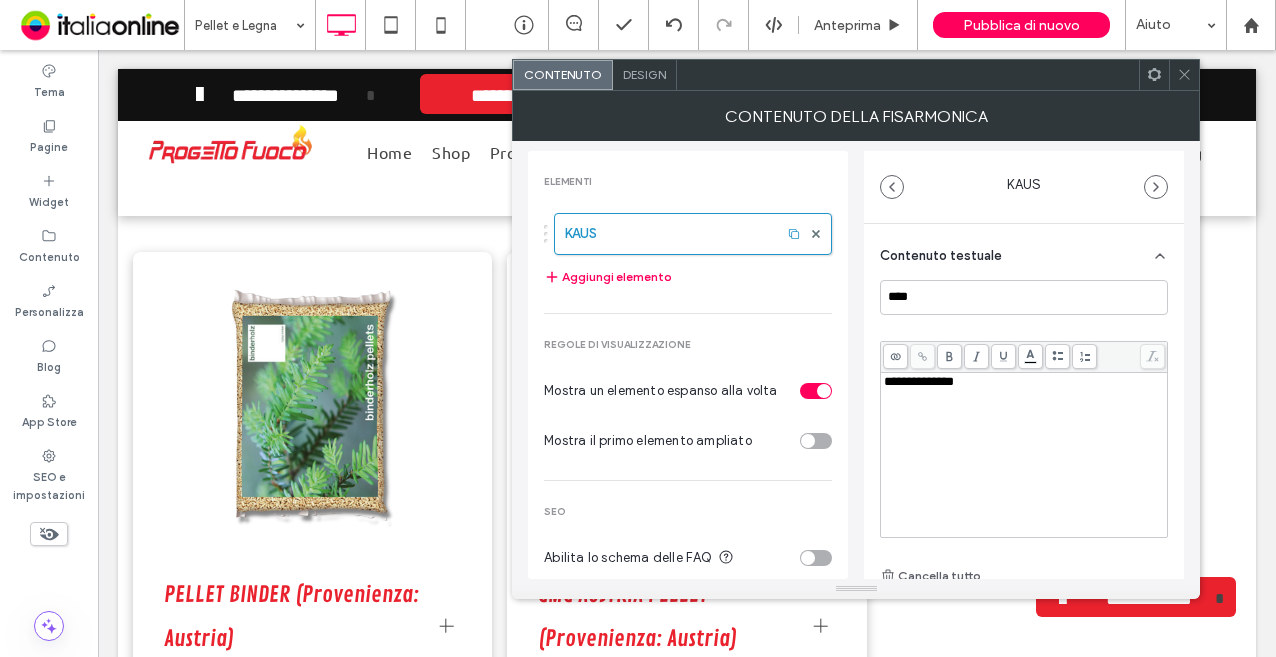 click at bounding box center (1184, 75) 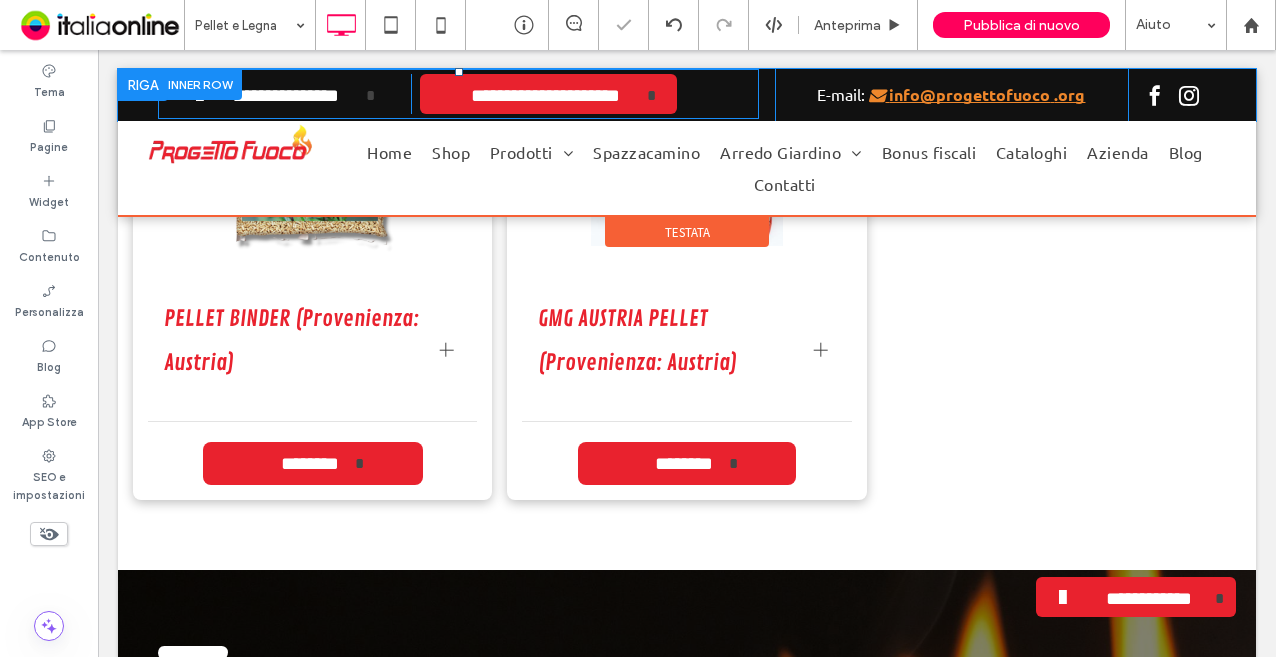 scroll, scrollTop: 2855, scrollLeft: 0, axis: vertical 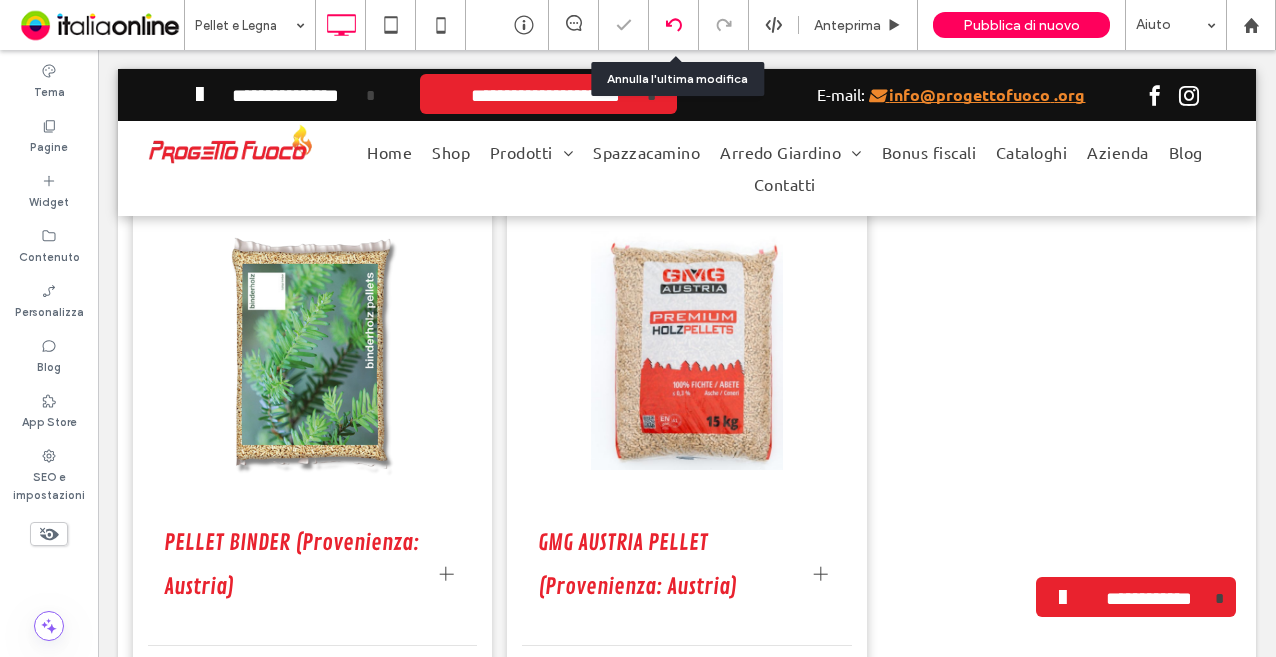 click 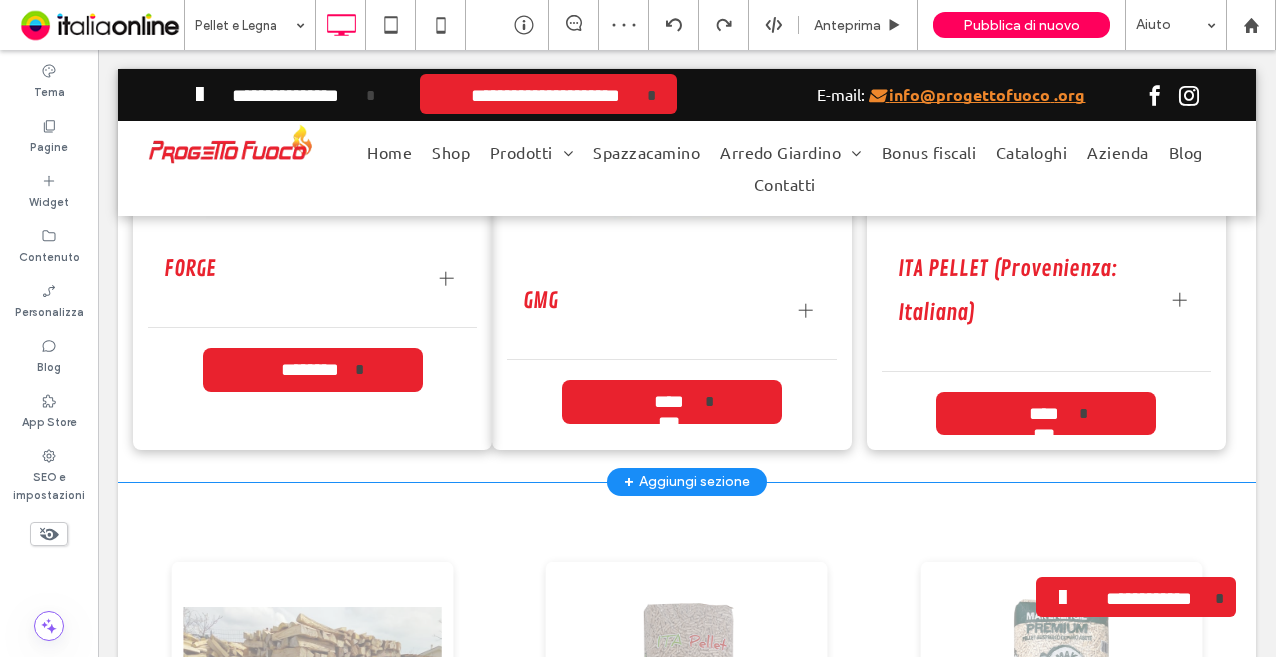 scroll, scrollTop: 2200, scrollLeft: 0, axis: vertical 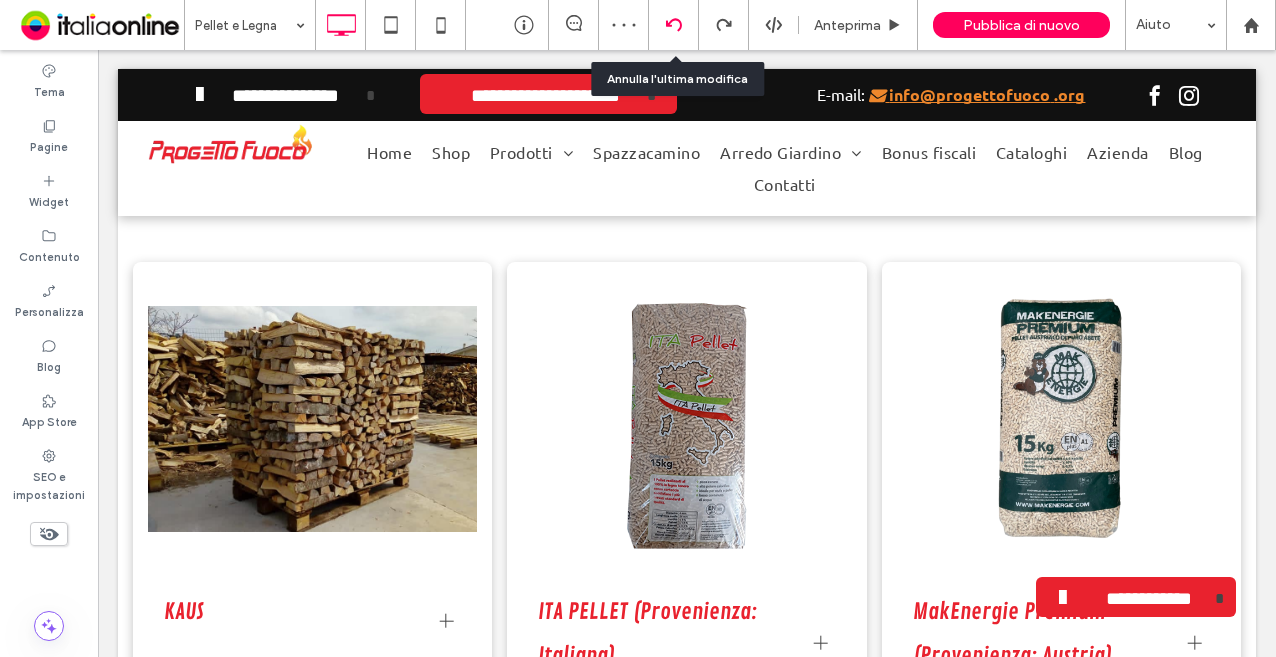 click at bounding box center (674, 25) 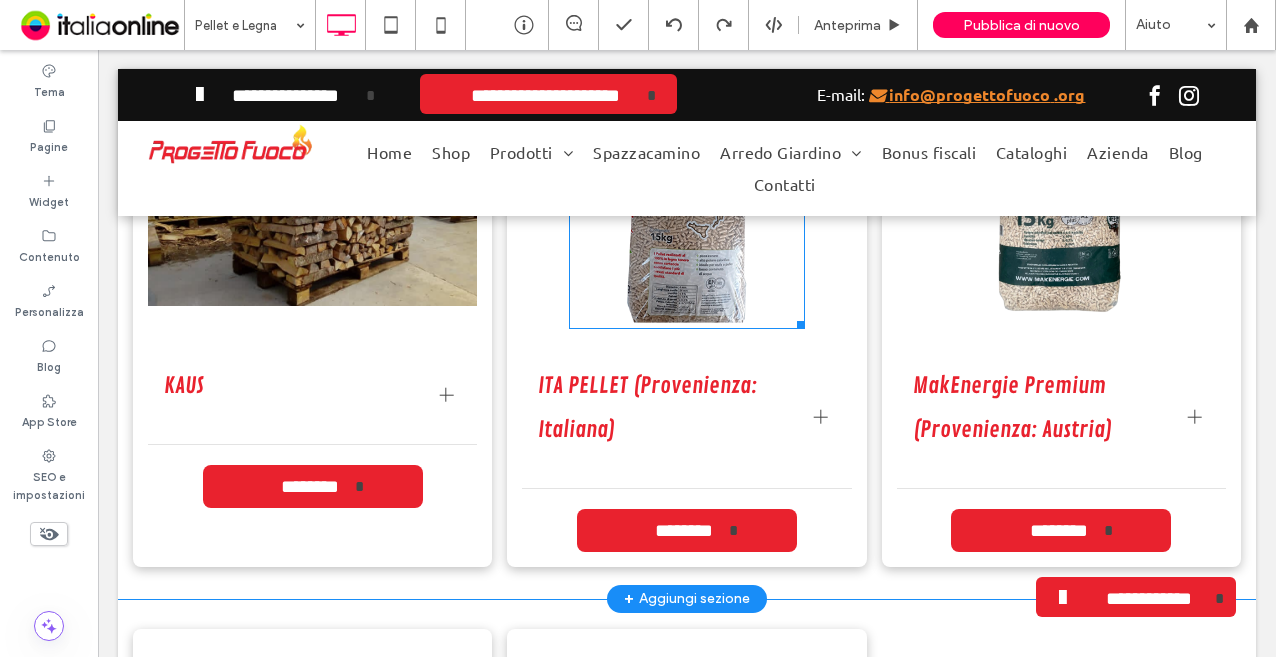 scroll, scrollTop: 2300, scrollLeft: 0, axis: vertical 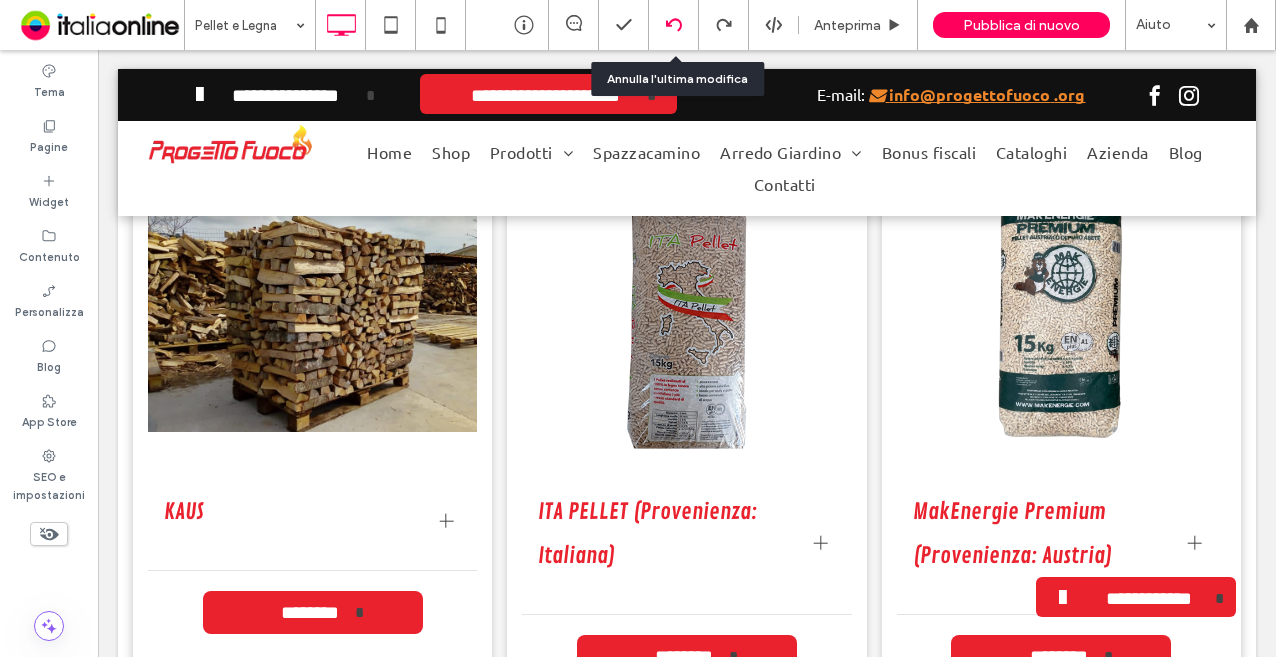 click at bounding box center [673, 25] 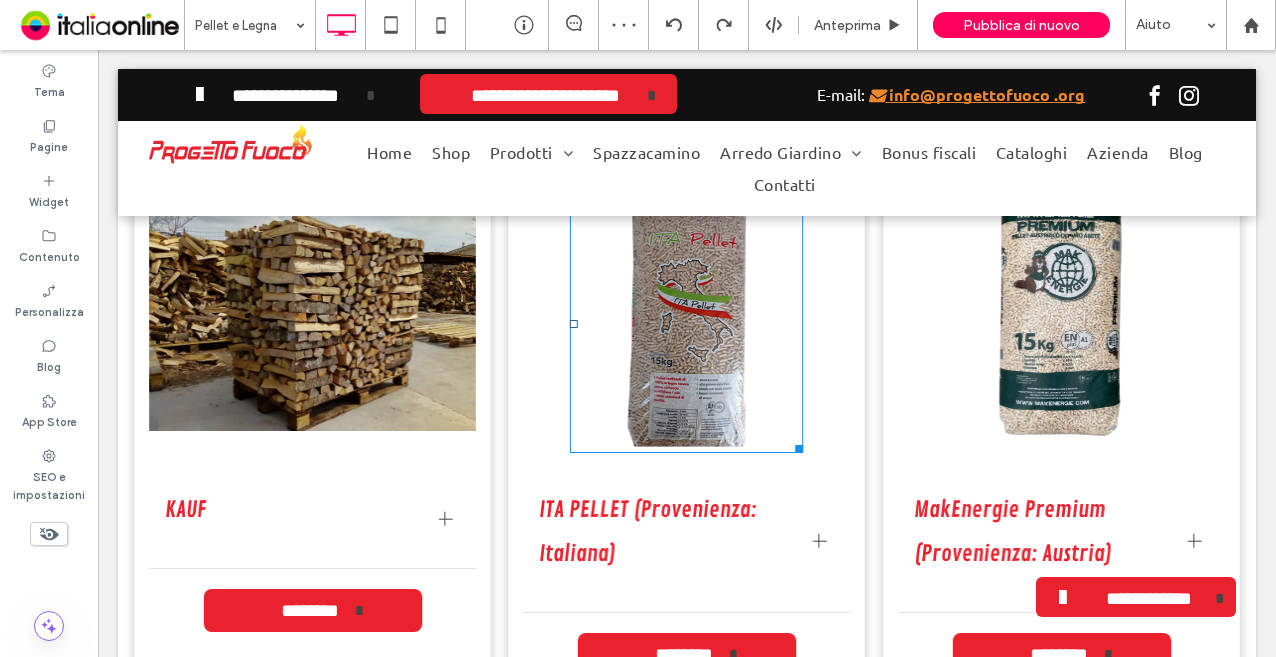 scroll, scrollTop: 2400, scrollLeft: 0, axis: vertical 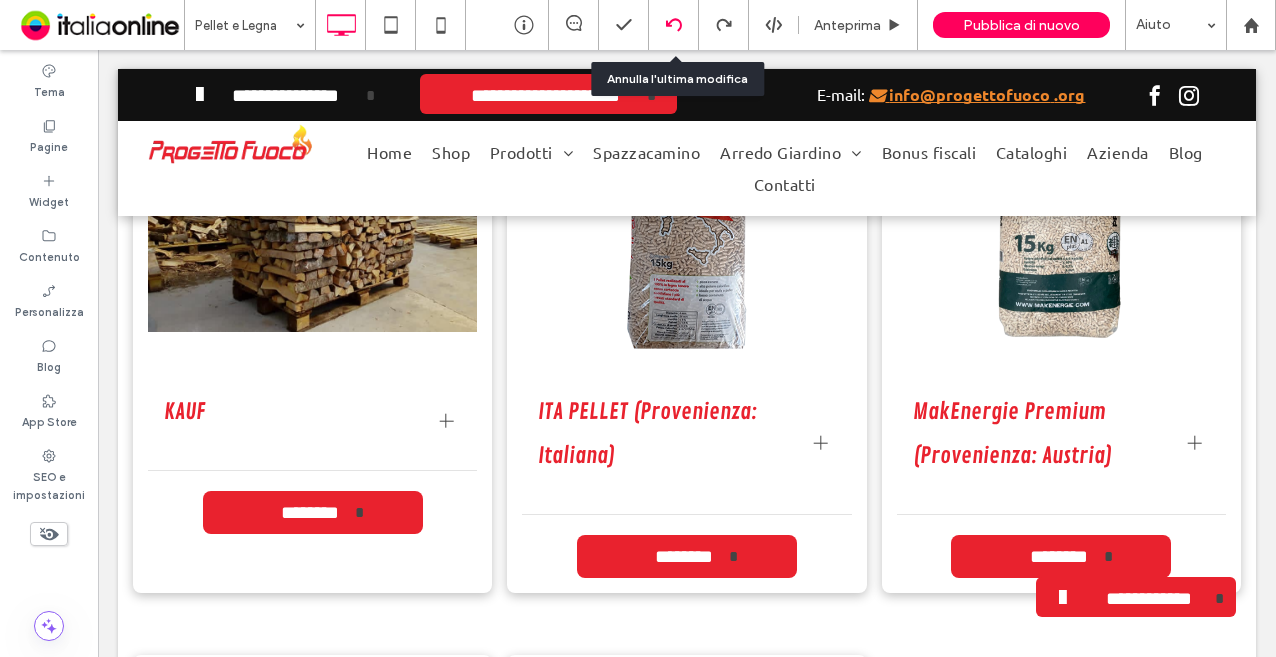 click at bounding box center [673, 25] 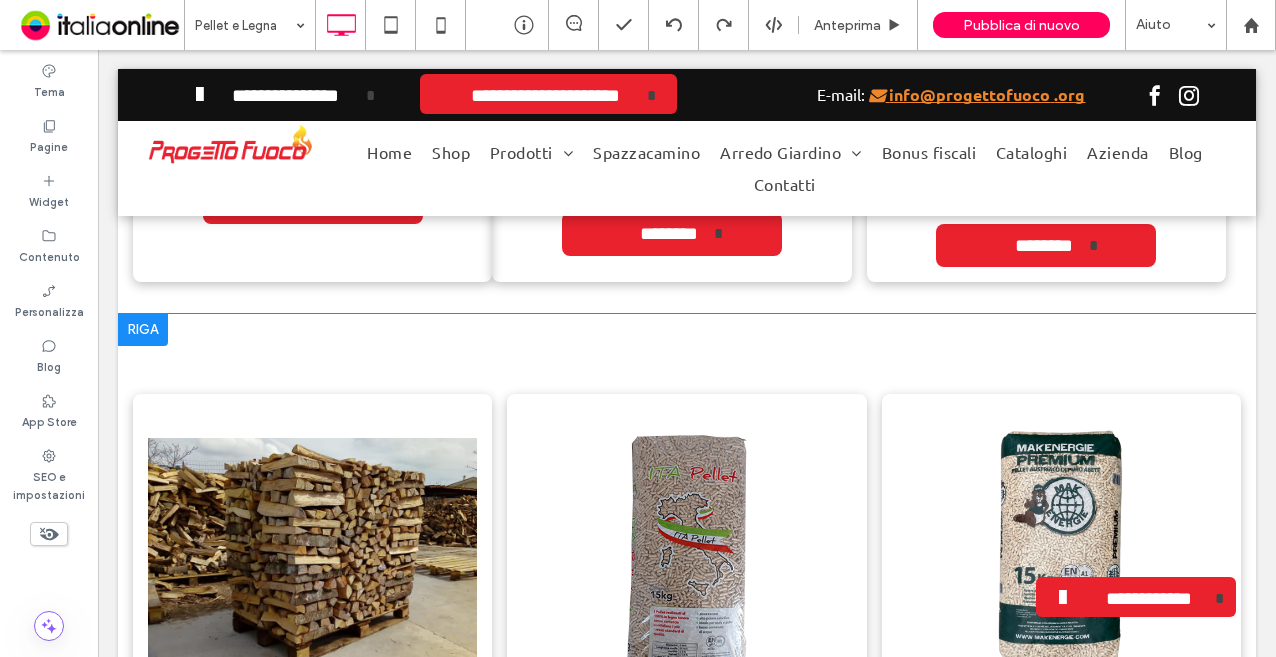 scroll, scrollTop: 2100, scrollLeft: 0, axis: vertical 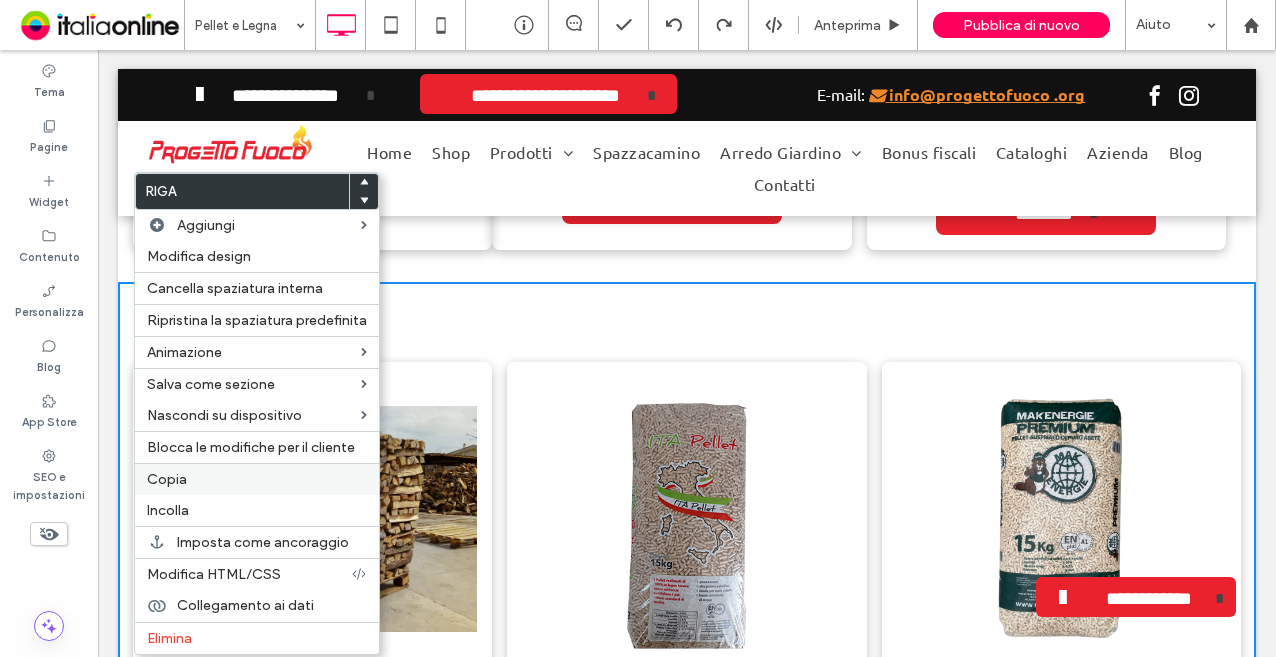 click on "Copia" at bounding box center (257, 479) 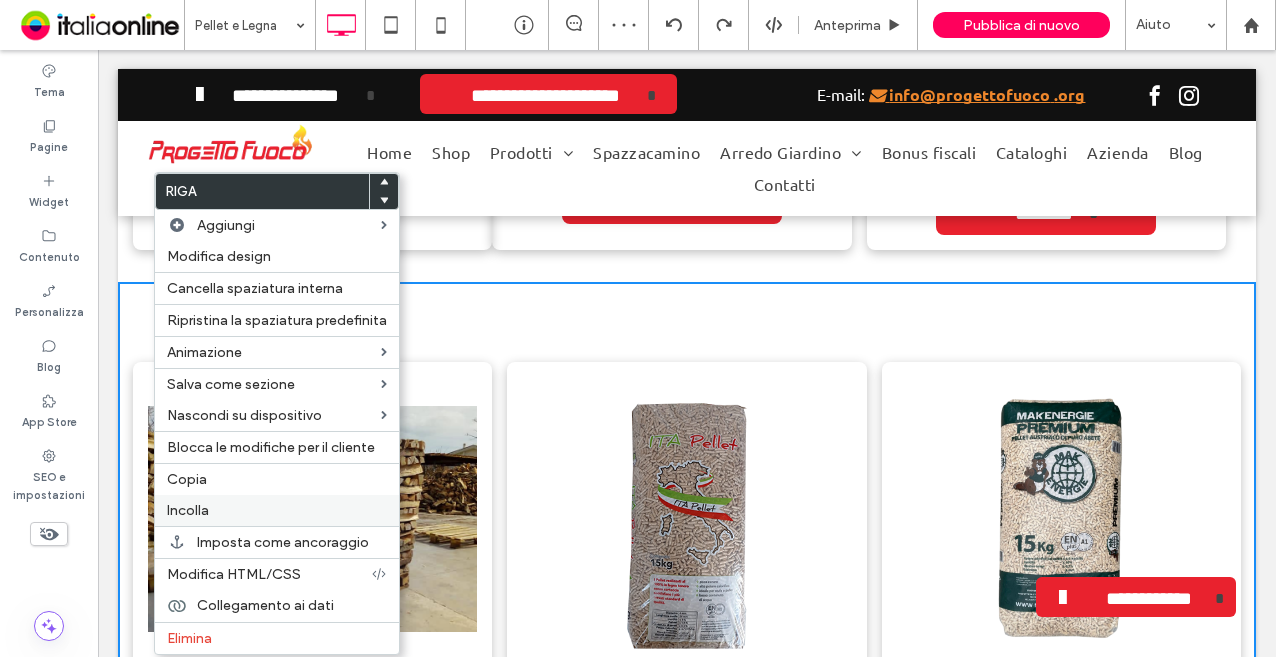 click on "Incolla" at bounding box center [277, 510] 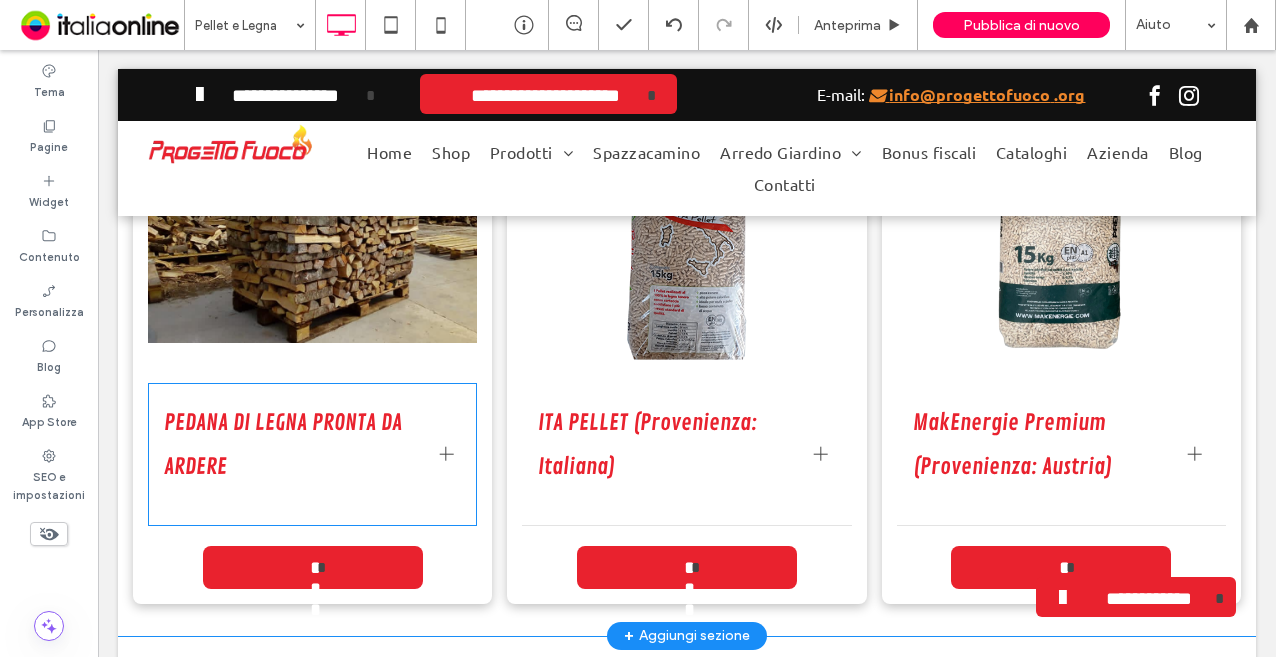 scroll, scrollTop: 2400, scrollLeft: 0, axis: vertical 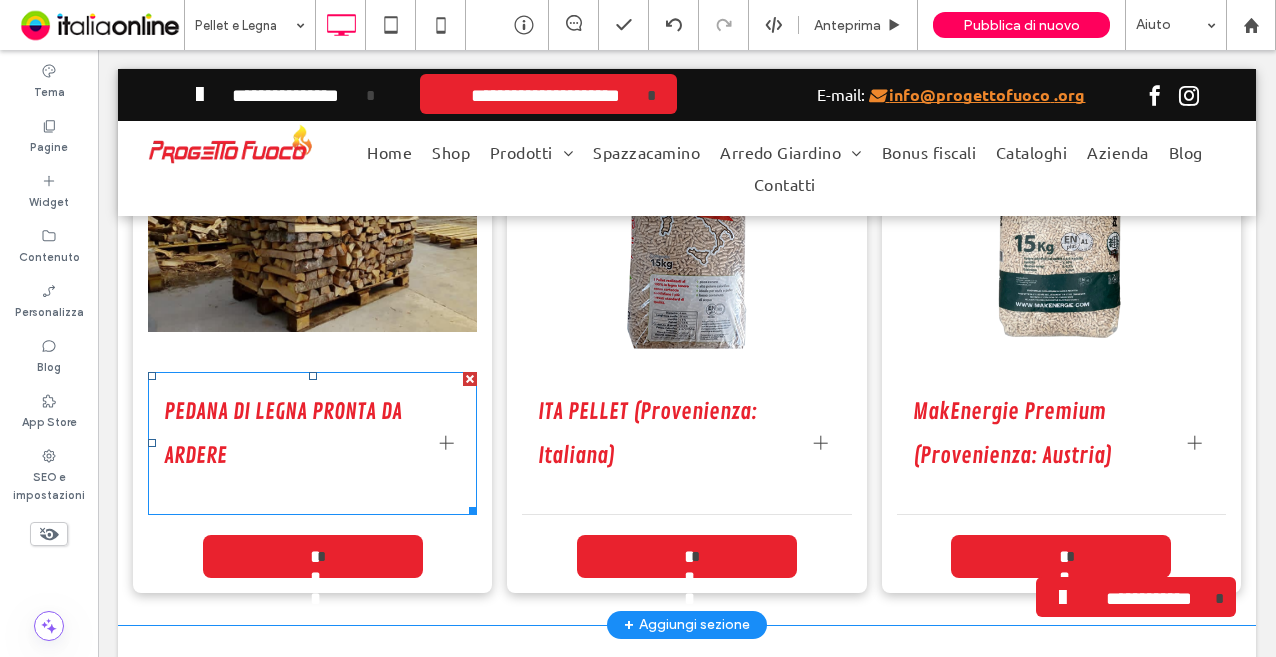 click on "PEDANA DI LEGNA PRONTA DA ARDERE" at bounding box center (293, 434) 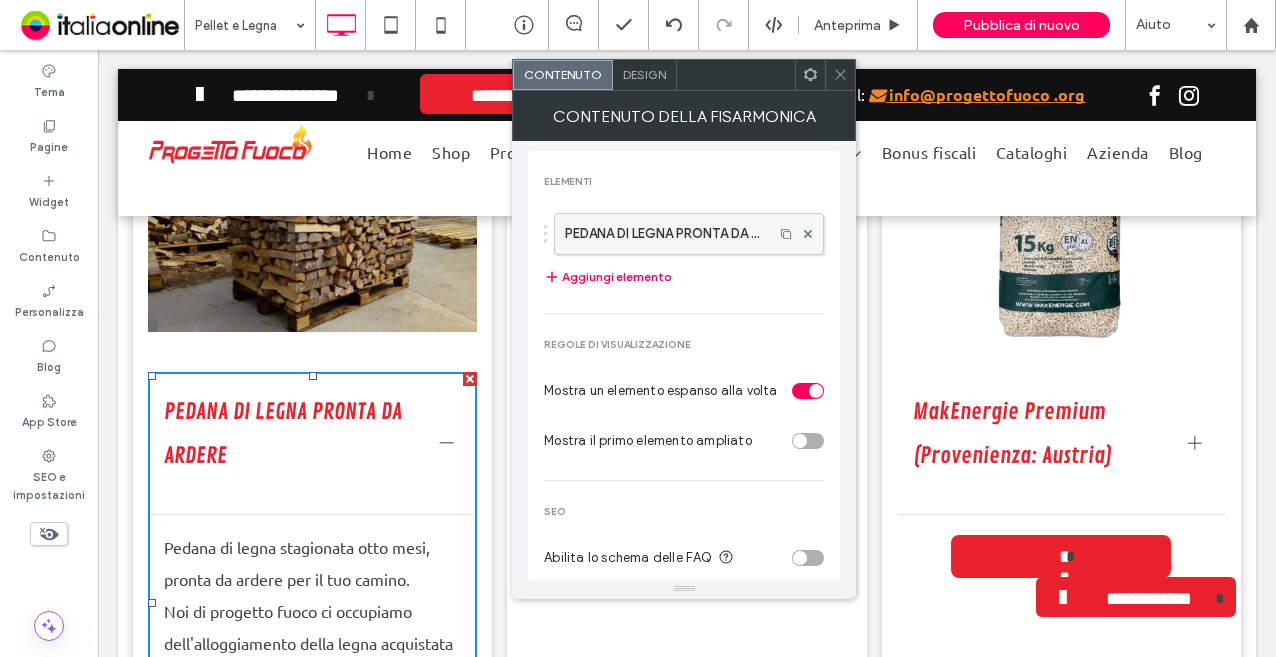 click on "PEDANA DI LEGNA PRONTA DA ARDERE" at bounding box center (664, 234) 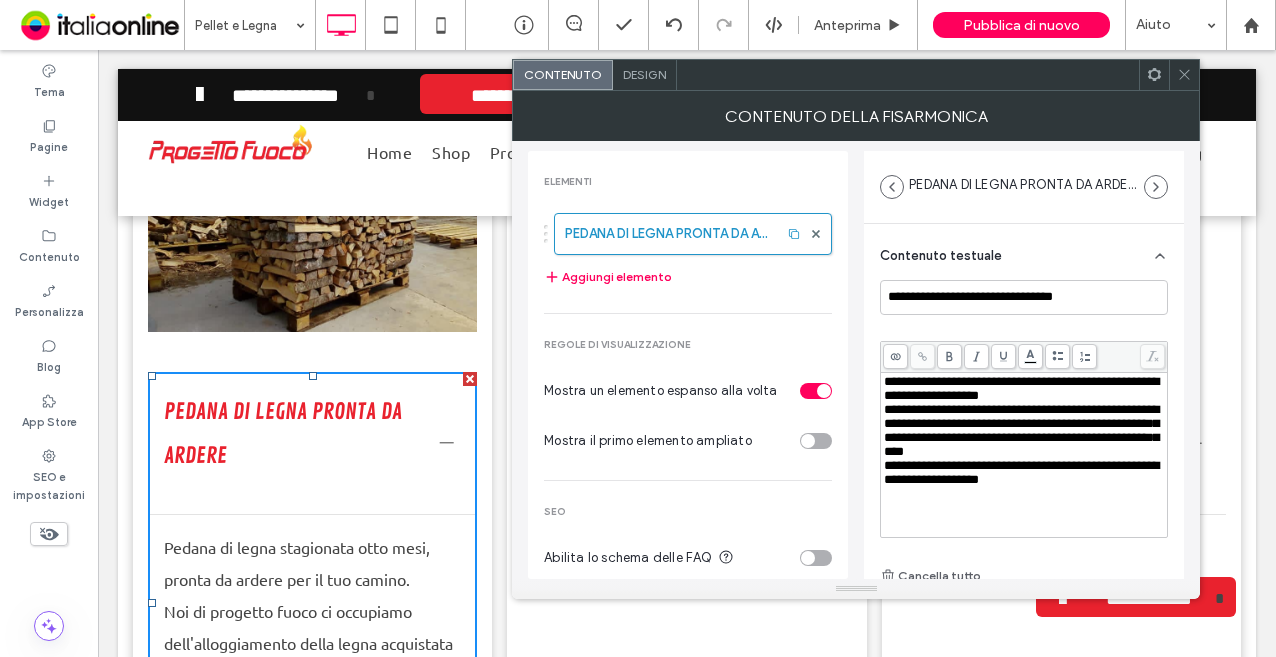 click on "Contenuto testuale" at bounding box center (1024, 252) 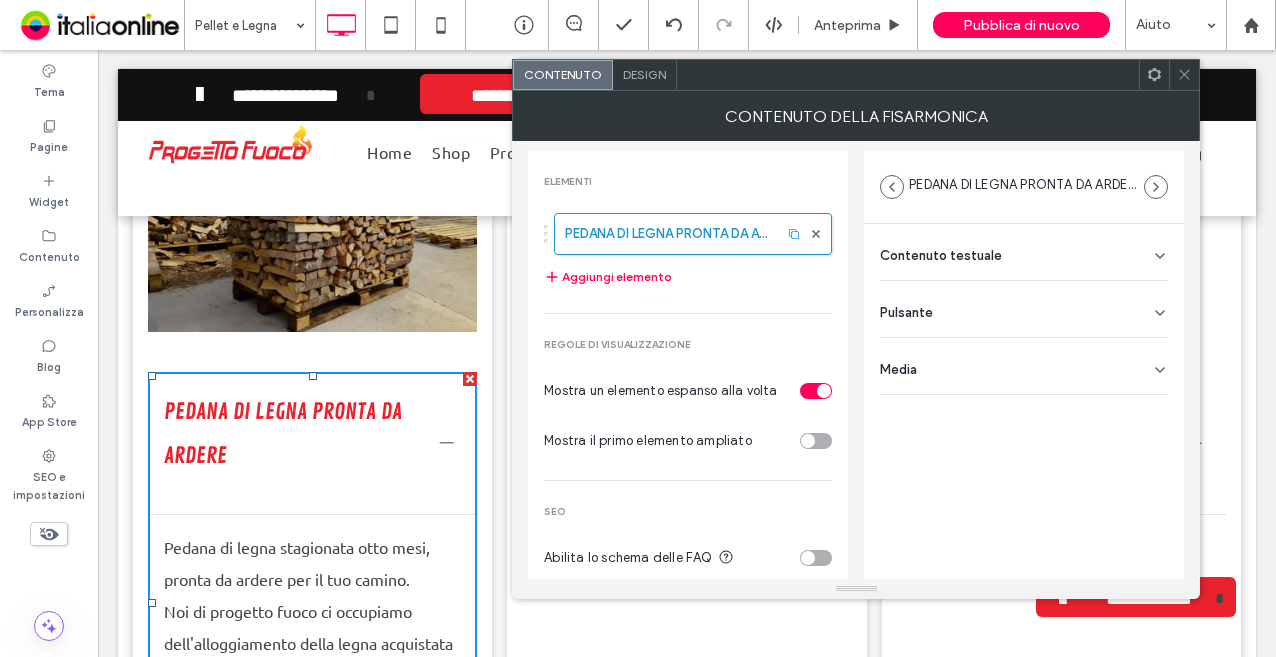 click on "Contenuto testuale" at bounding box center [941, 255] 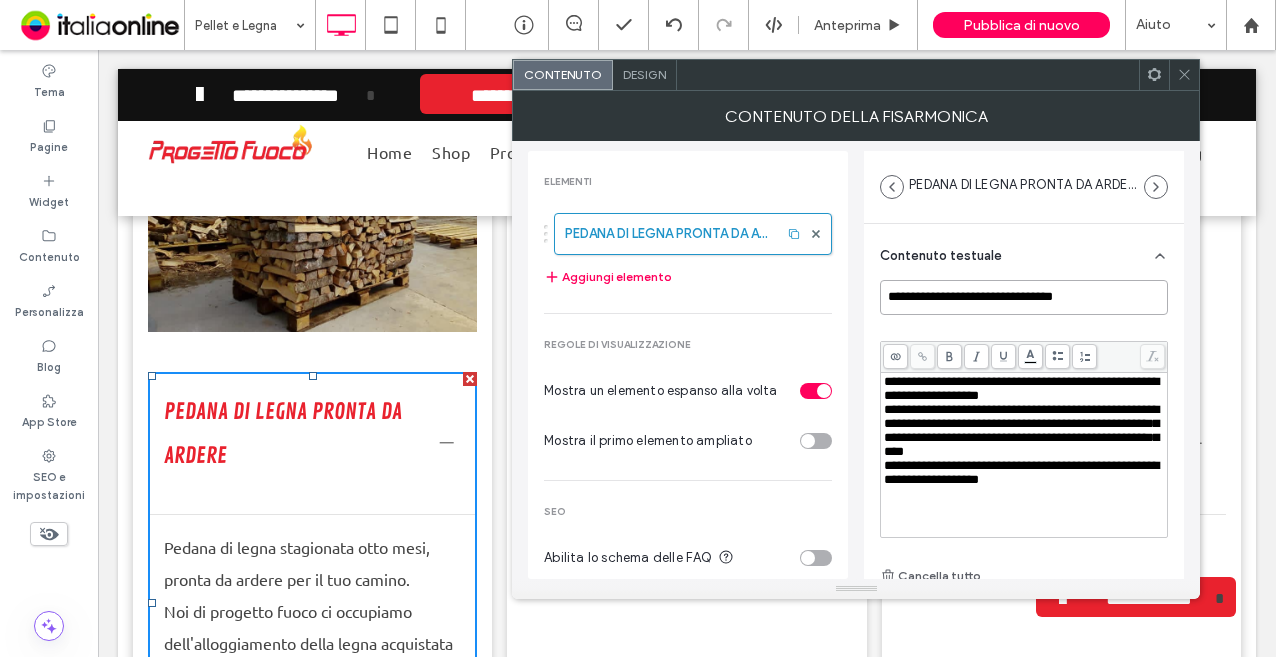 click on "**********" at bounding box center [1024, 297] 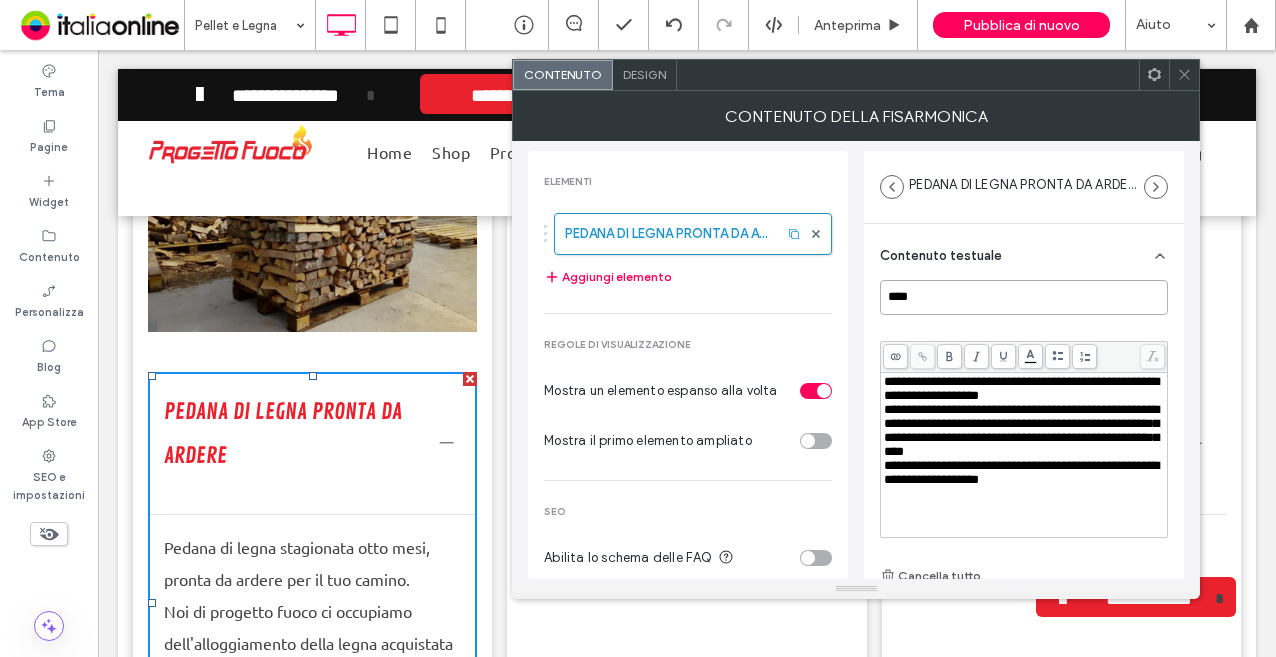 type on "****" 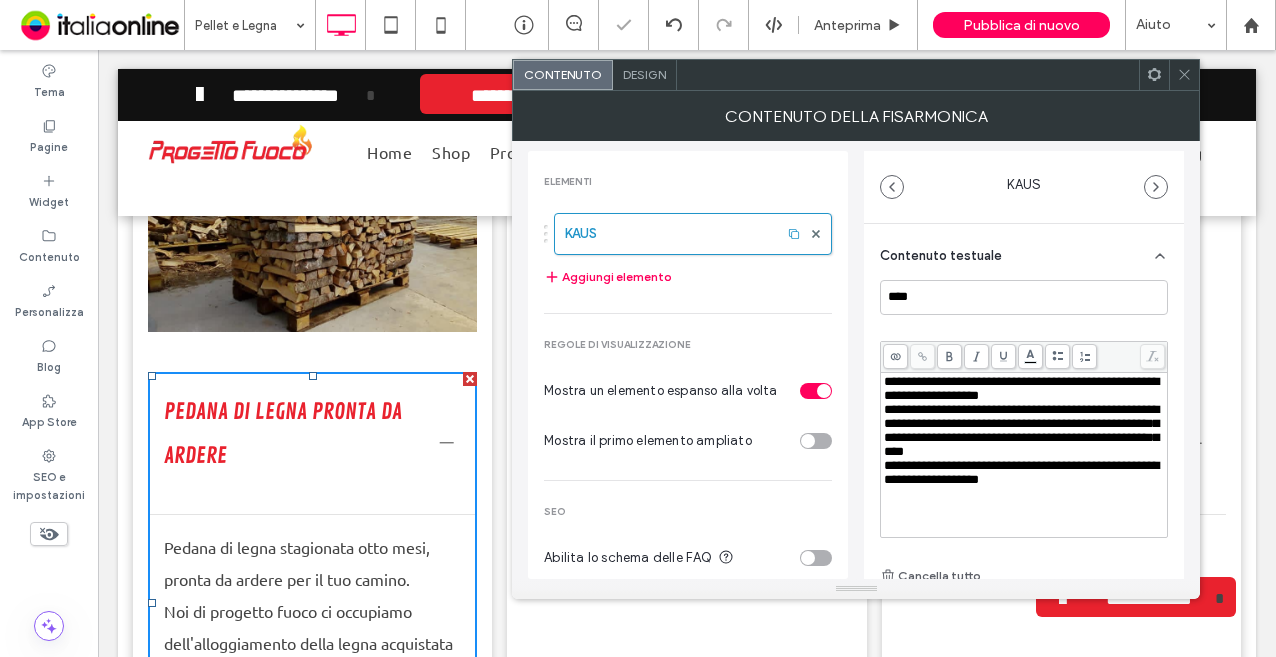 click on "**********" at bounding box center [1021, 430] 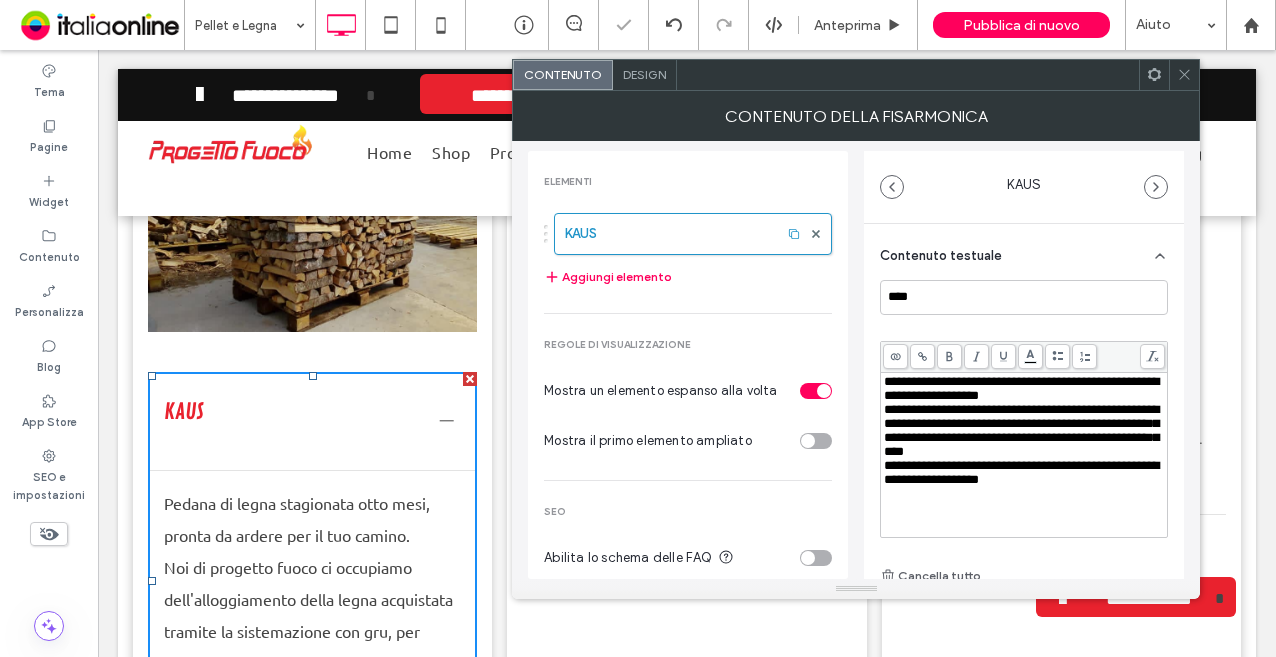 type 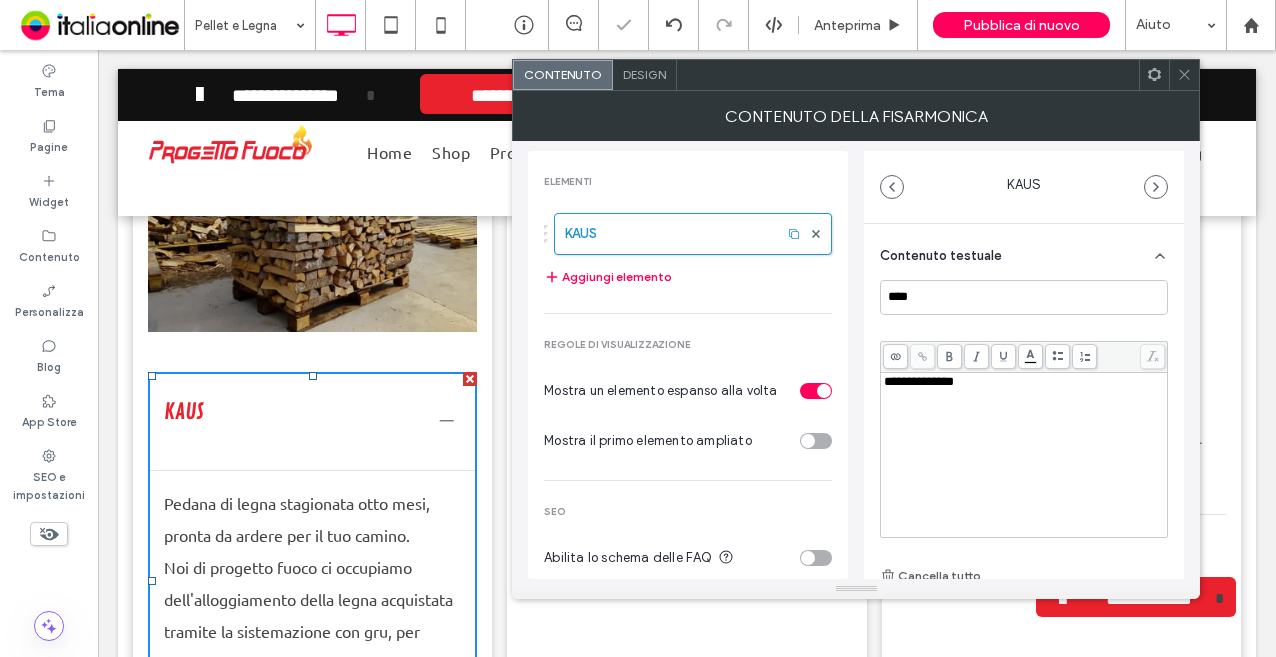 click 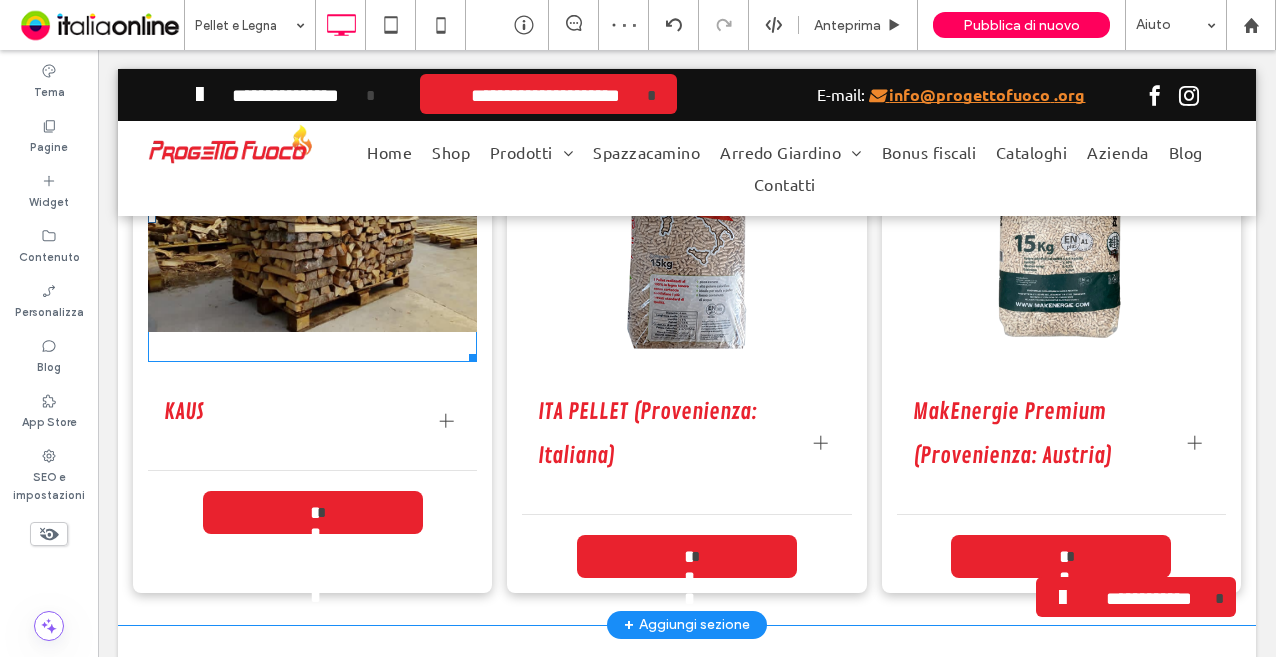click on "Titolo diapositiva
Scrivi qui la tua didascalia
Pulsante" at bounding box center (312, 219) 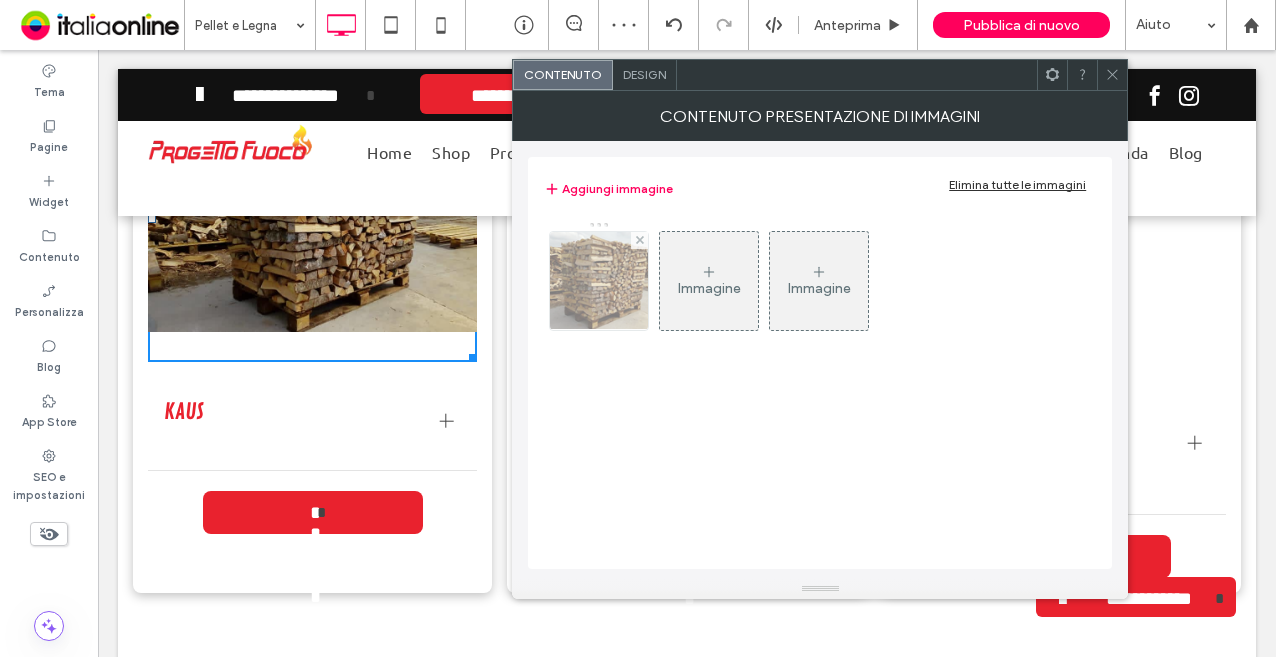 click at bounding box center (599, 281) 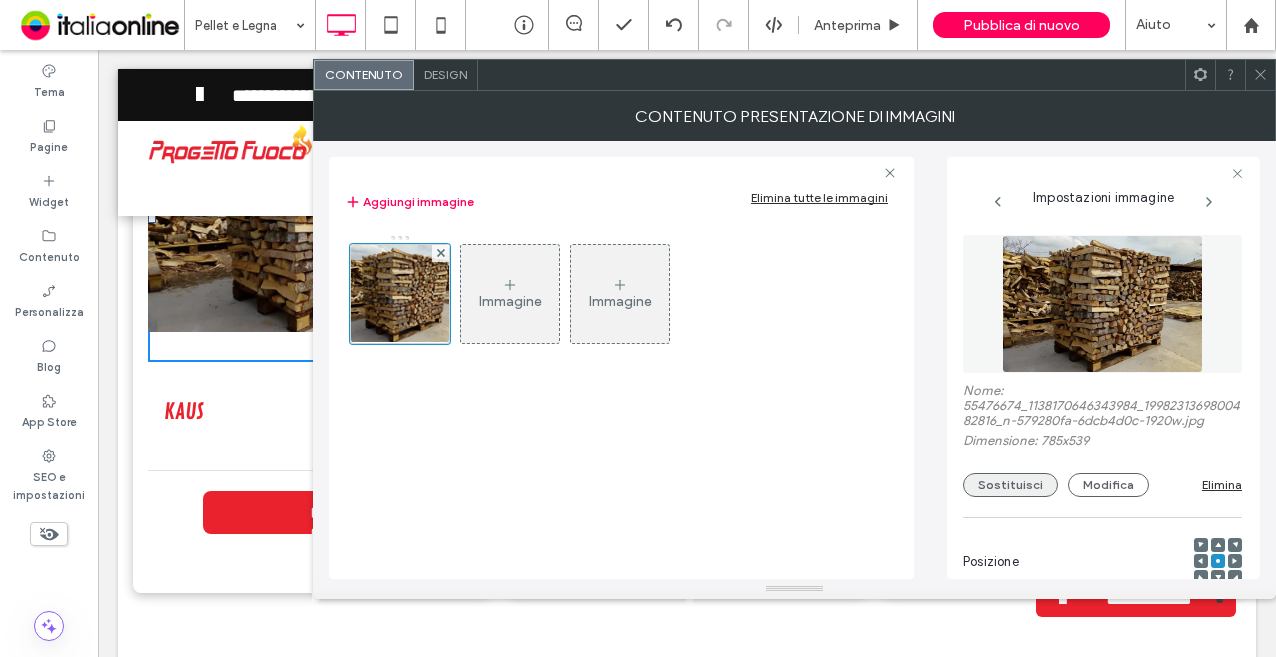 click on "Sostituisci" at bounding box center (1010, 485) 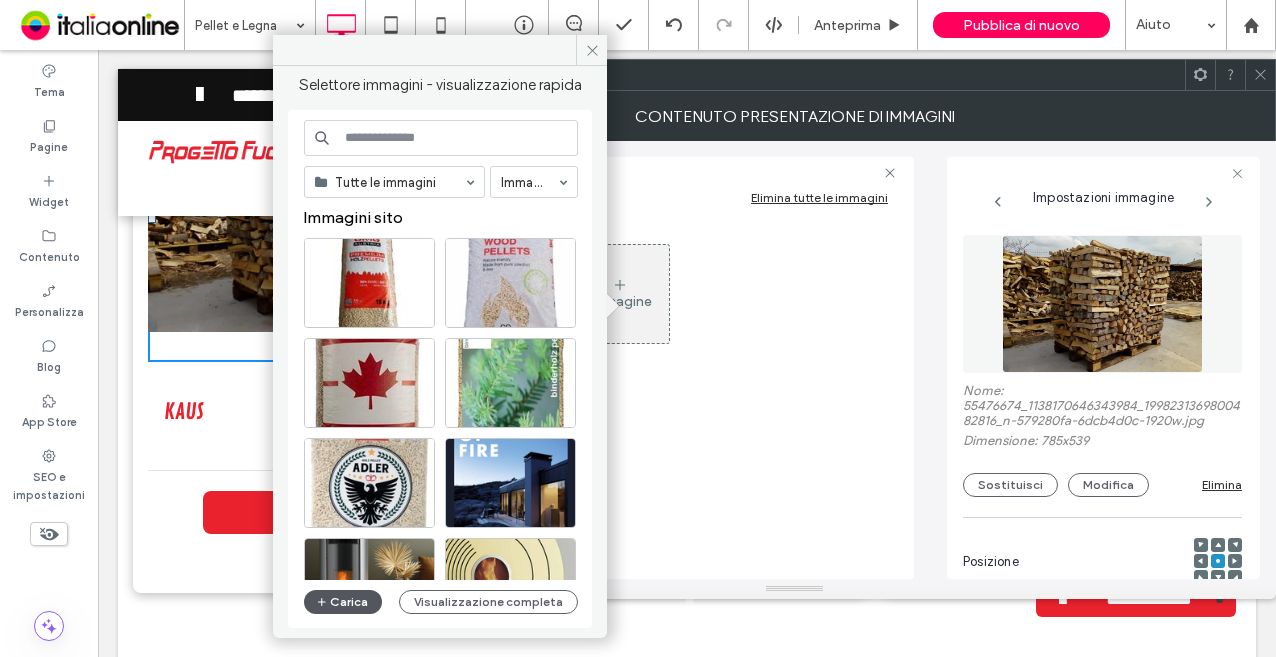 click on "Carica" at bounding box center (343, 602) 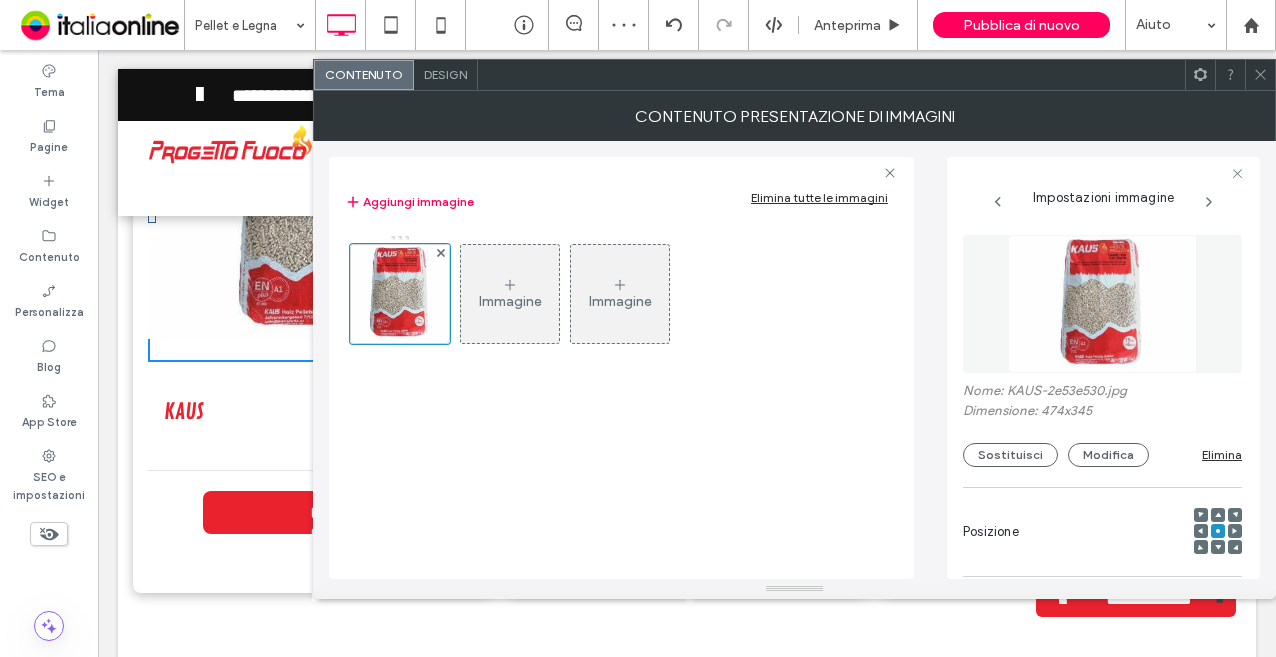 click 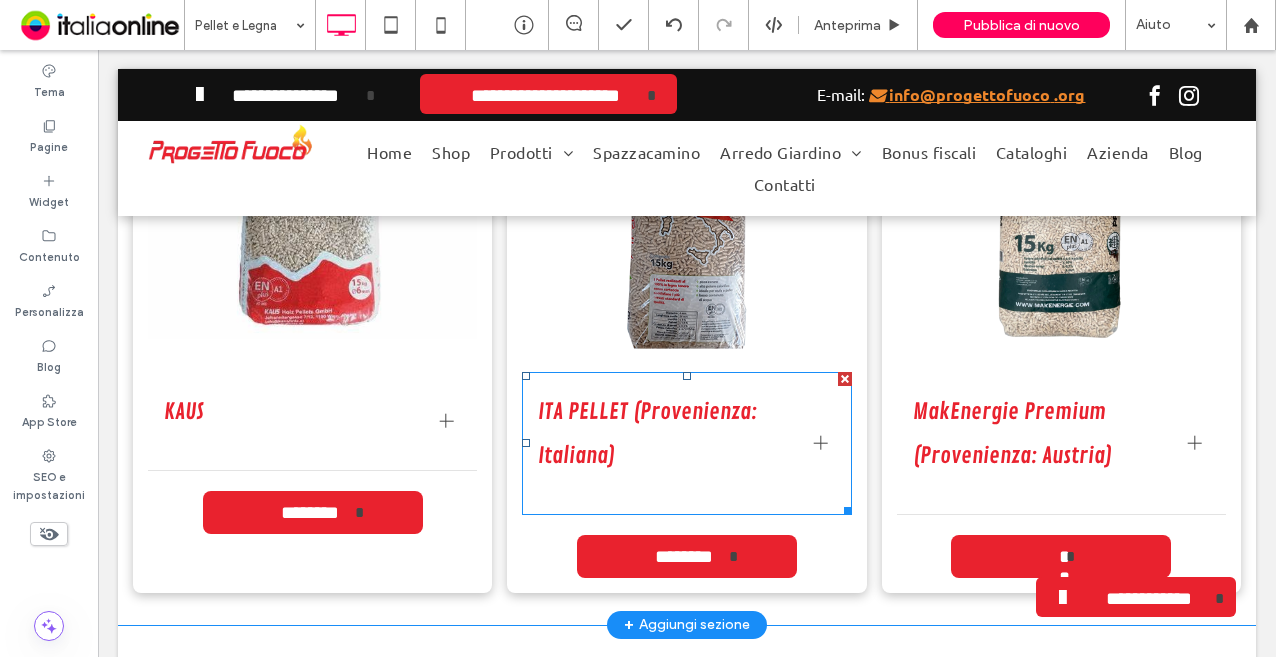 click on "ITA PELLET  (Provenienza: Italiana)" at bounding box center [667, 434] 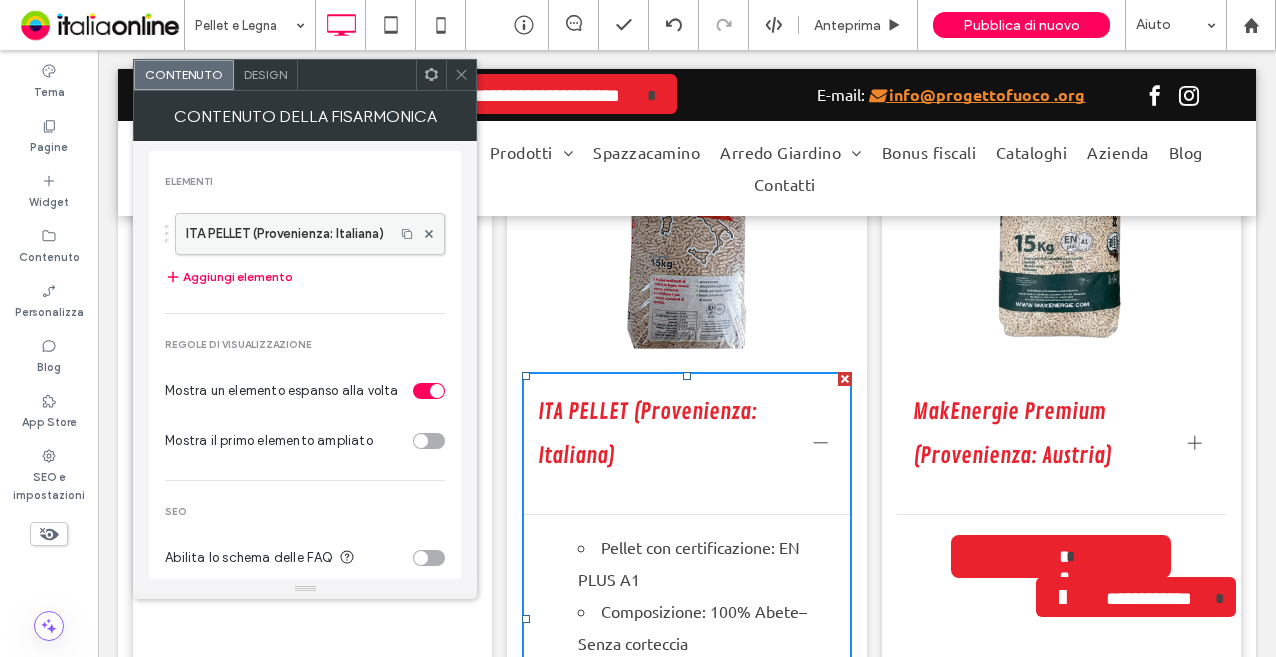 click on "ITA PELLET  (Provenienza: Italiana)" at bounding box center (285, 234) 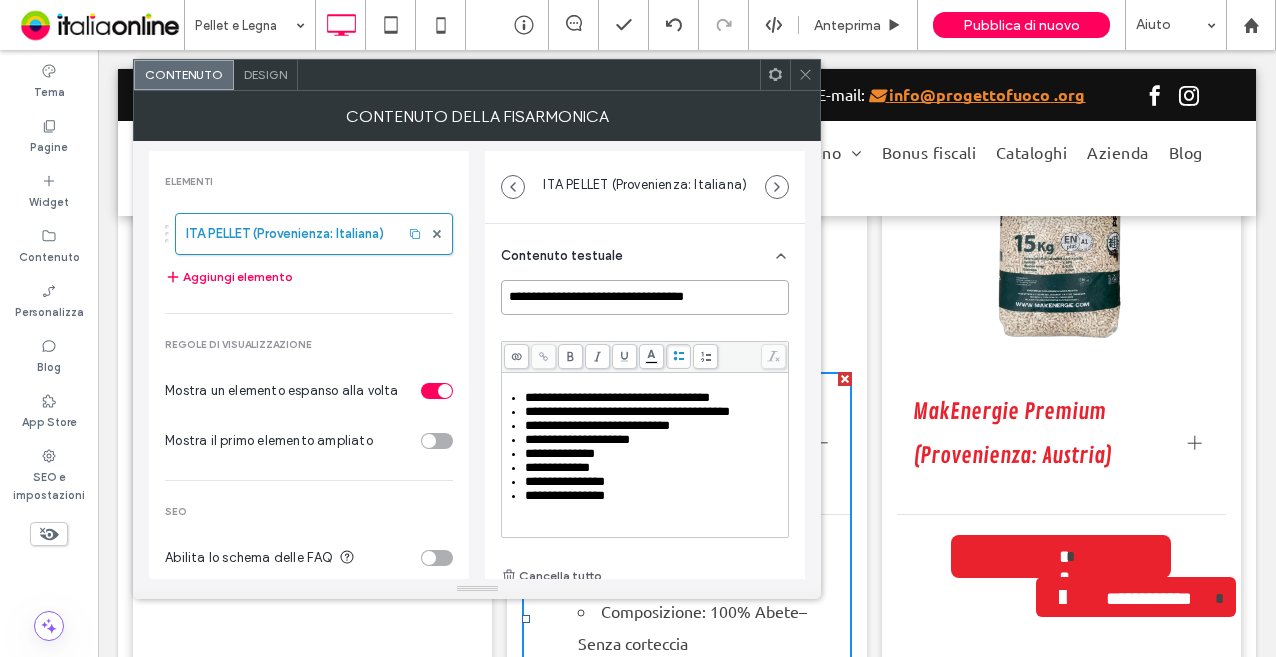 click on "**********" at bounding box center [645, 297] 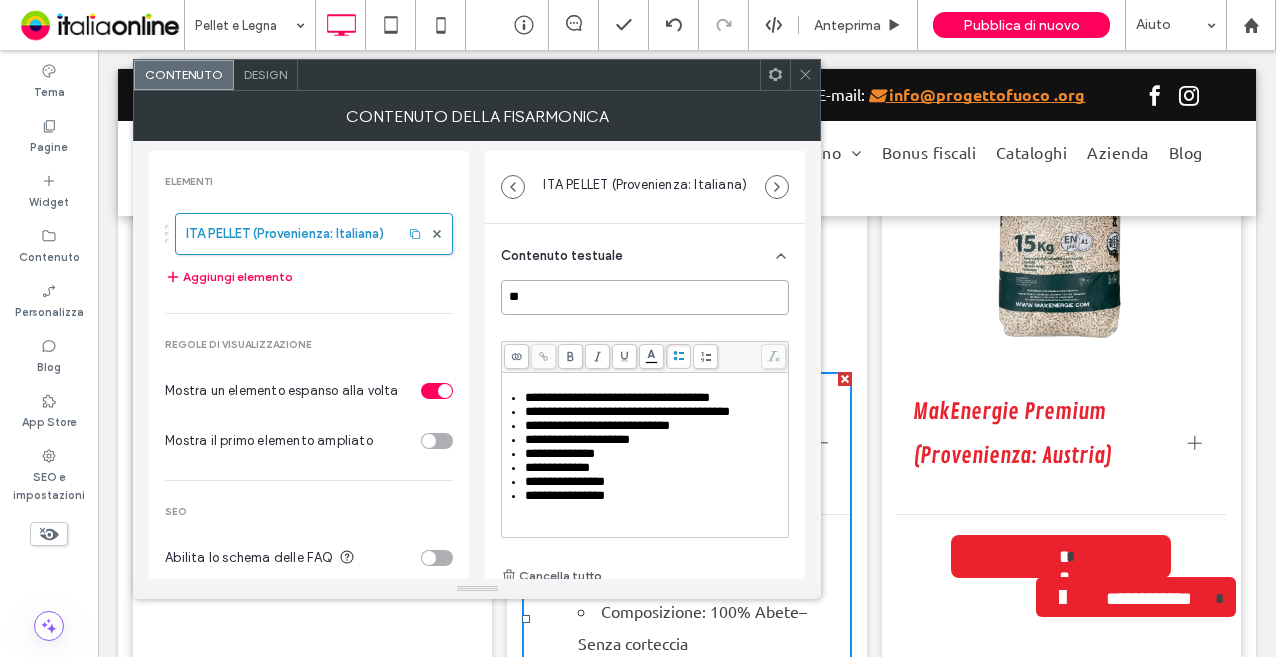 type on "**" 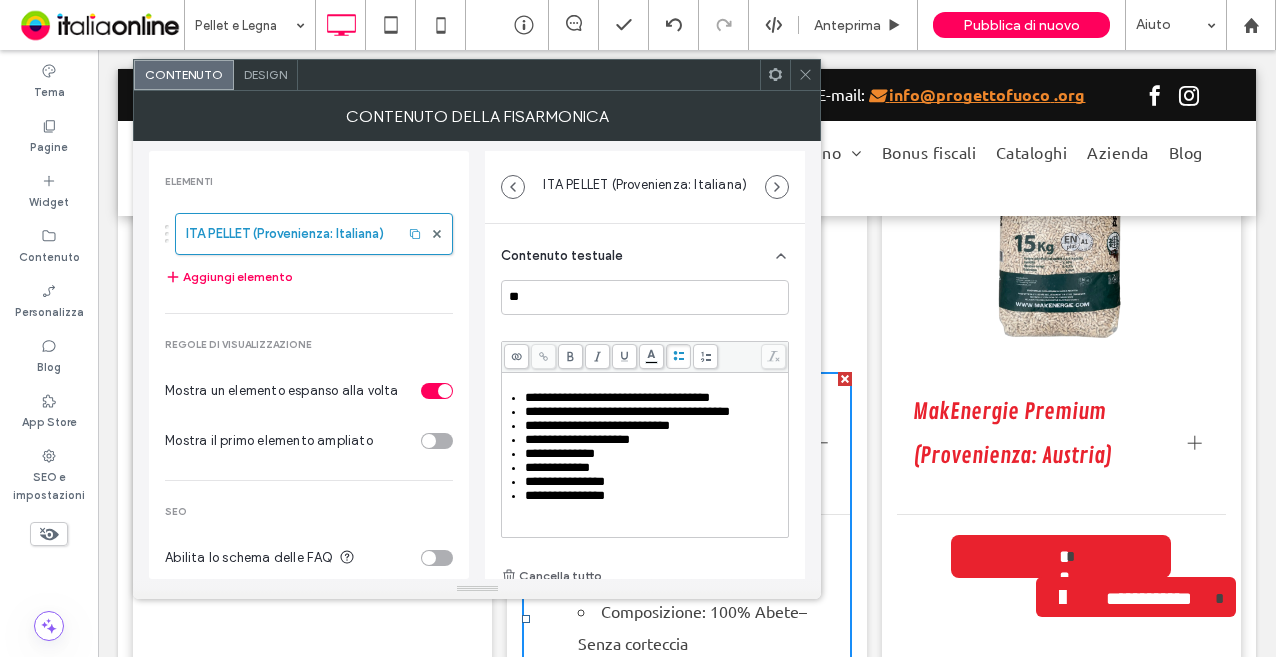 click on "**********" at bounding box center [627, 411] 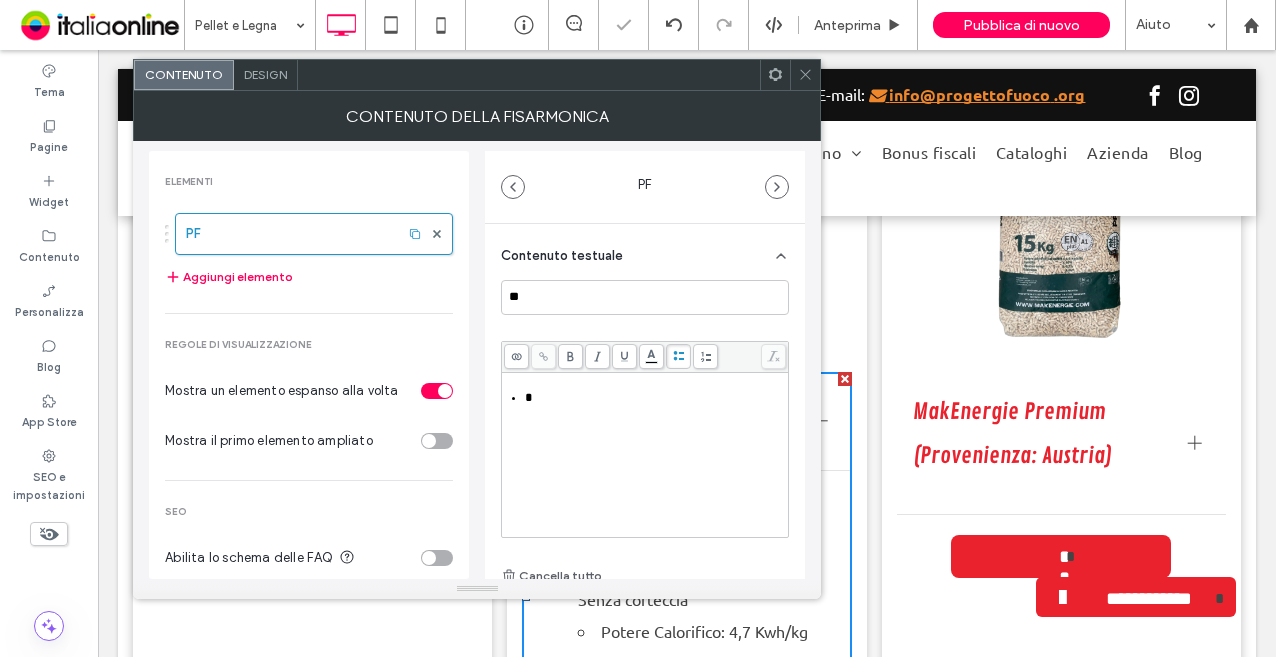 type 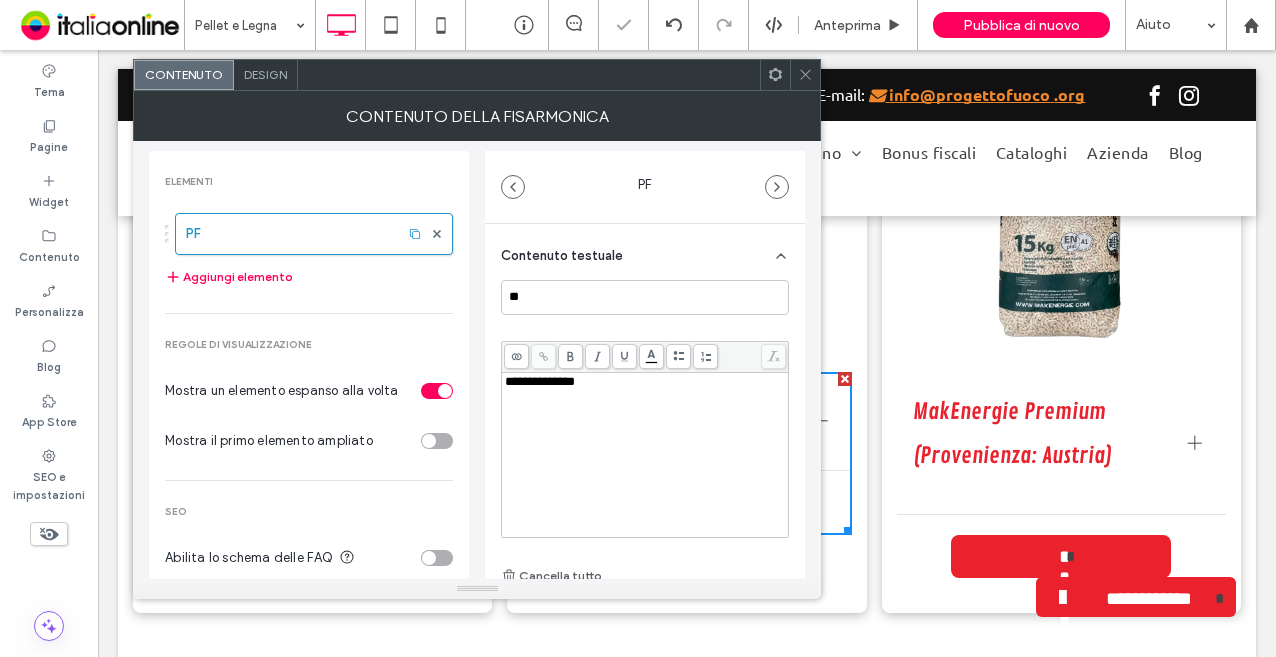 click 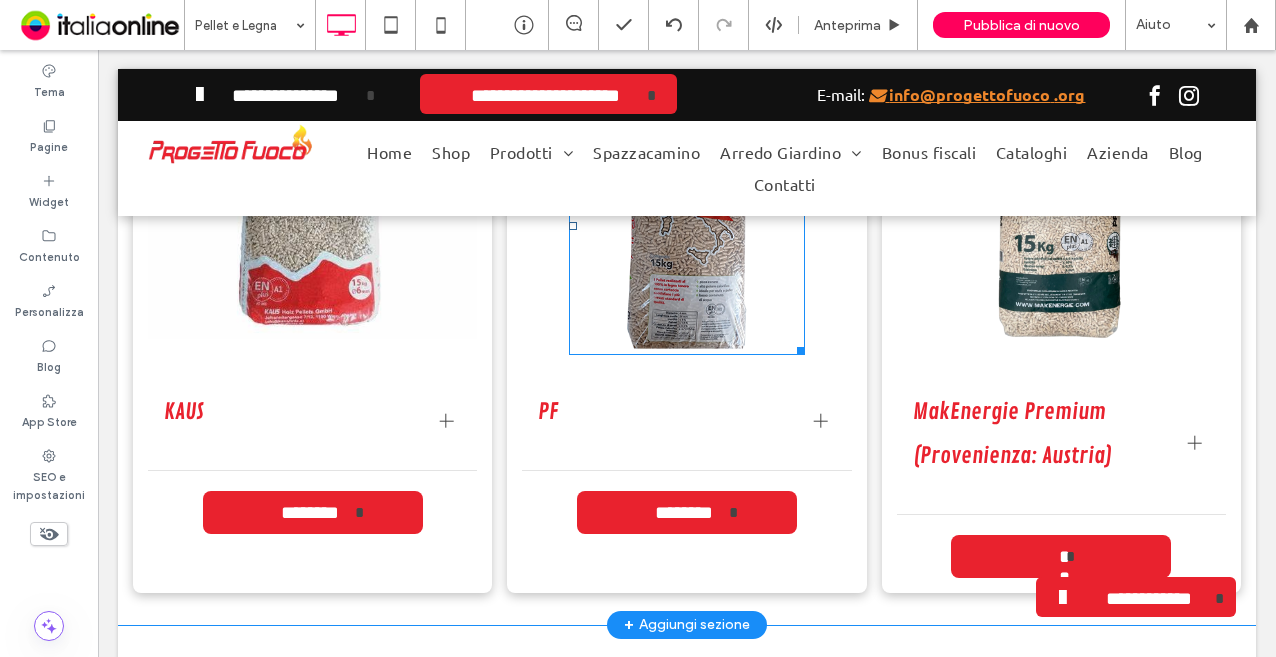 click on "Titolo diapositiva
Scrivi qui la tua didascalia
Pulsante" at bounding box center (687, 226) 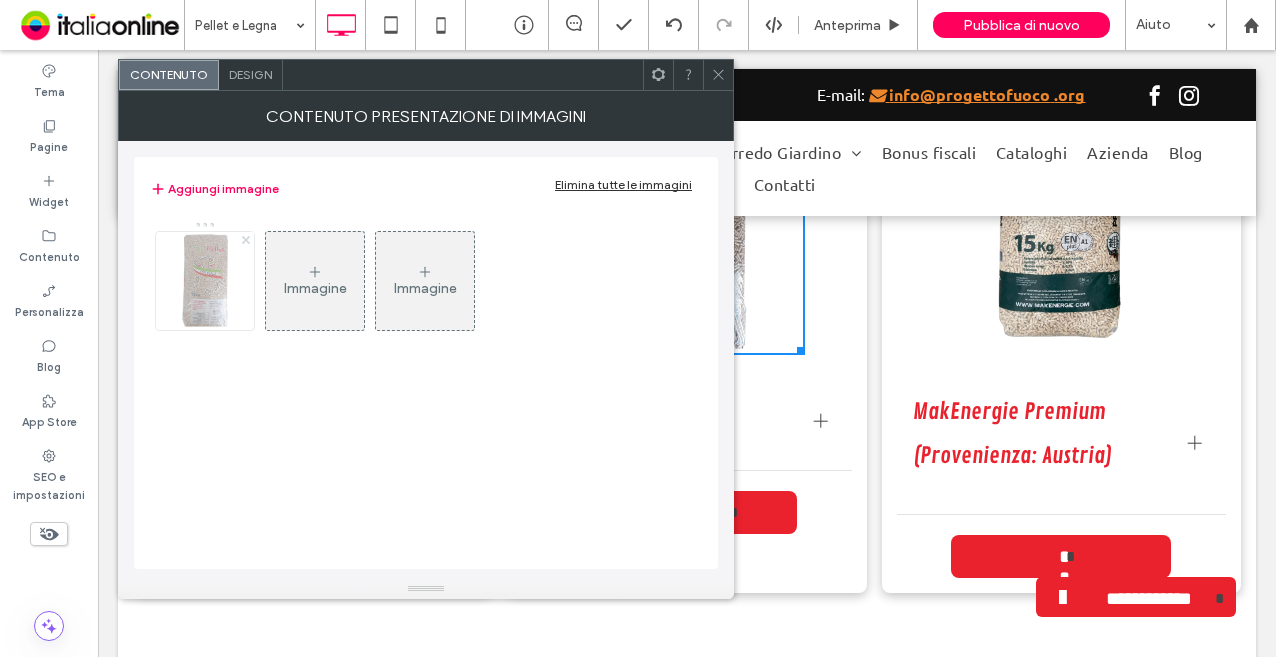 click at bounding box center [246, 240] 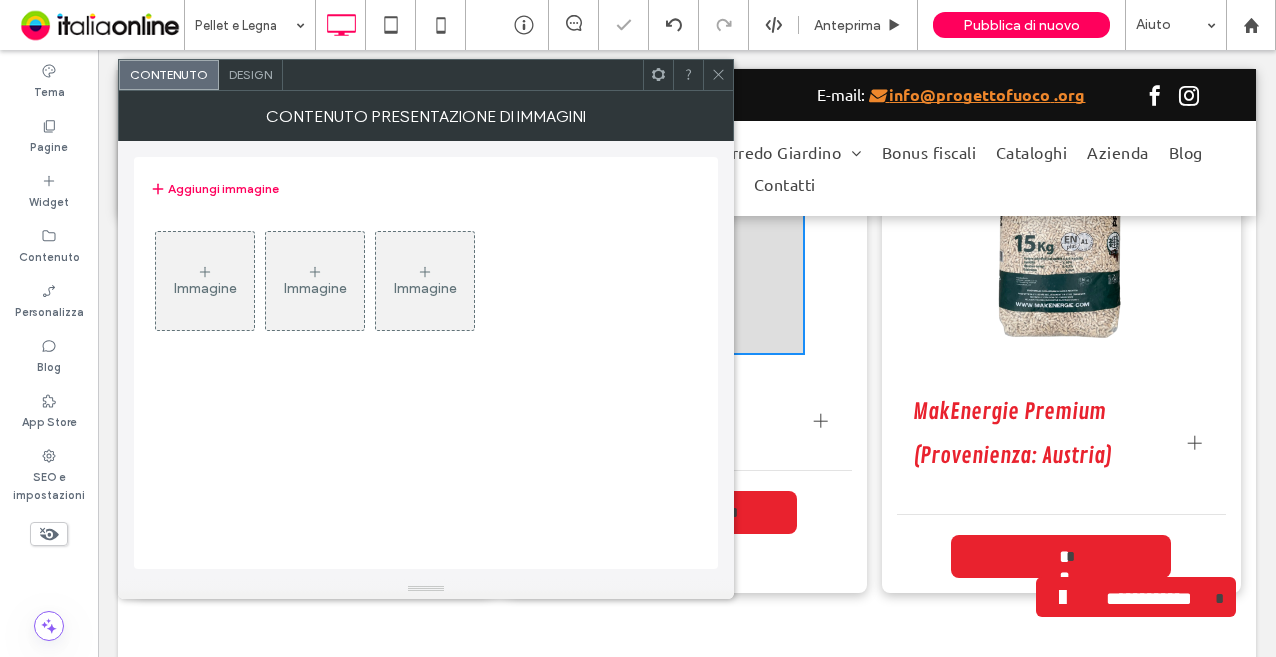 click on "Immagine" at bounding box center (205, 281) 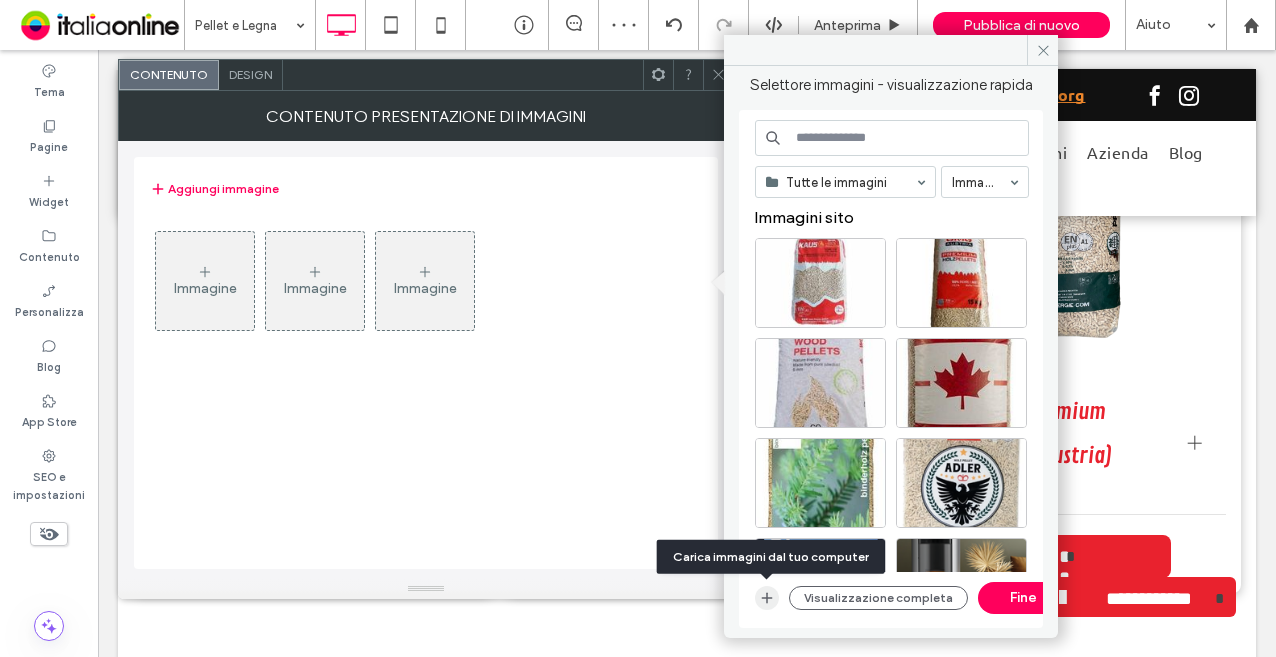 click 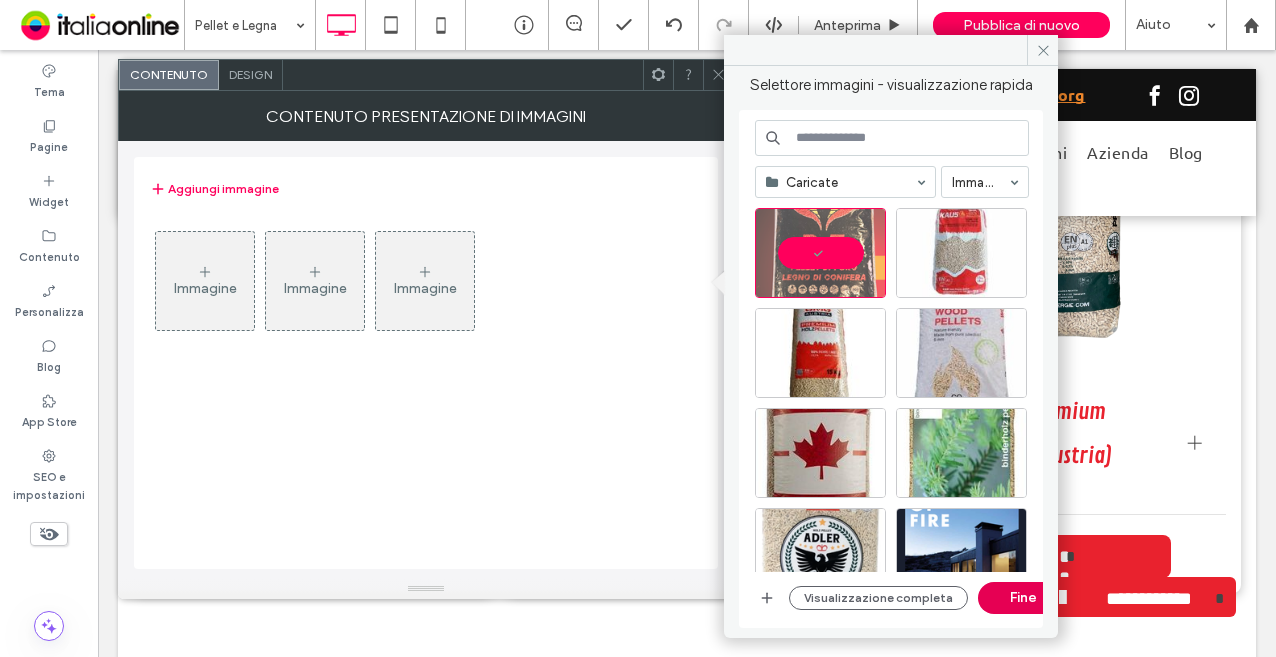 click on "Fine" at bounding box center (1023, 598) 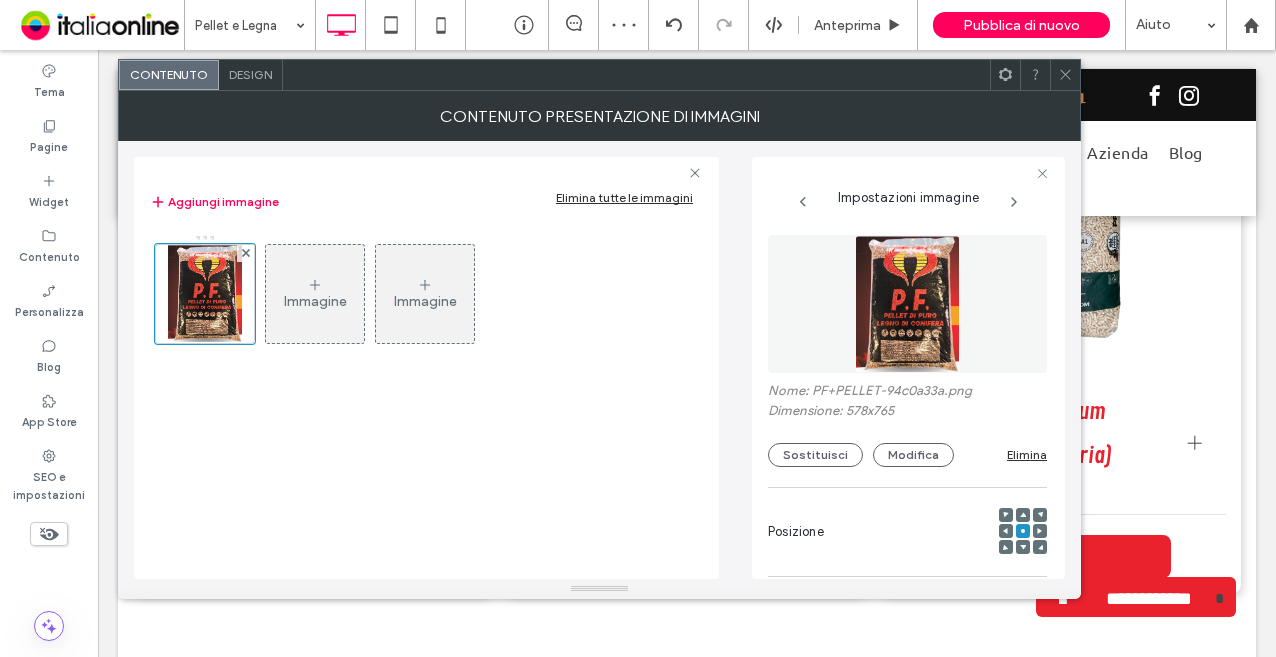 click 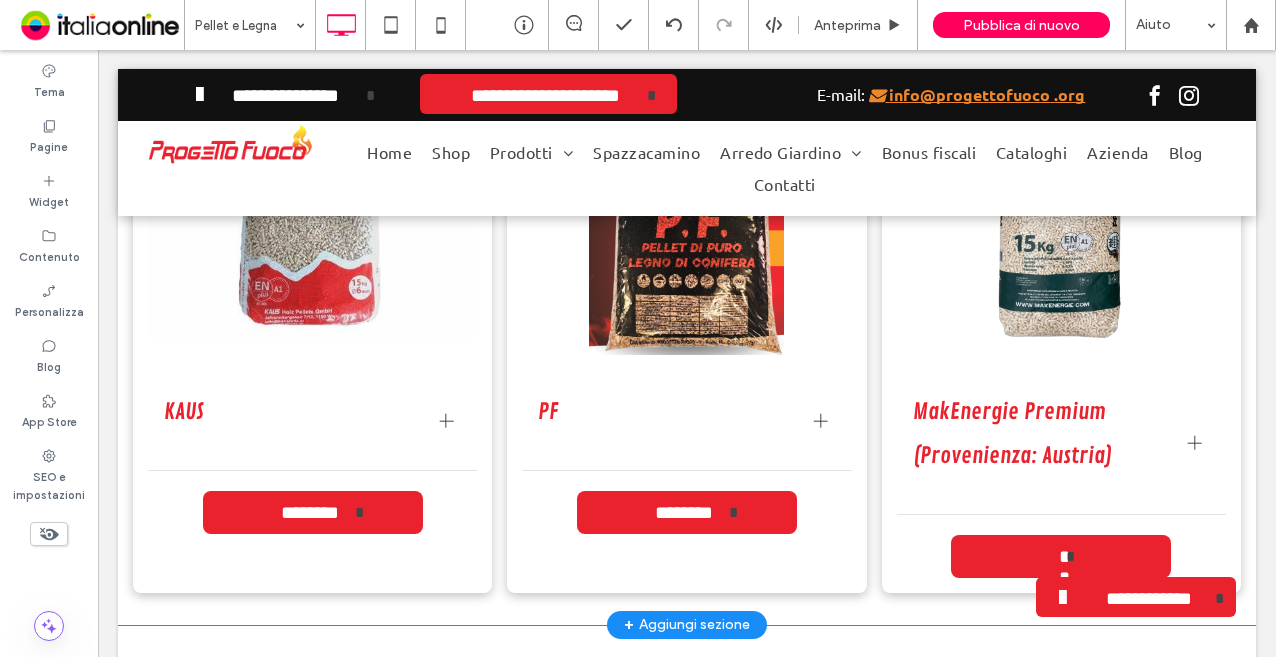click on "**********" at bounding box center (687, 327) 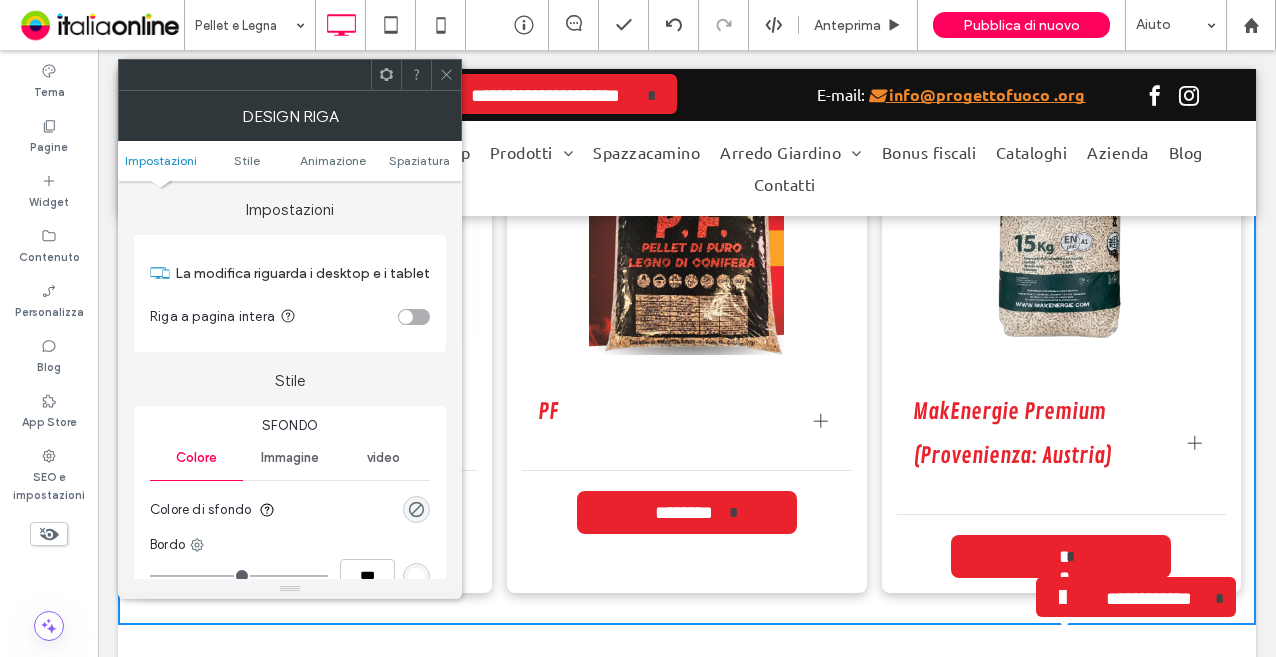 click on "Titolo diapositiva
Scrivi qui la tua didascalia
Pulsante" at bounding box center (1062, 219) 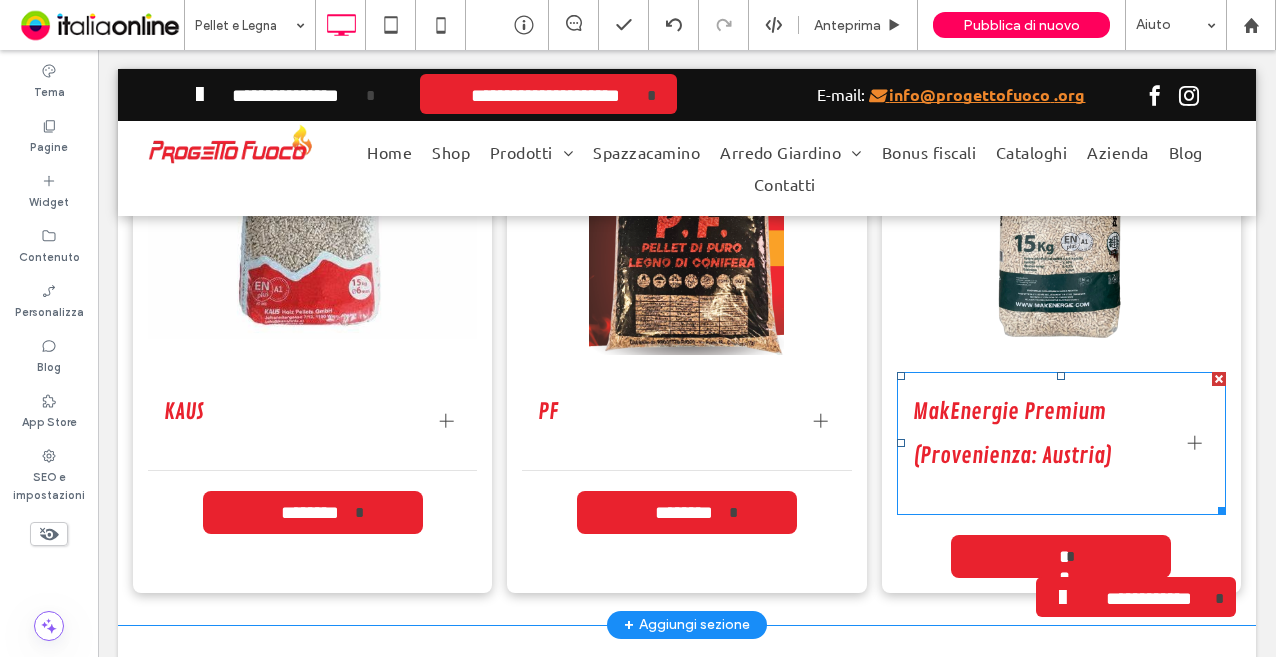 click on "MakEnergie Premium (Provenienza: Austria)" at bounding box center [1042, 434] 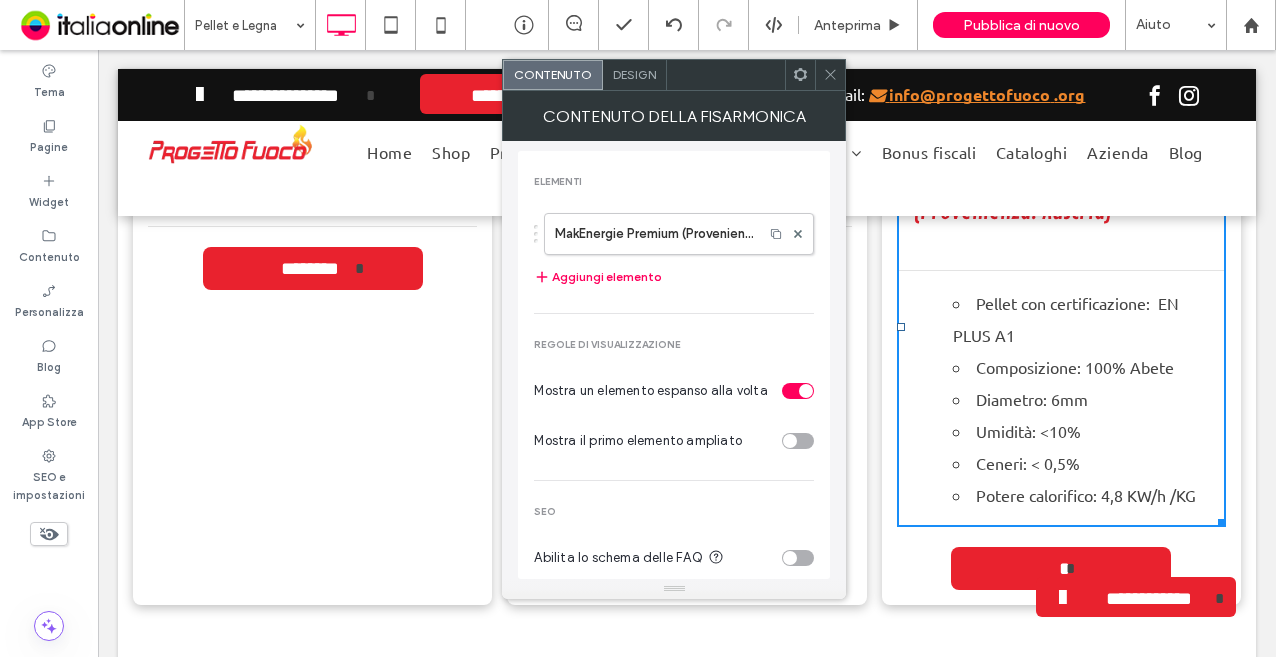 scroll, scrollTop: 2656, scrollLeft: 0, axis: vertical 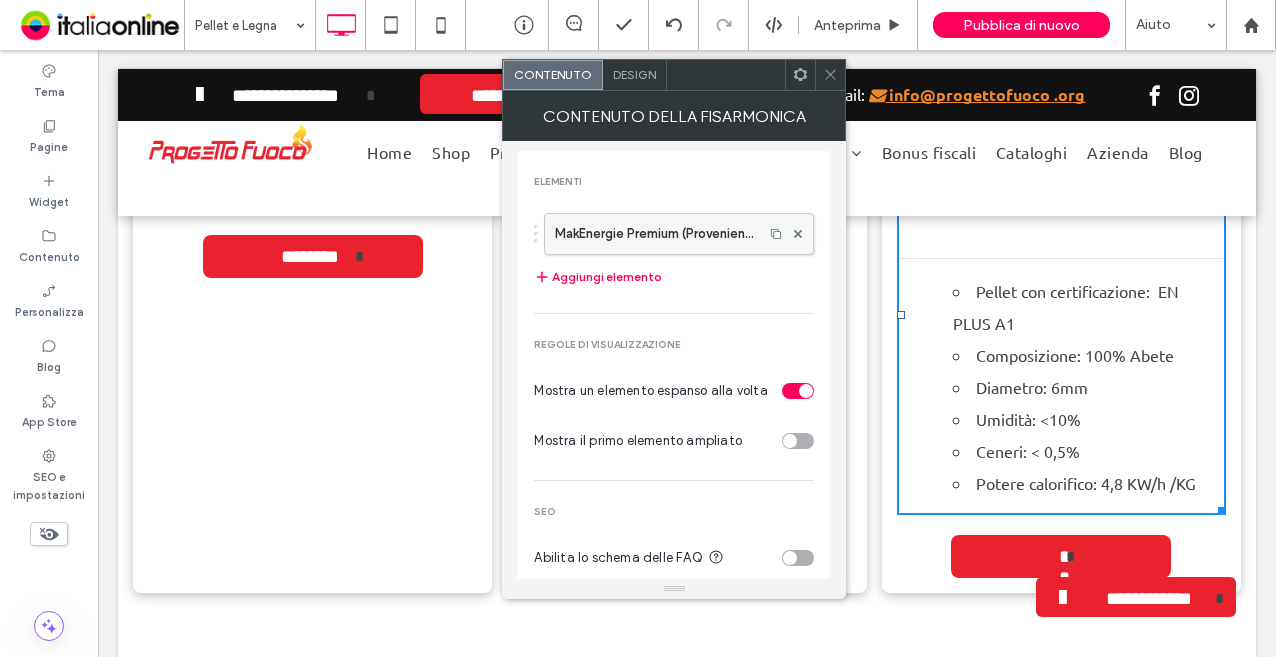 click on "MakEnergie Premium (Provenienza: Austria)" at bounding box center (654, 234) 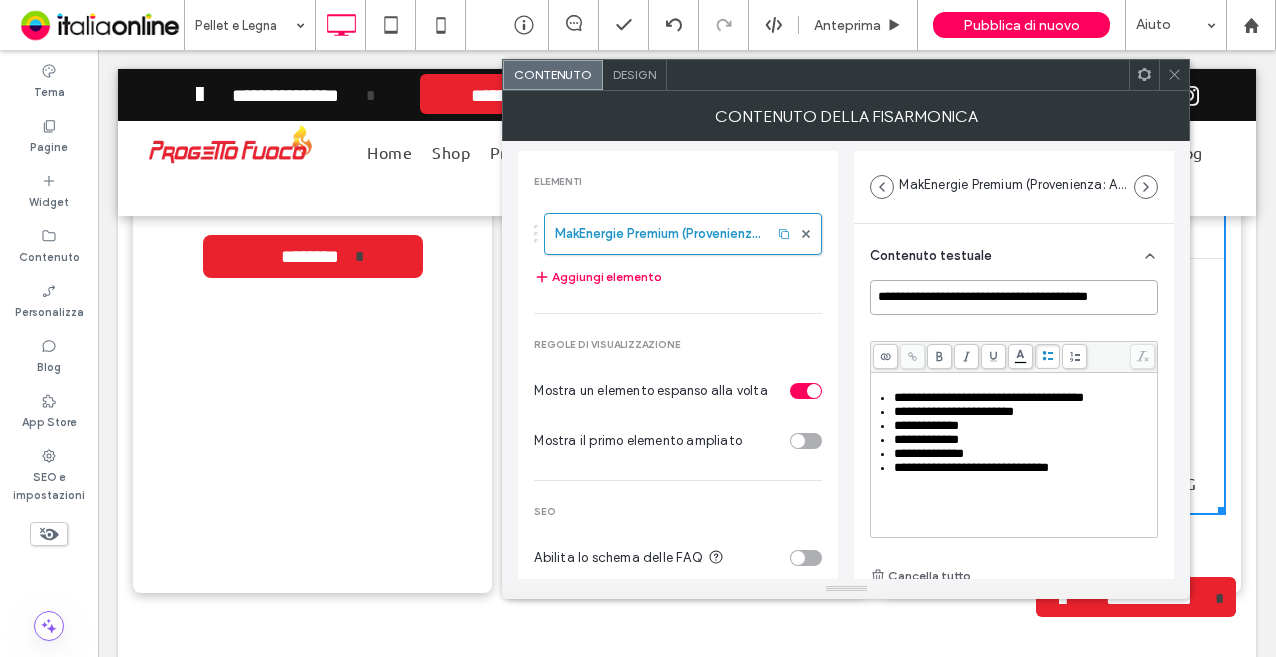 click on "**********" at bounding box center (1014, 297) 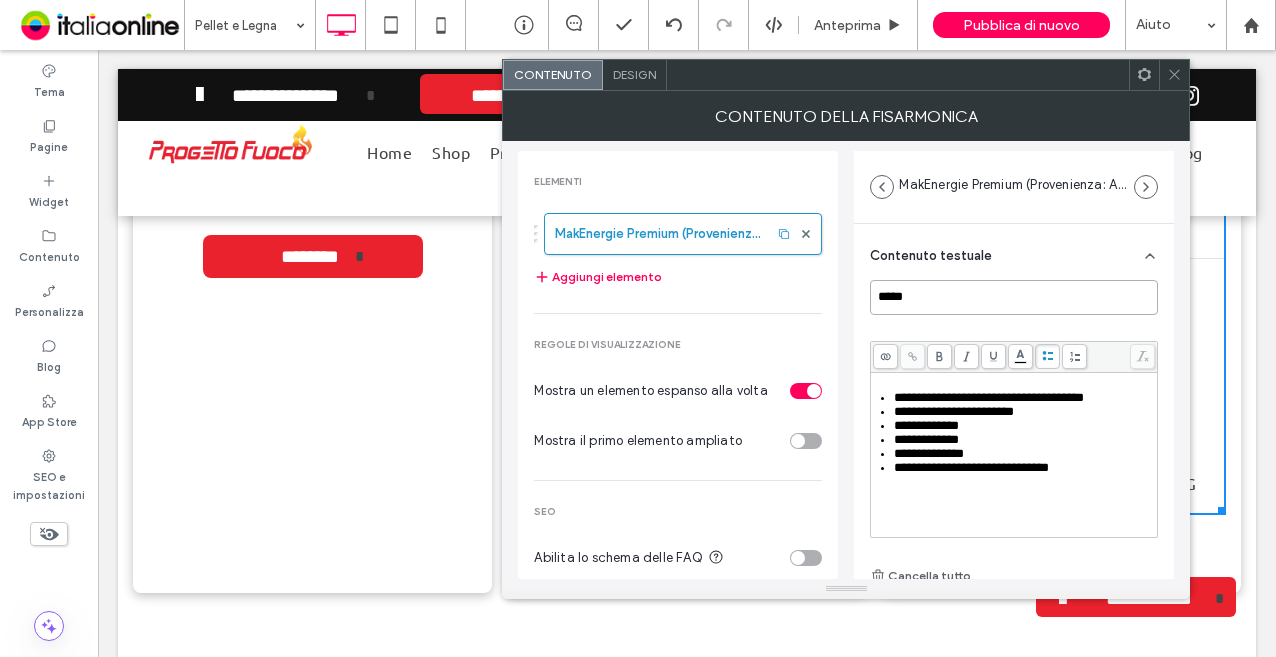 type on "*****" 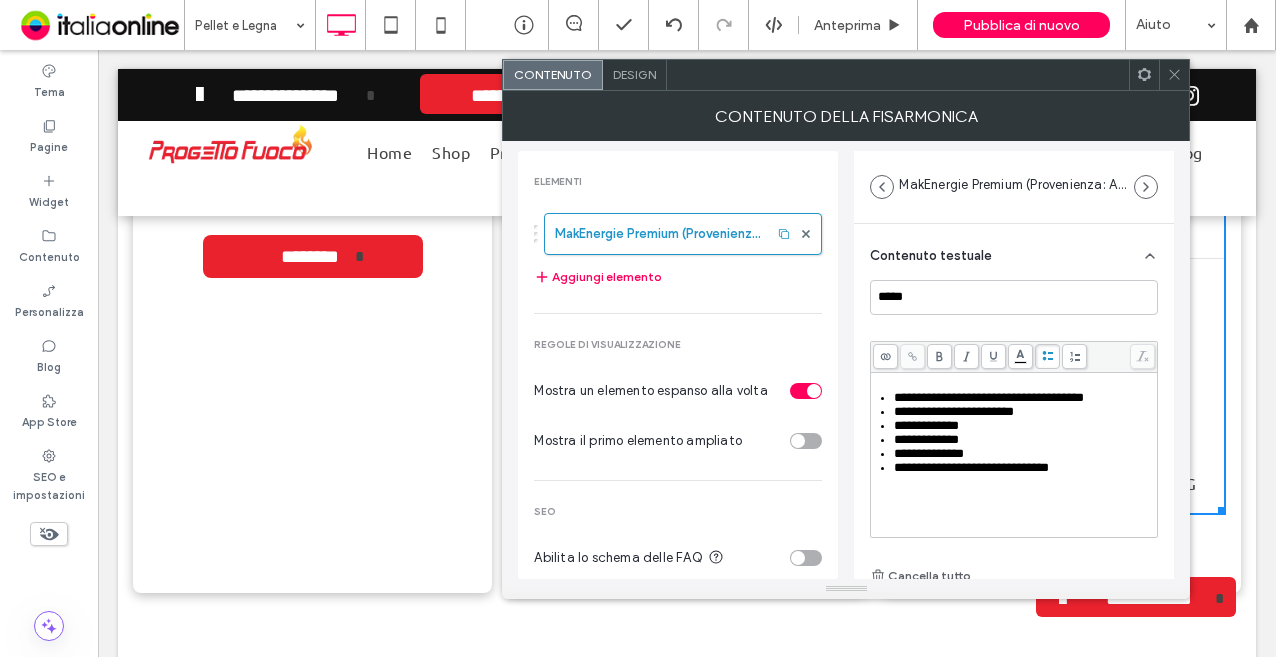 click on "**********" at bounding box center [954, 411] 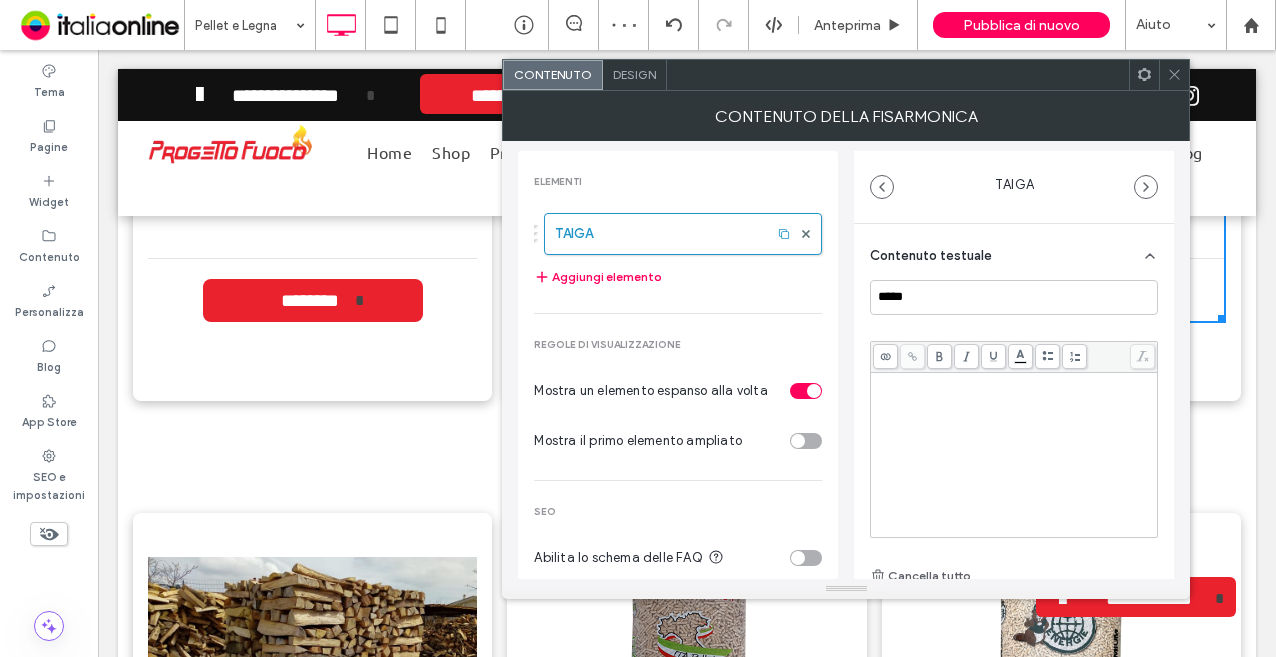 scroll, scrollTop: 2420, scrollLeft: 0, axis: vertical 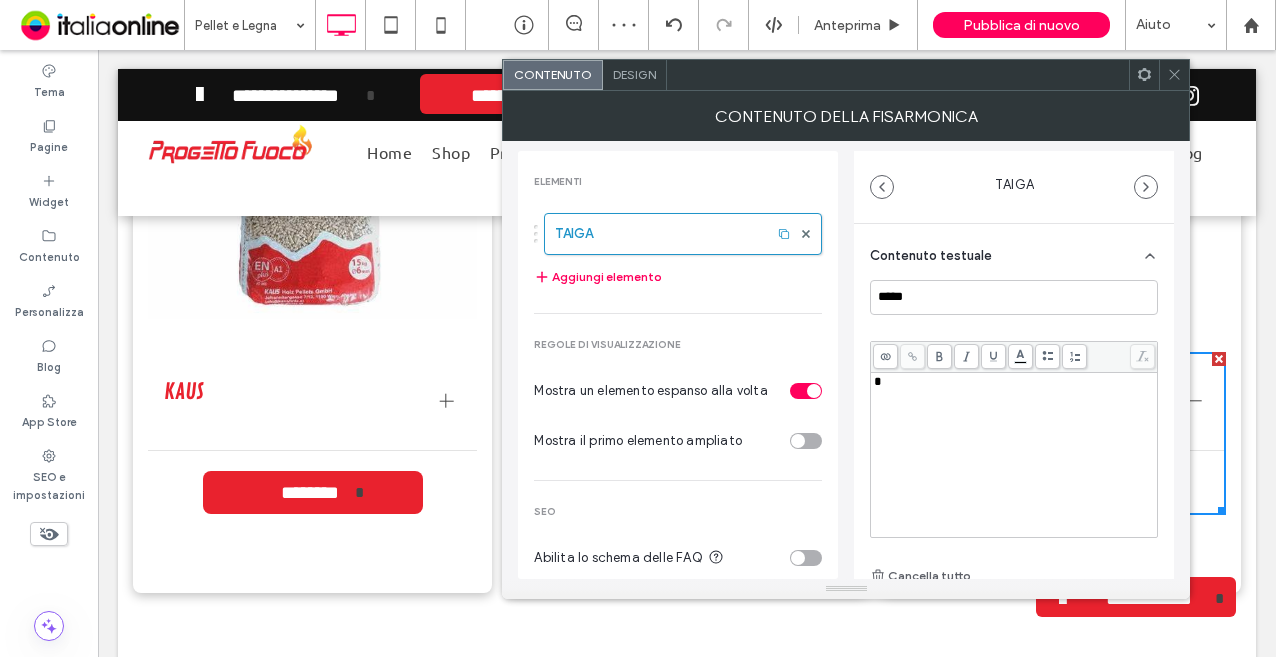 type 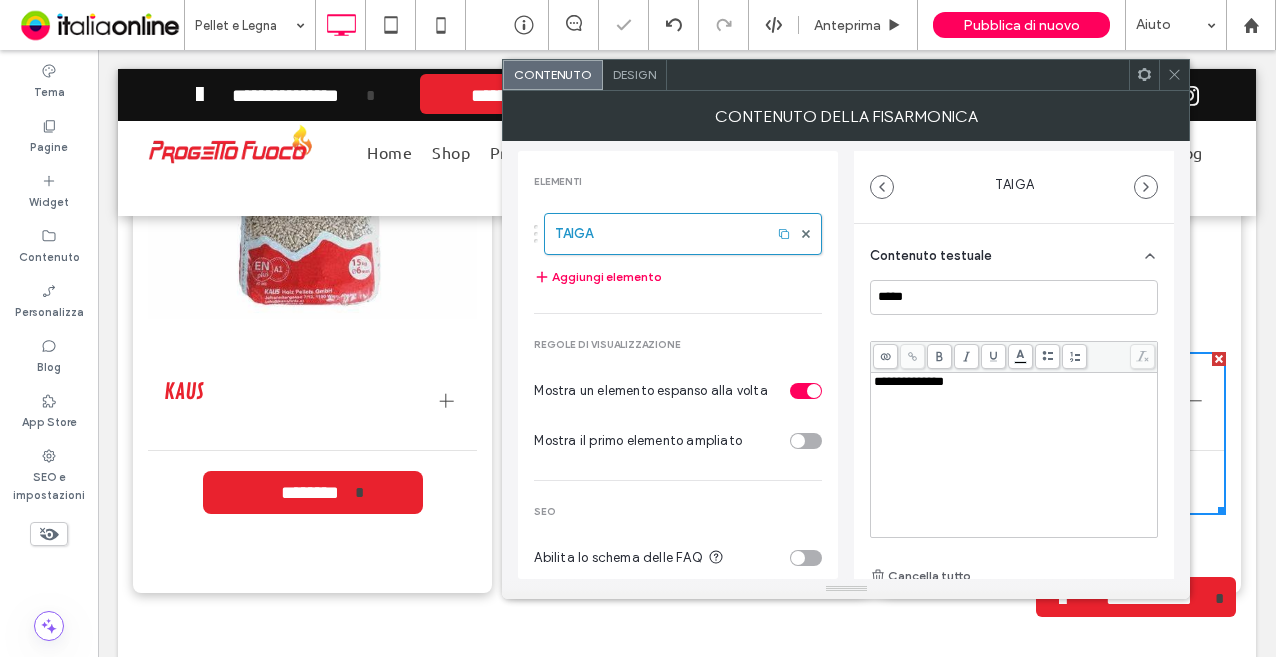 click 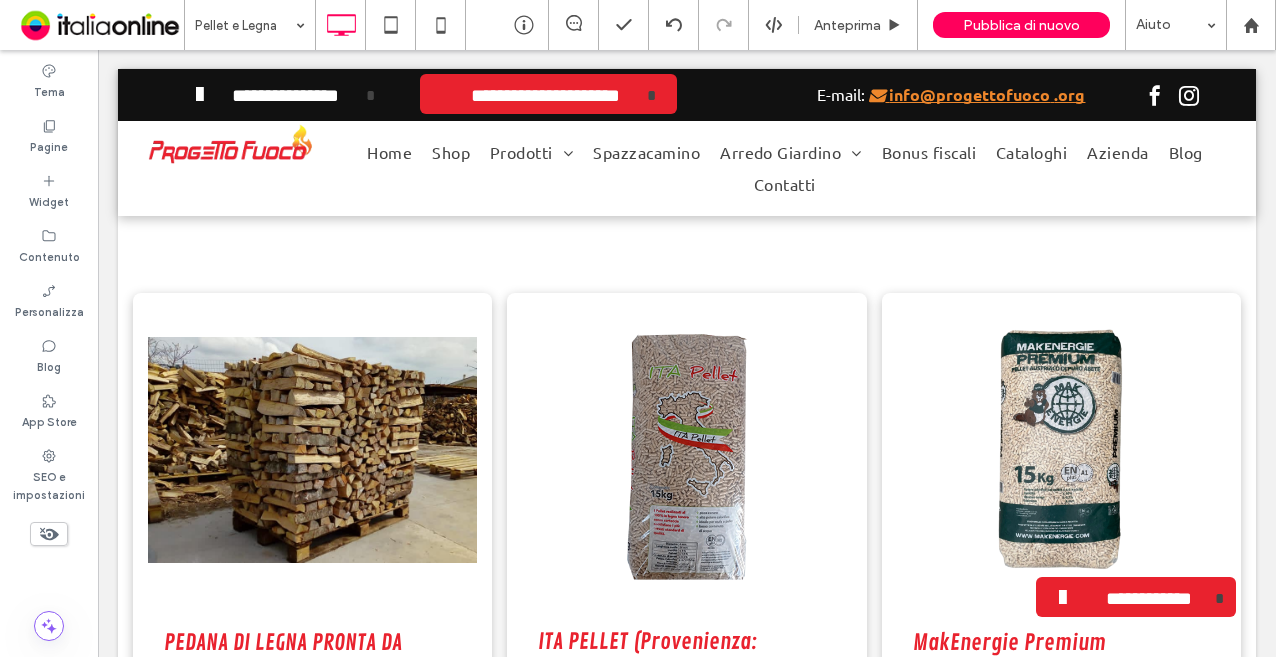 scroll, scrollTop: 2756, scrollLeft: 0, axis: vertical 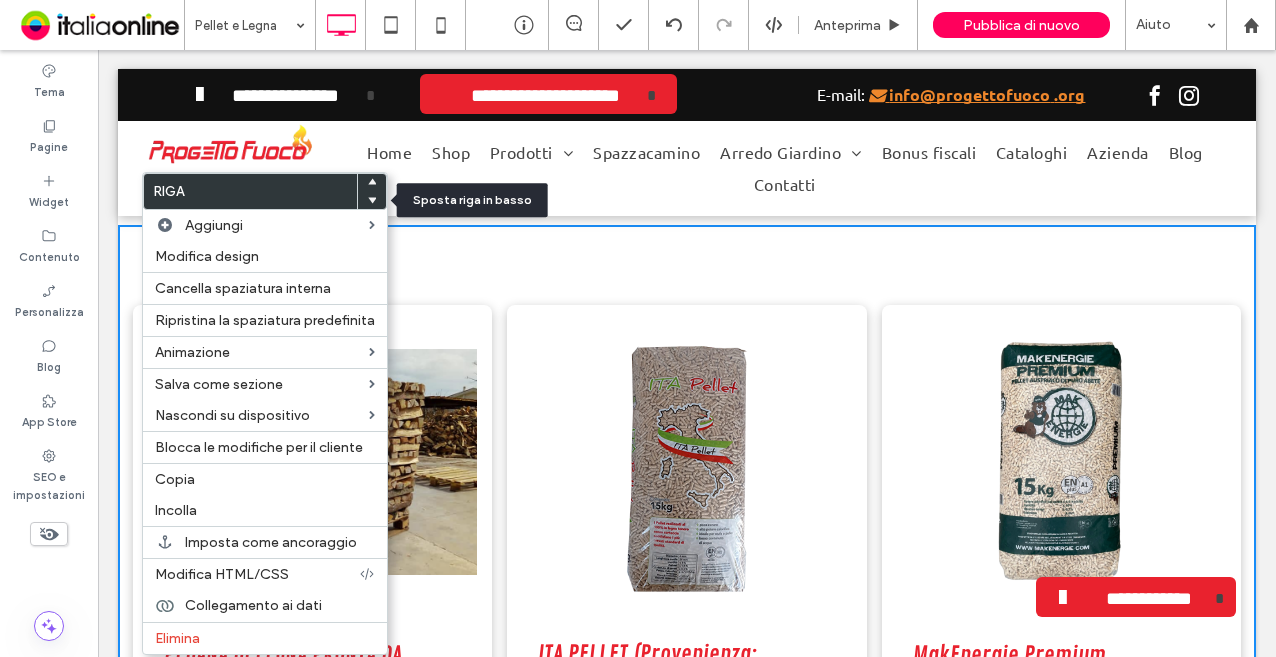 click 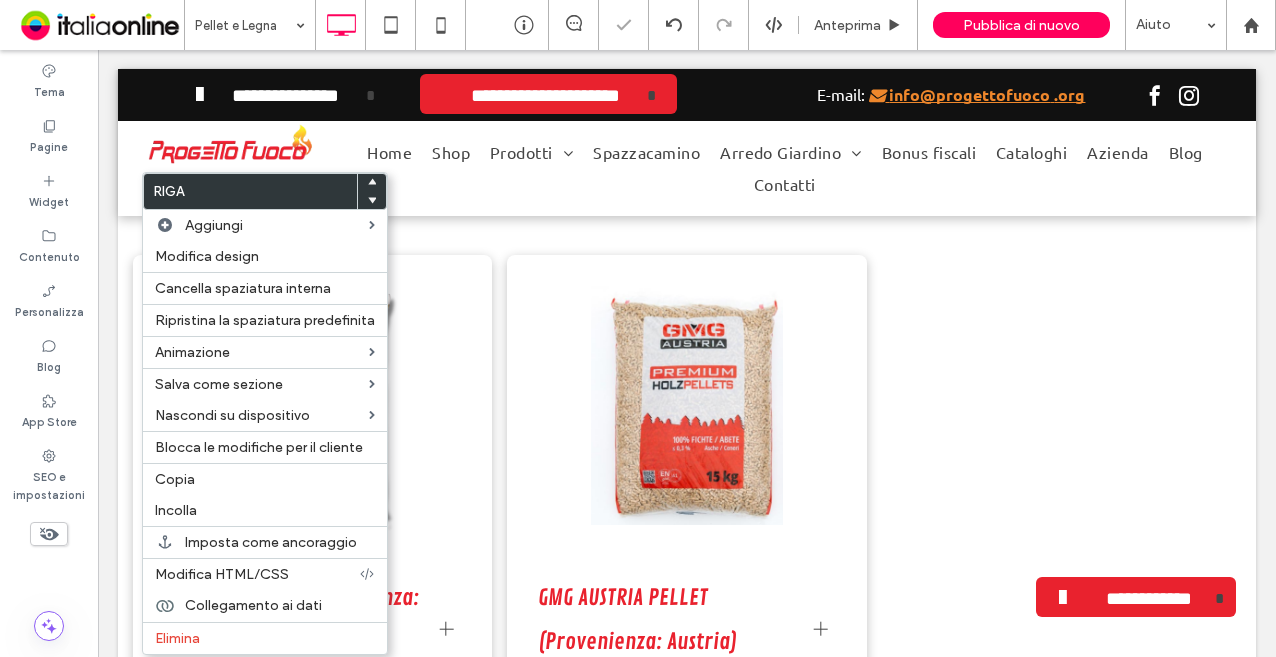 click on "**********" at bounding box center [687, 537] 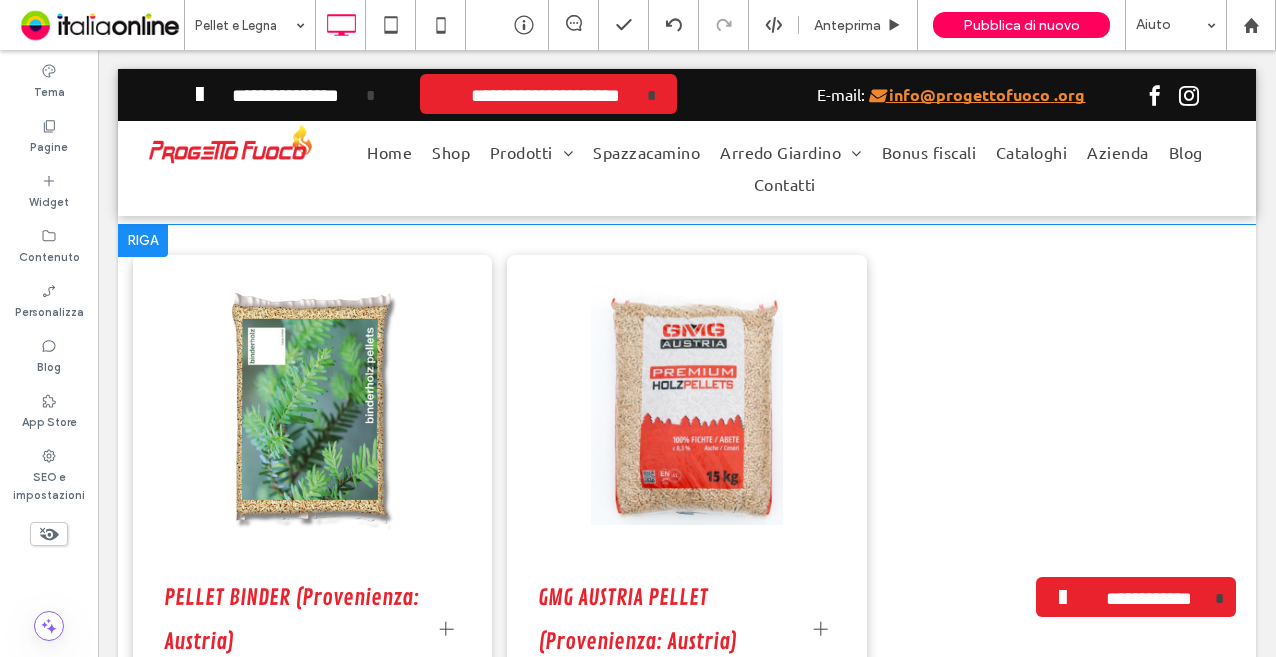 click on "Prezzo al sacco per pedana: € 6,80 (pedana da 66 sacchi)
Click To Paste" at bounding box center (1061, 517) 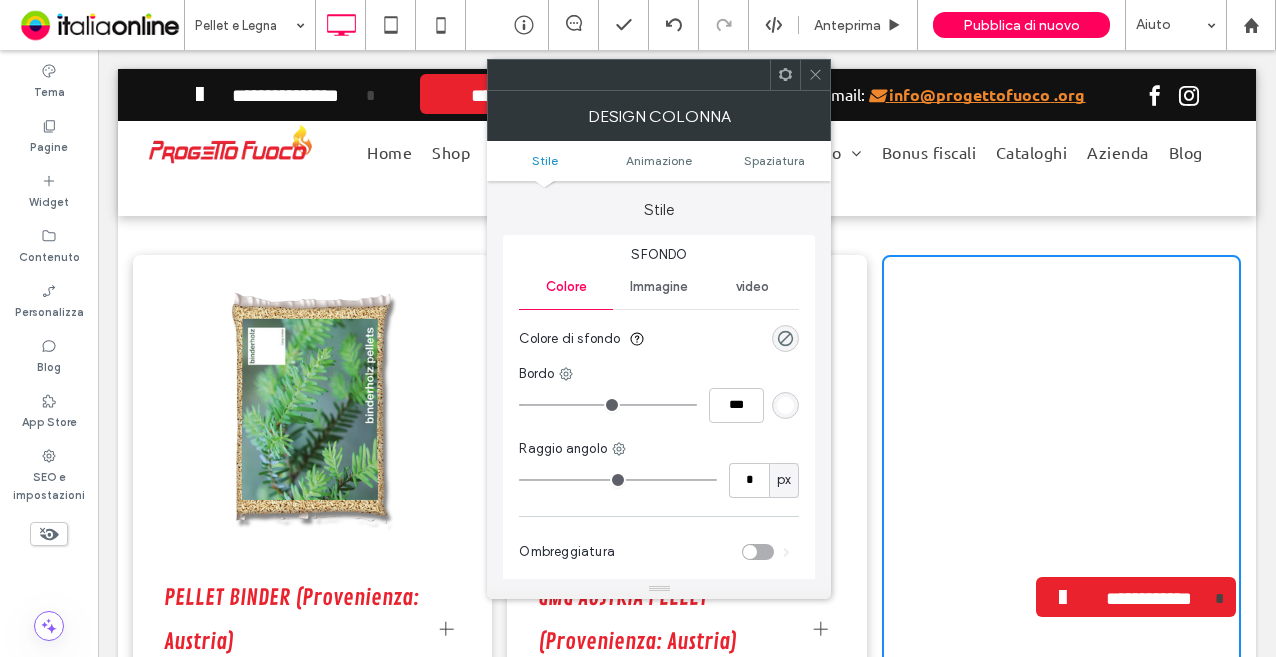 click at bounding box center (758, 552) 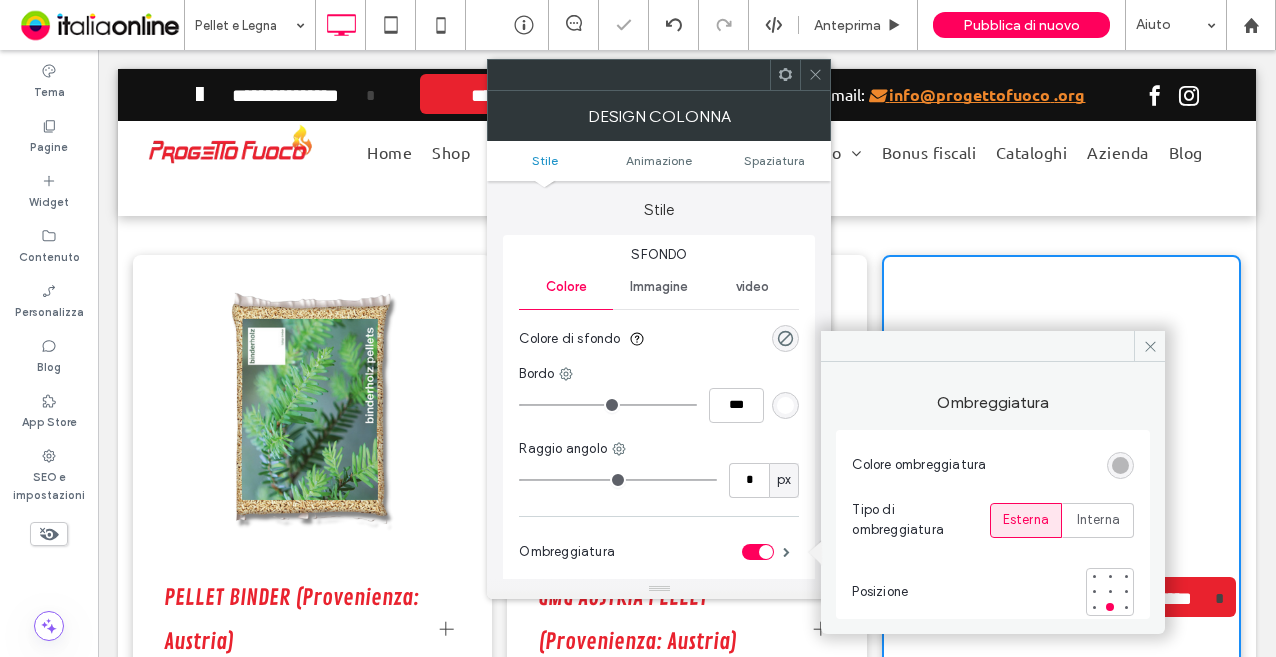 click at bounding box center (815, 75) 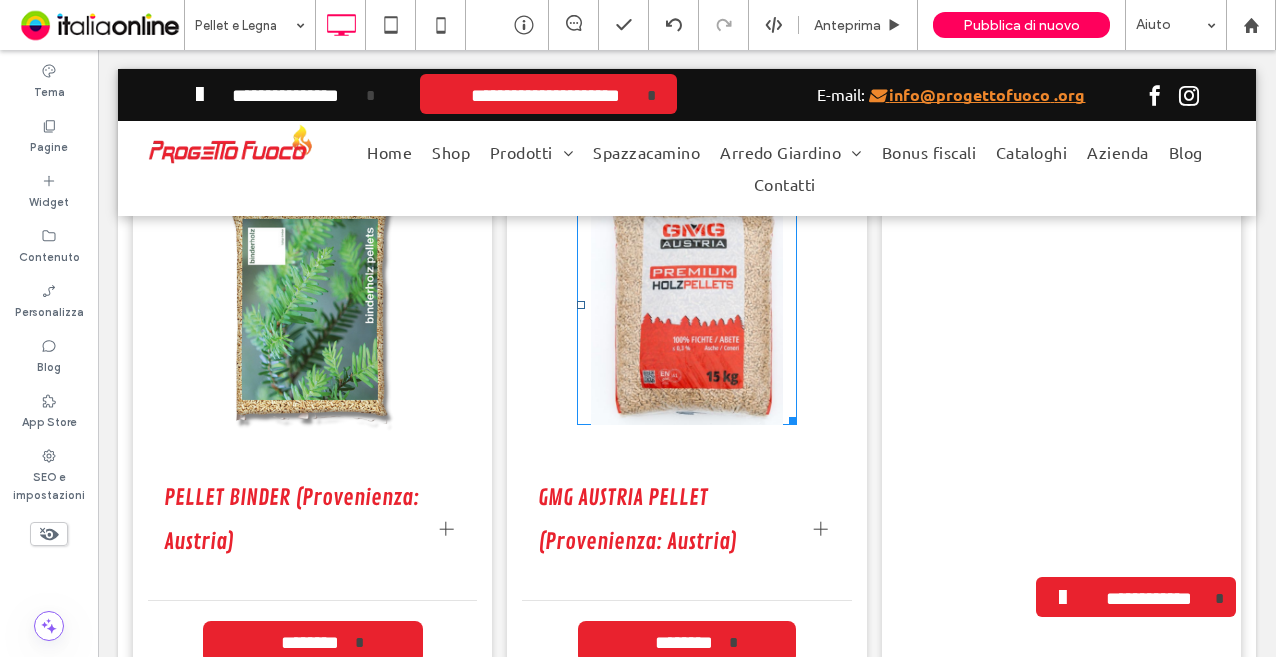 scroll, scrollTop: 2756, scrollLeft: 0, axis: vertical 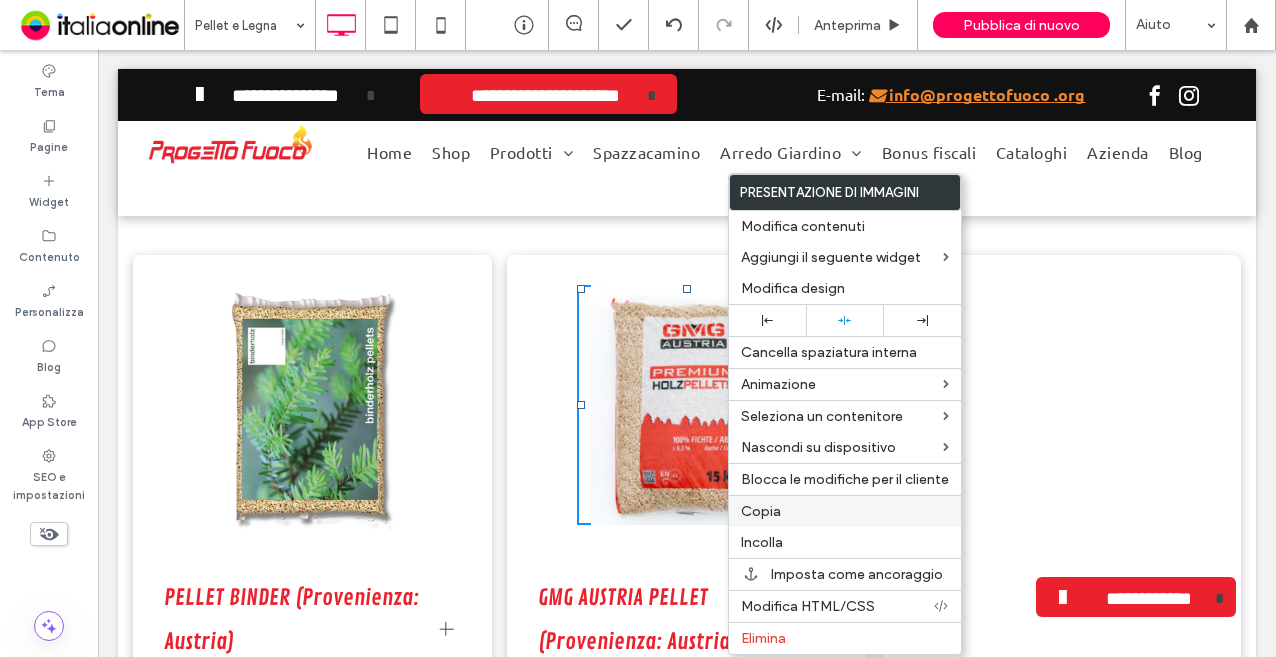 click on "Copia" at bounding box center [845, 511] 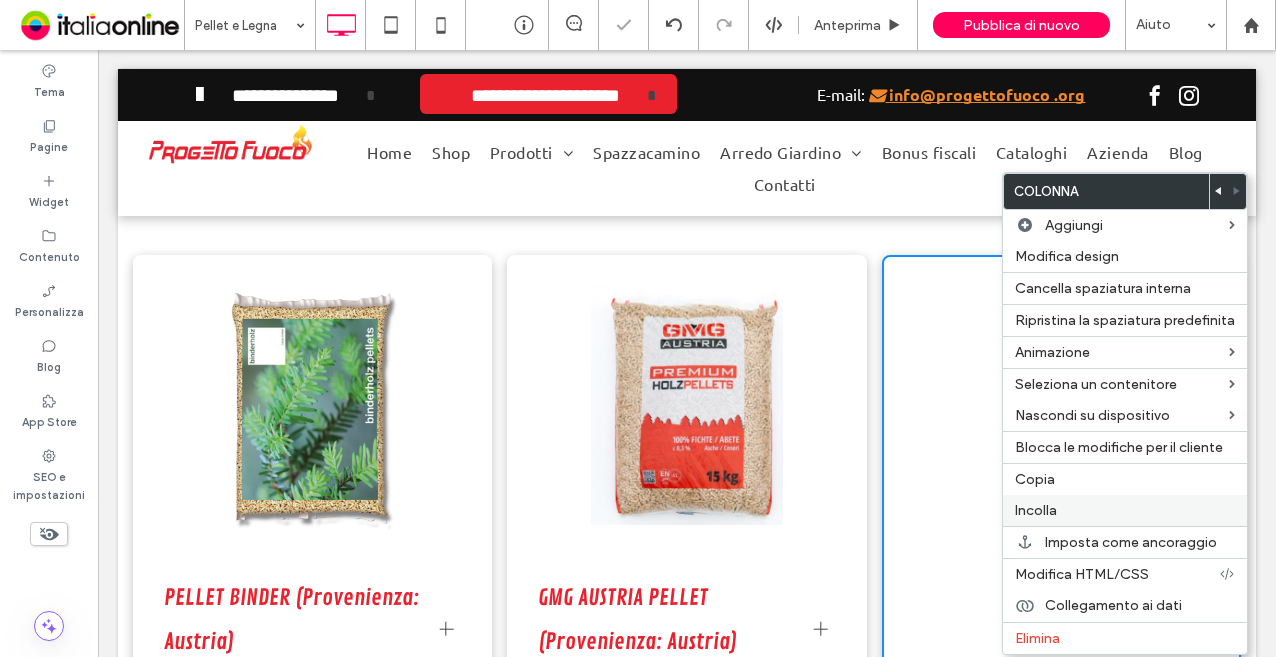 click on "Incolla" at bounding box center [1125, 510] 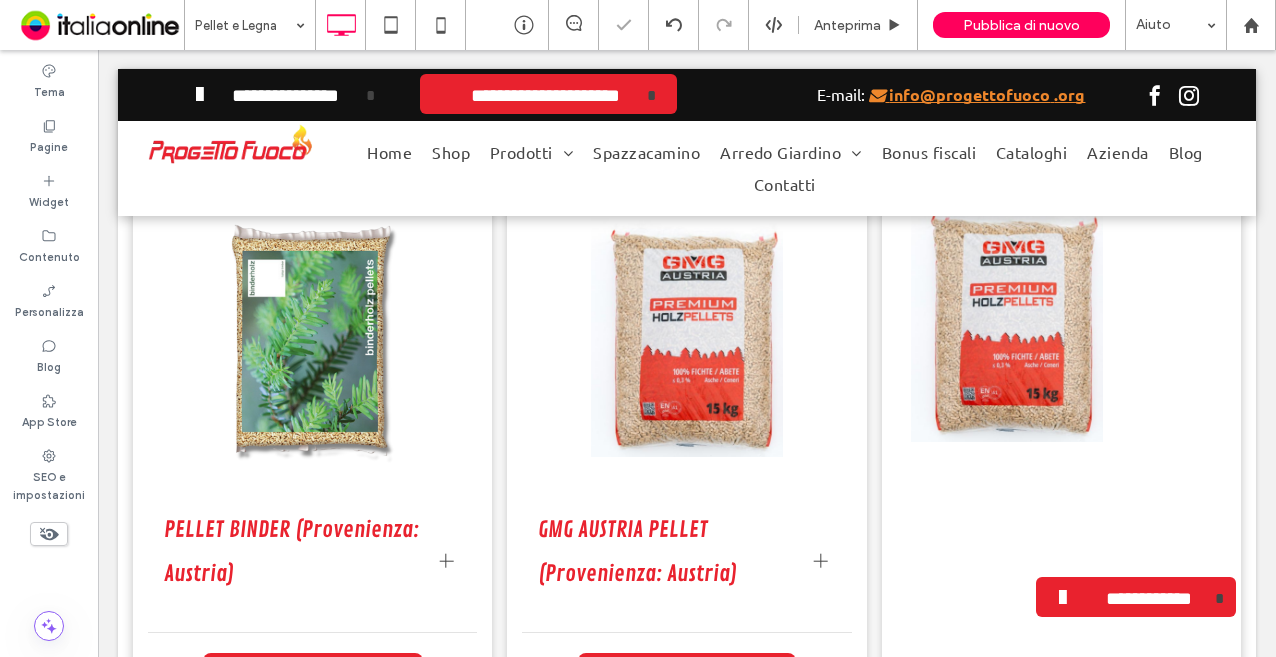 scroll, scrollTop: 2856, scrollLeft: 0, axis: vertical 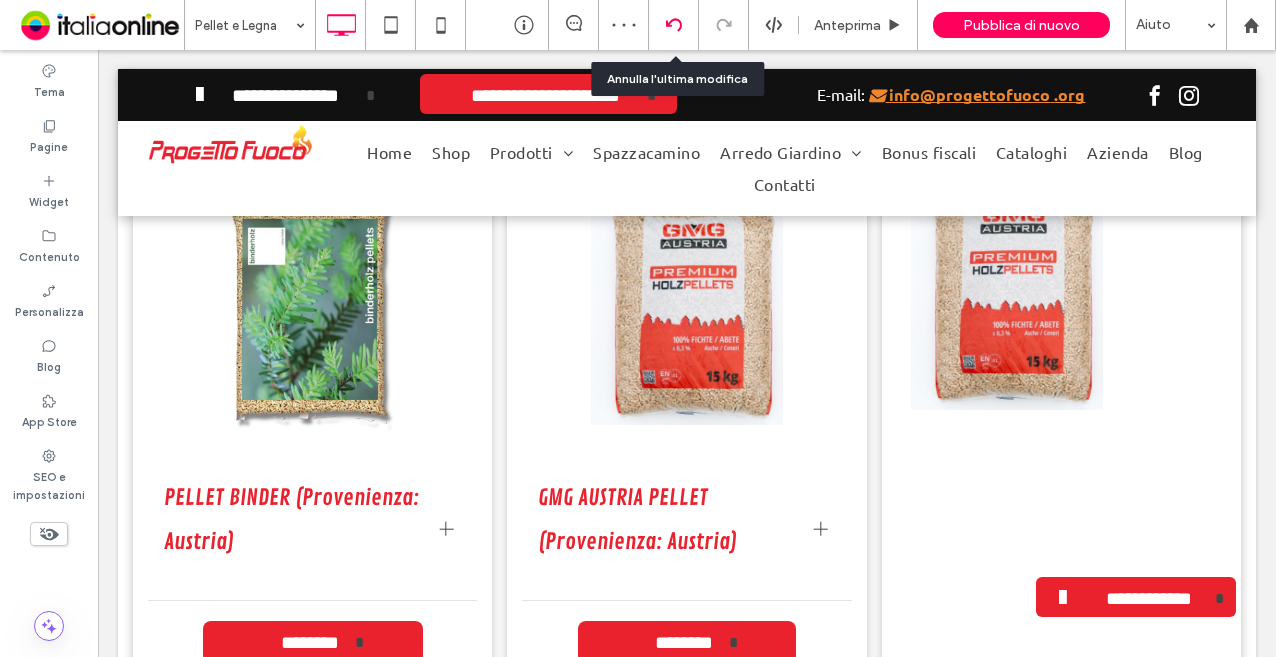click 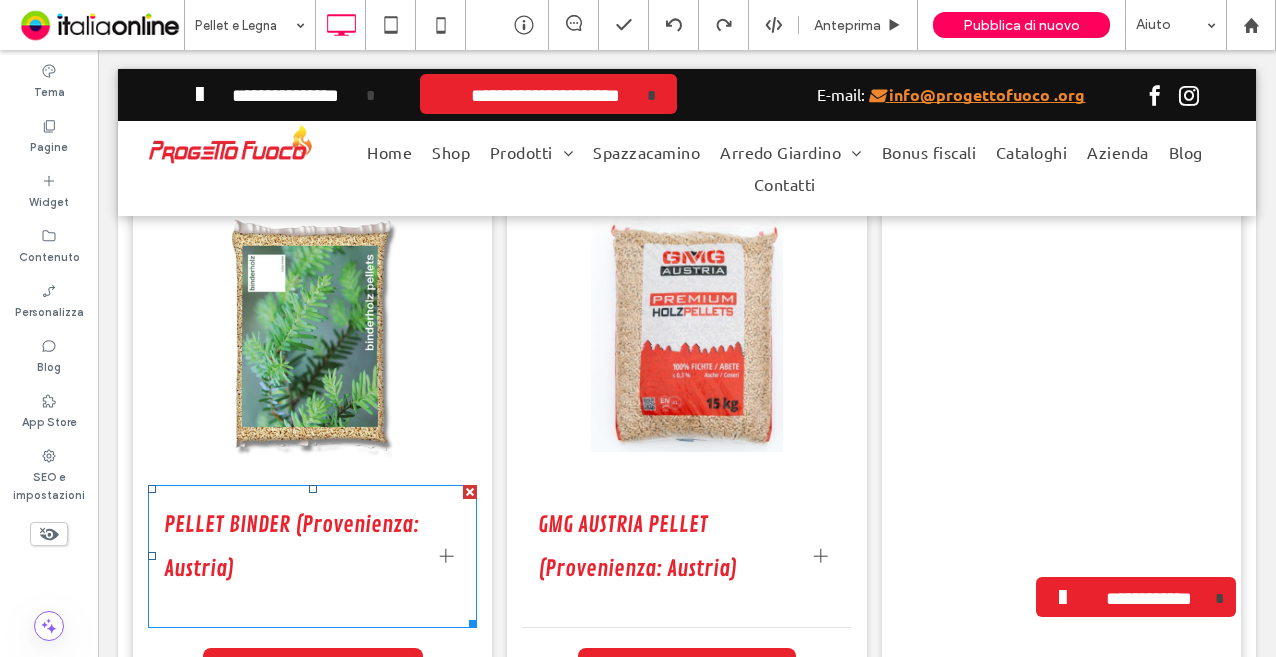 scroll, scrollTop: 2900, scrollLeft: 0, axis: vertical 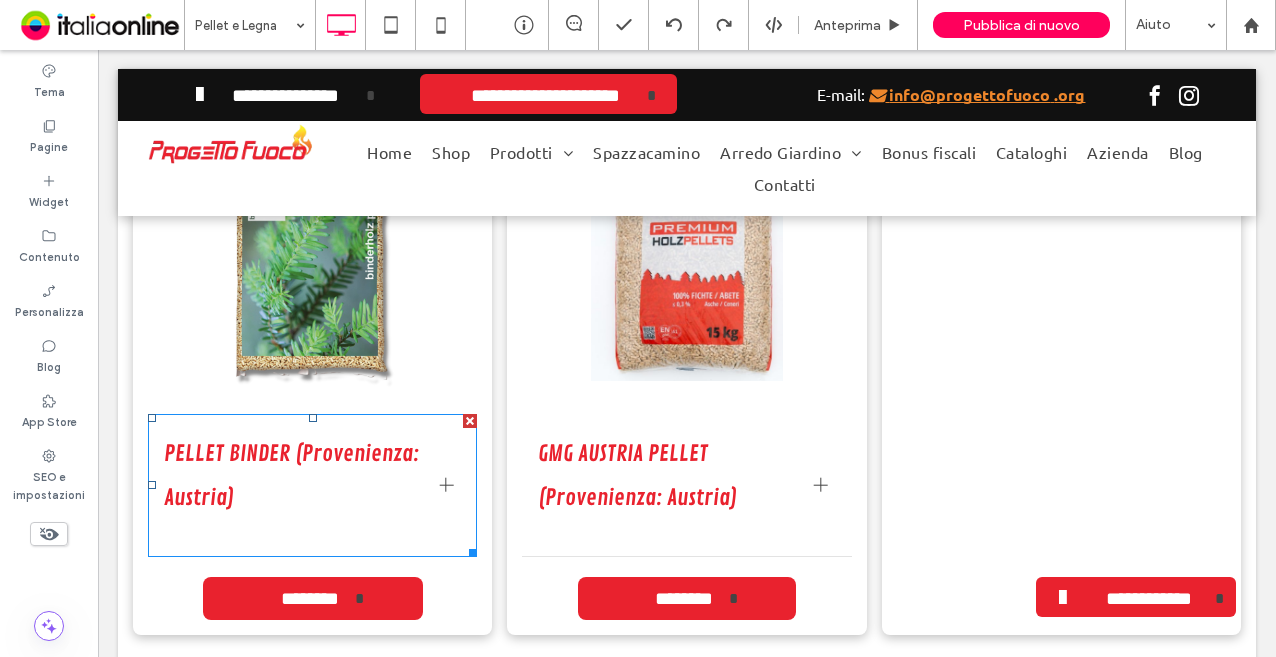 click on "PELLET BINDER (Provenienza: Austria)" at bounding box center [293, 476] 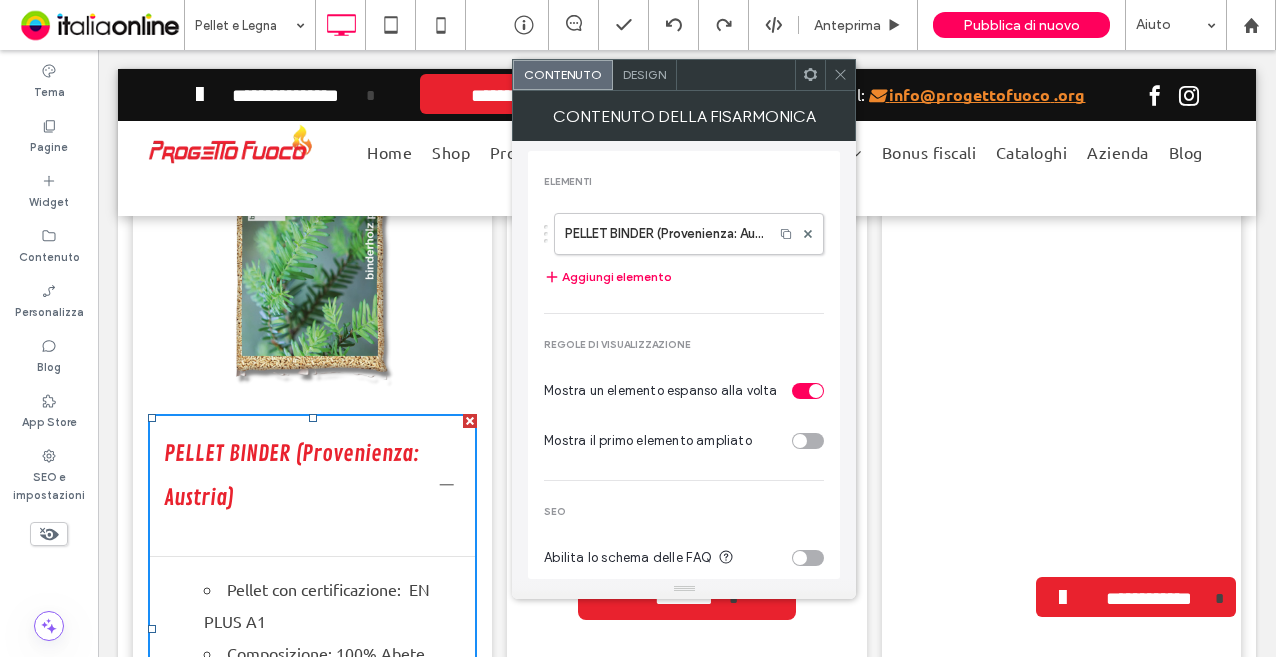 click on "PELLET BINDER (Provenienza: Austria)" at bounding box center (293, 476) 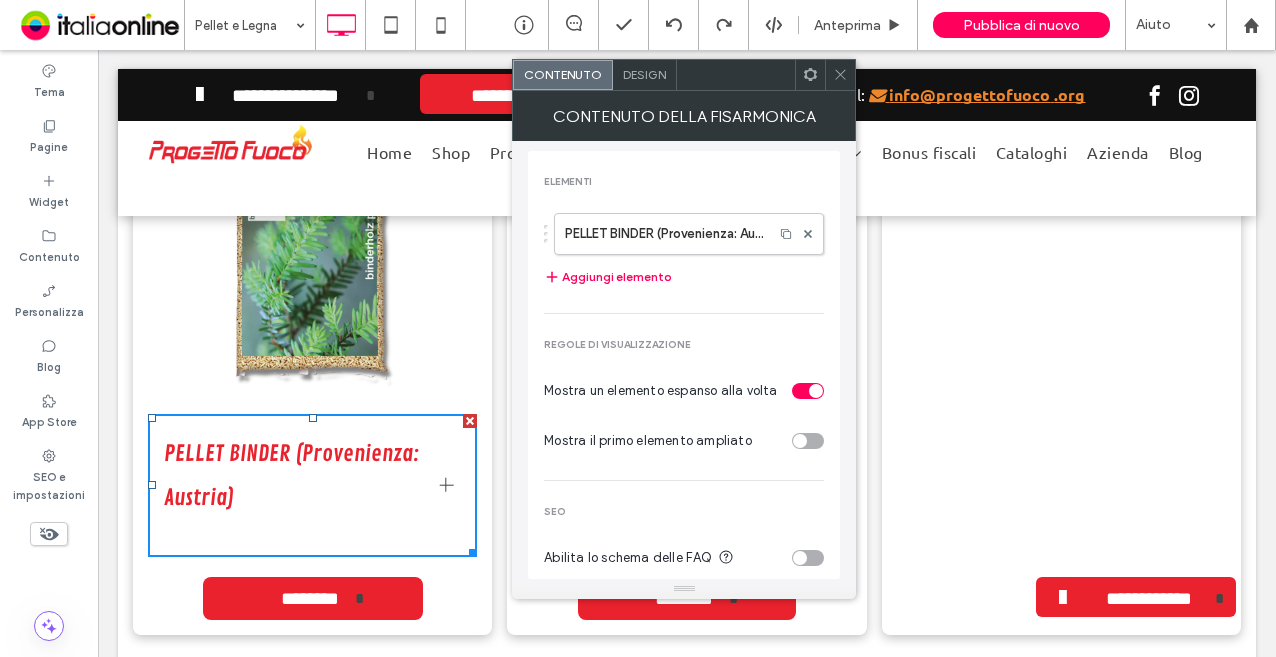 click on "PELLET BINDER (Provenienza: Austria)" at bounding box center [293, 476] 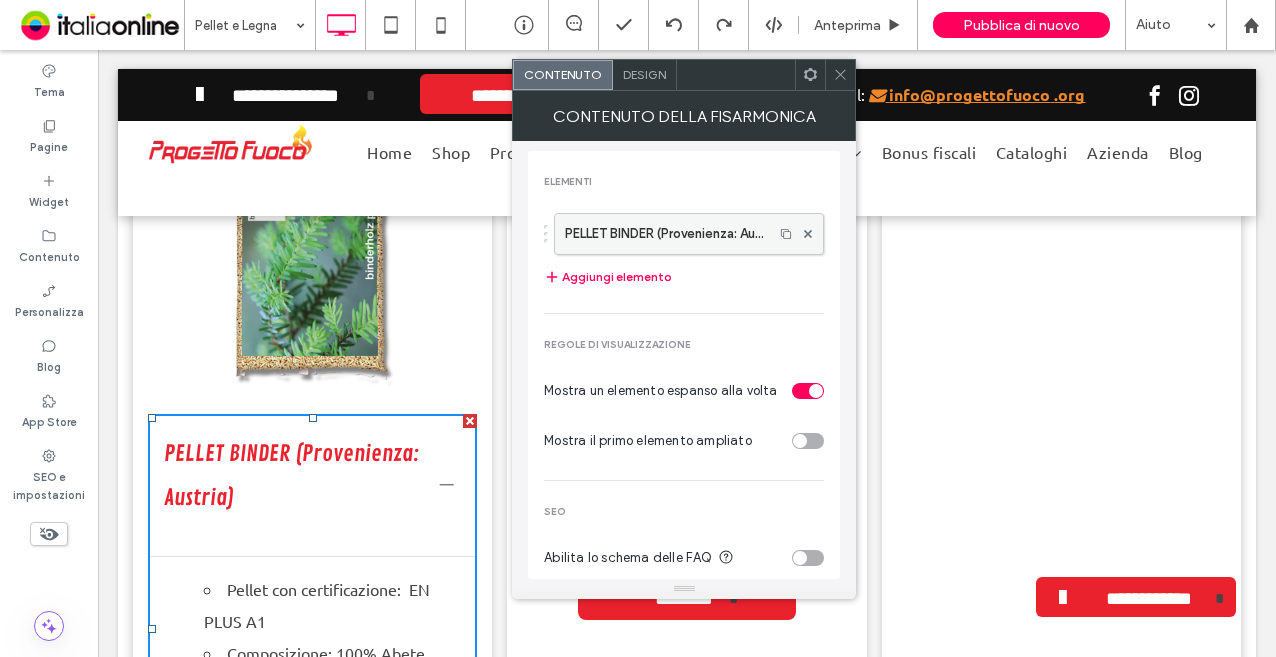 click on "PELLET BINDER (Provenienza: Austria)" at bounding box center (664, 234) 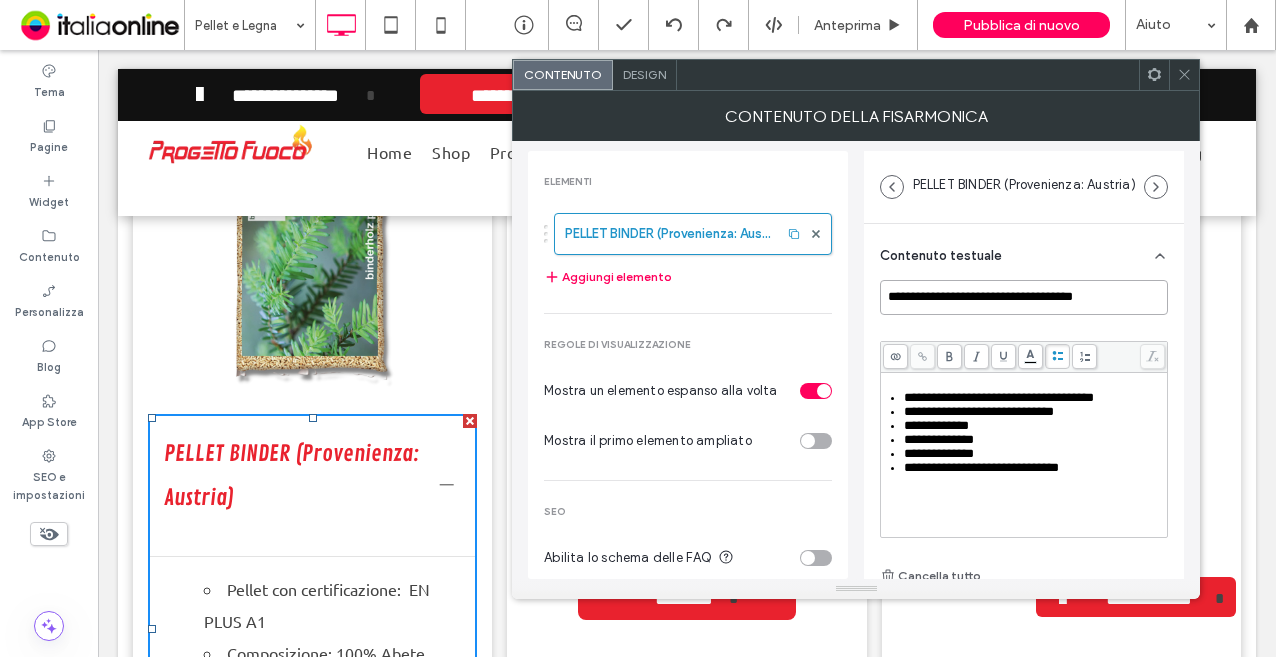 click on "**********" at bounding box center (1024, 297) 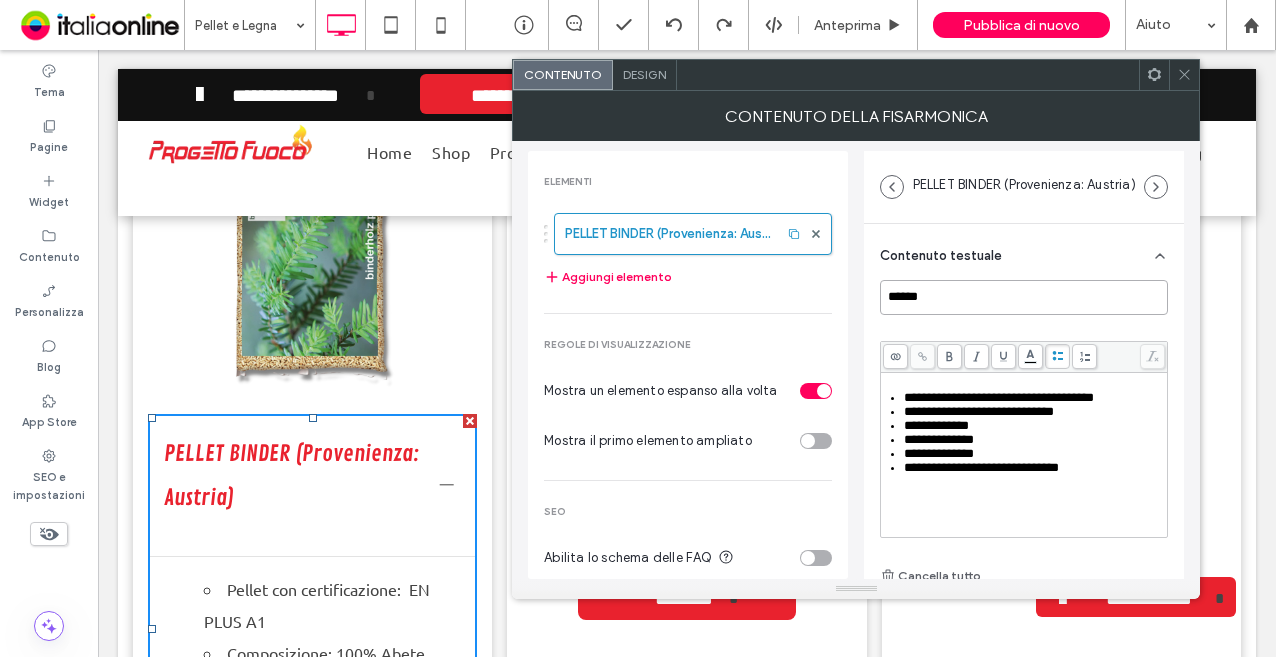 type on "******" 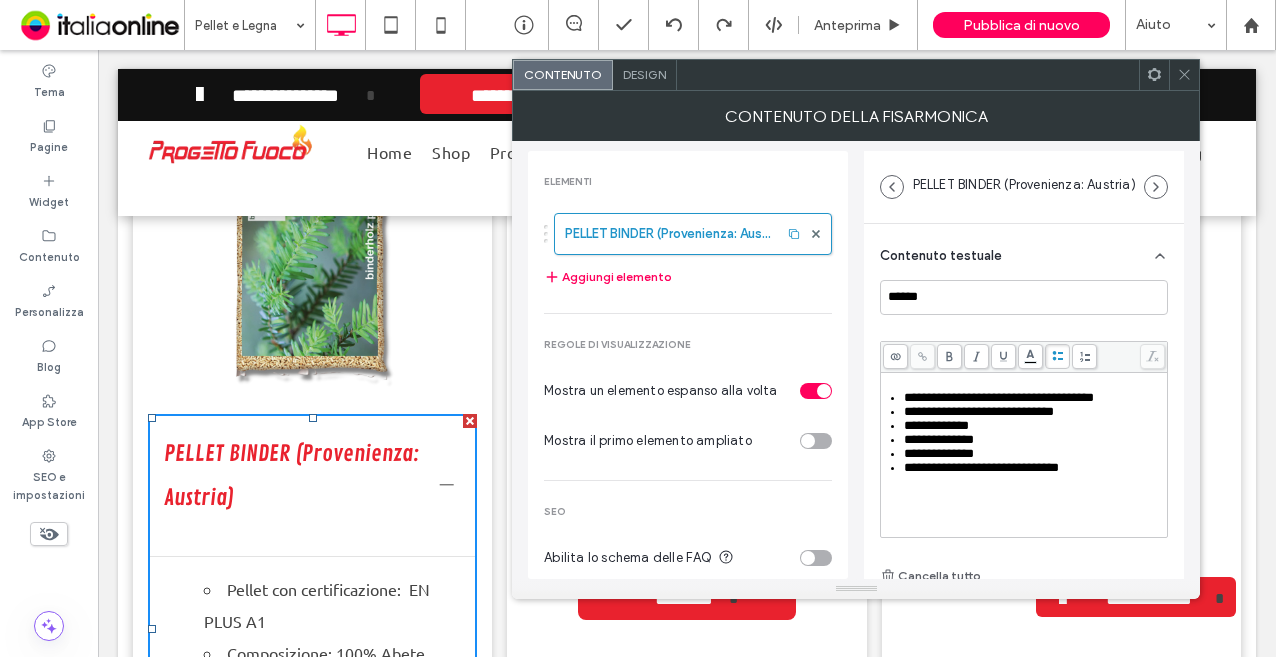 click on "**********" at bounding box center (1024, 471) 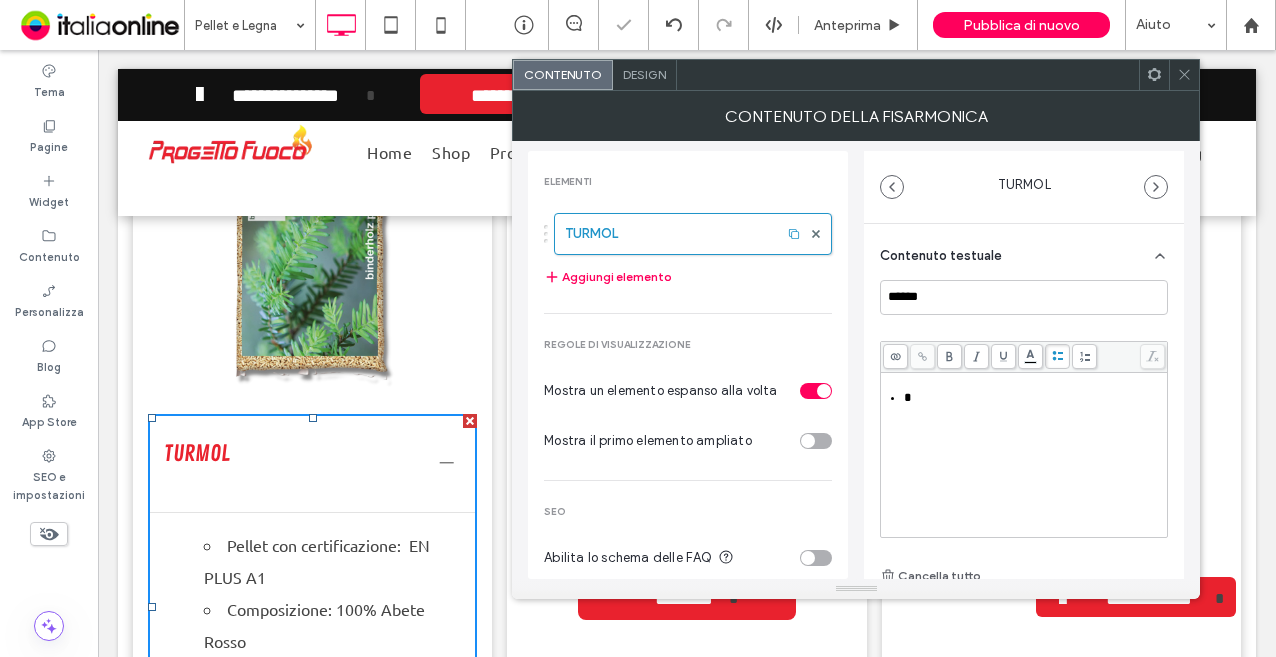type 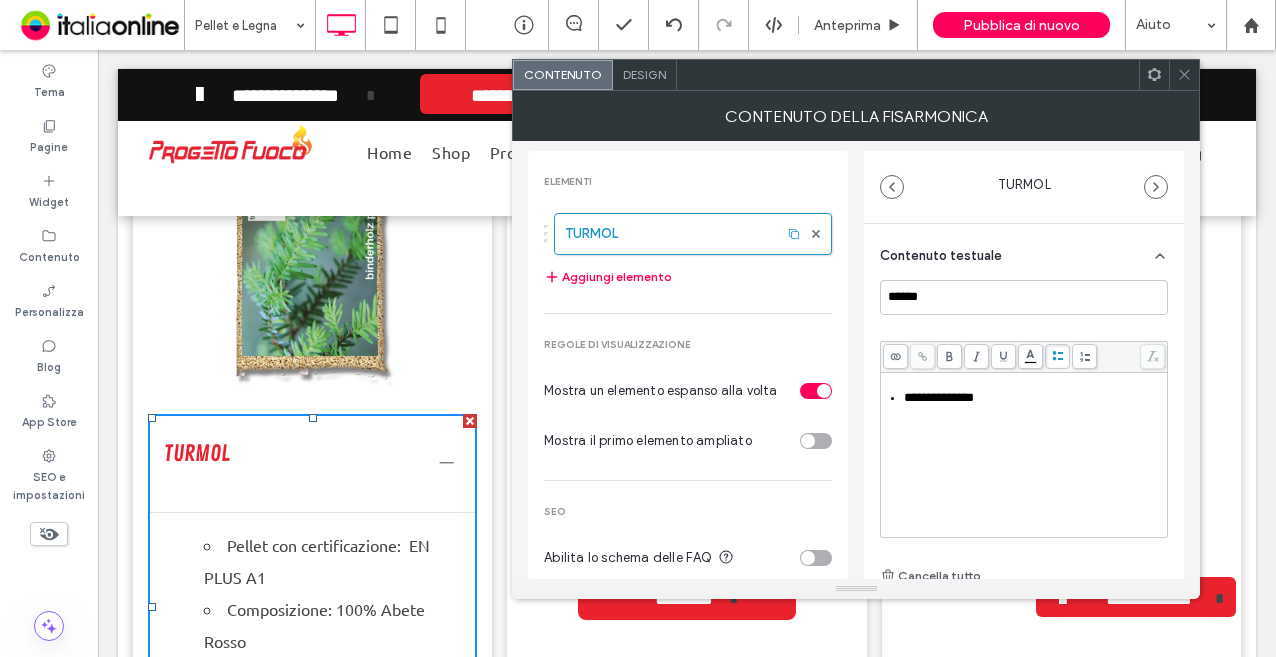 click 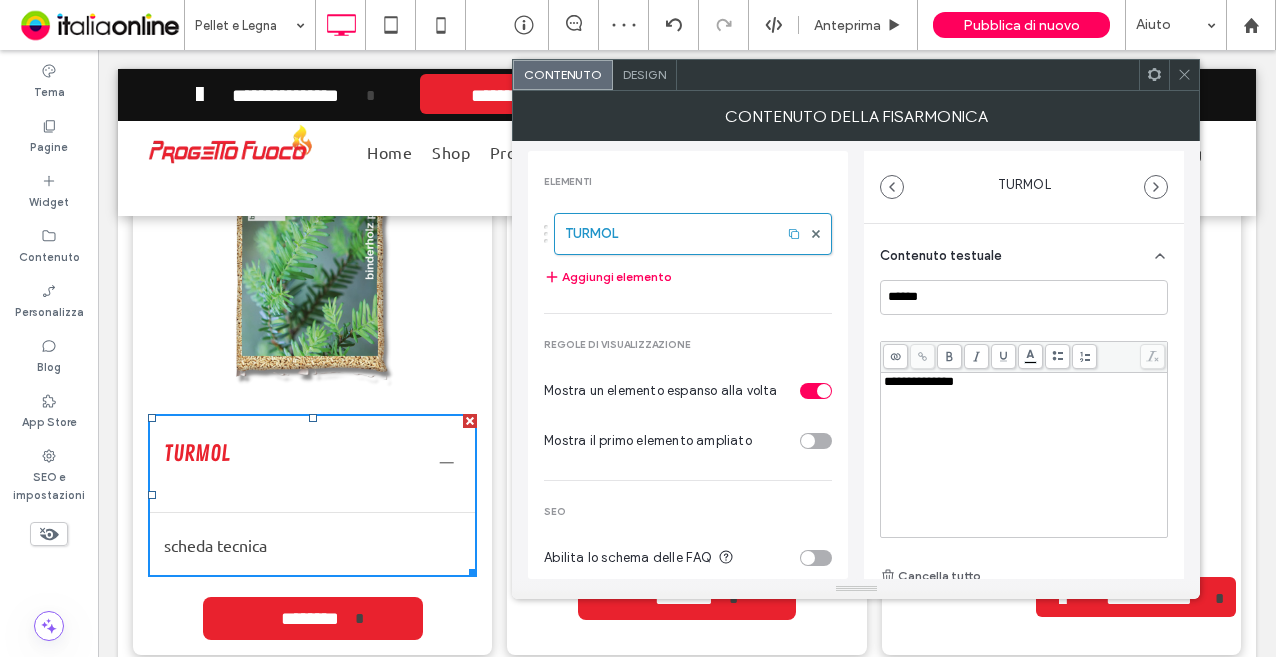 drag, startPoint x: 1189, startPoint y: 73, endPoint x: 1177, endPoint y: 77, distance: 12.649111 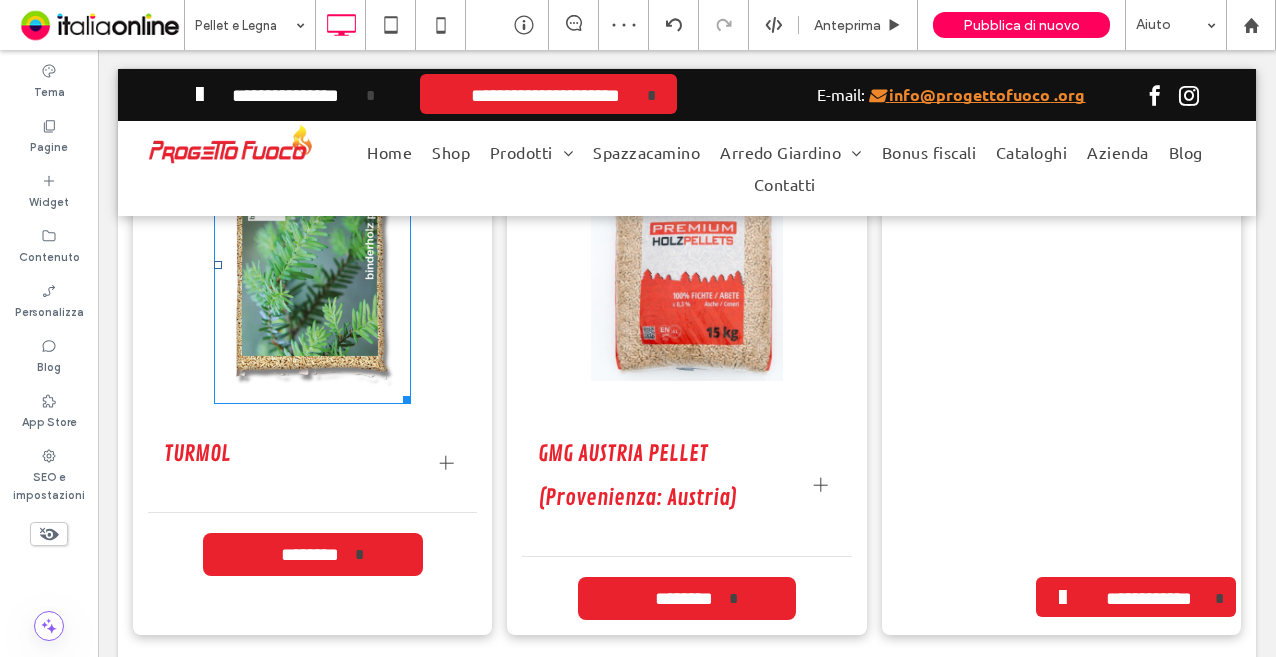 click on "Titolo diapositiva
Scrivi qui la tua didascalia
Pulsante" at bounding box center [312, 265] 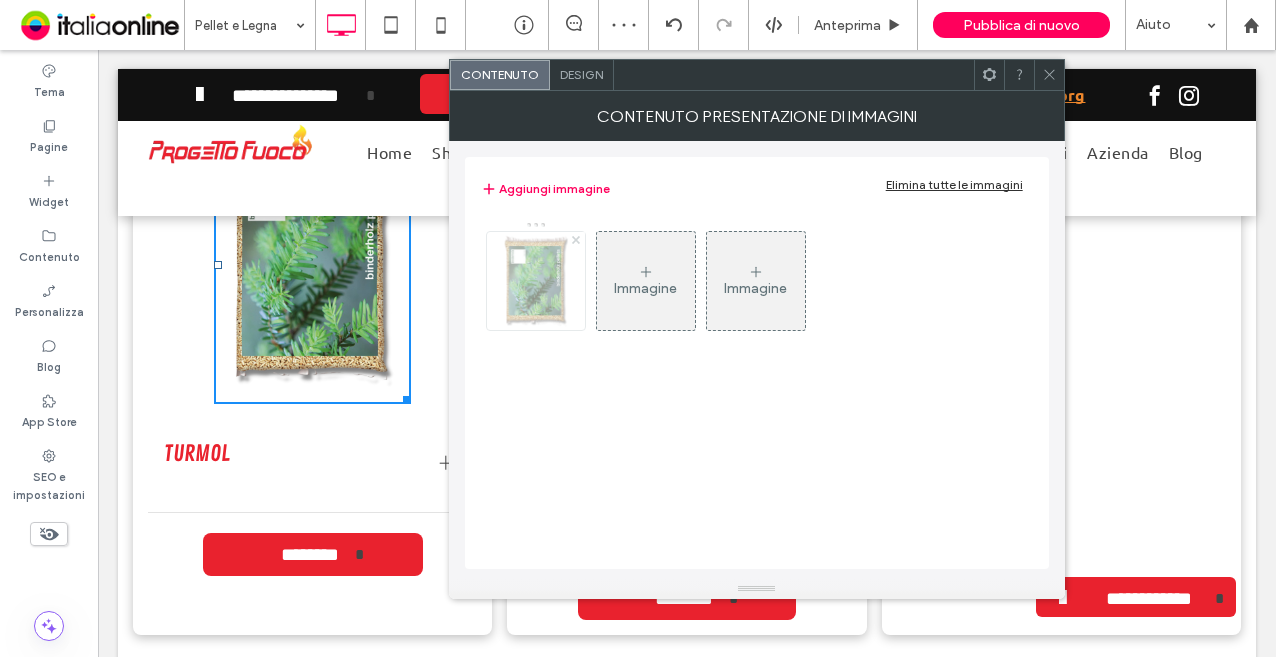 click 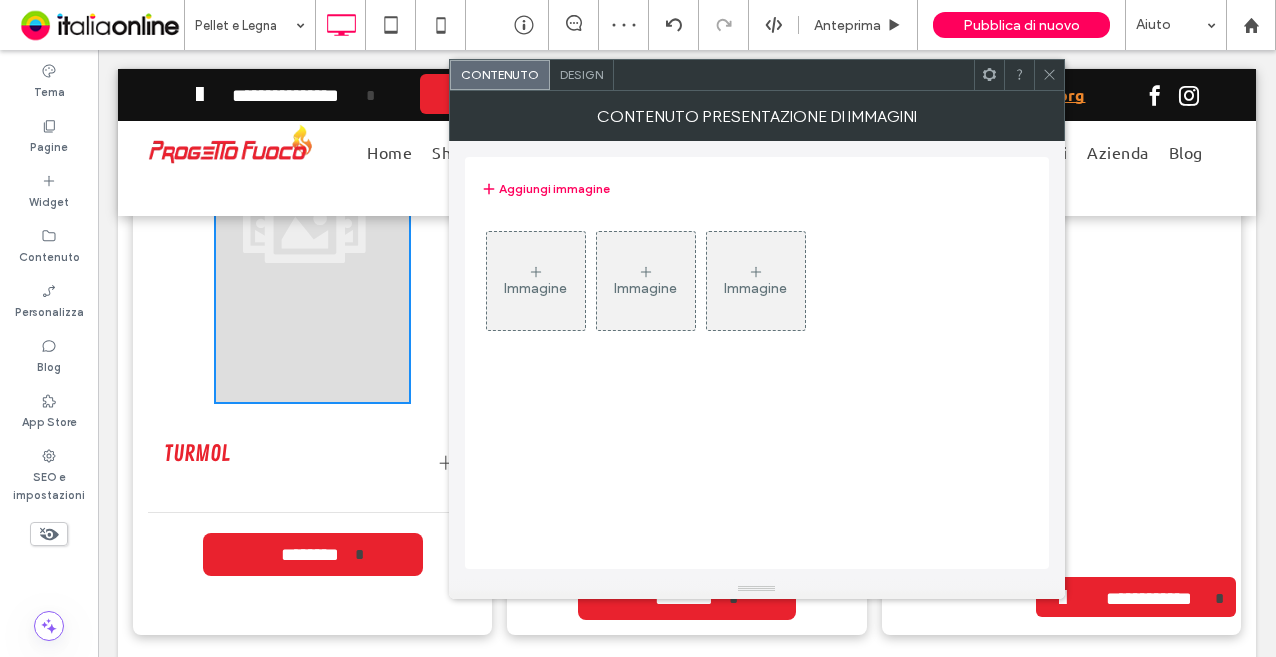 click on "Immagine" at bounding box center (535, 288) 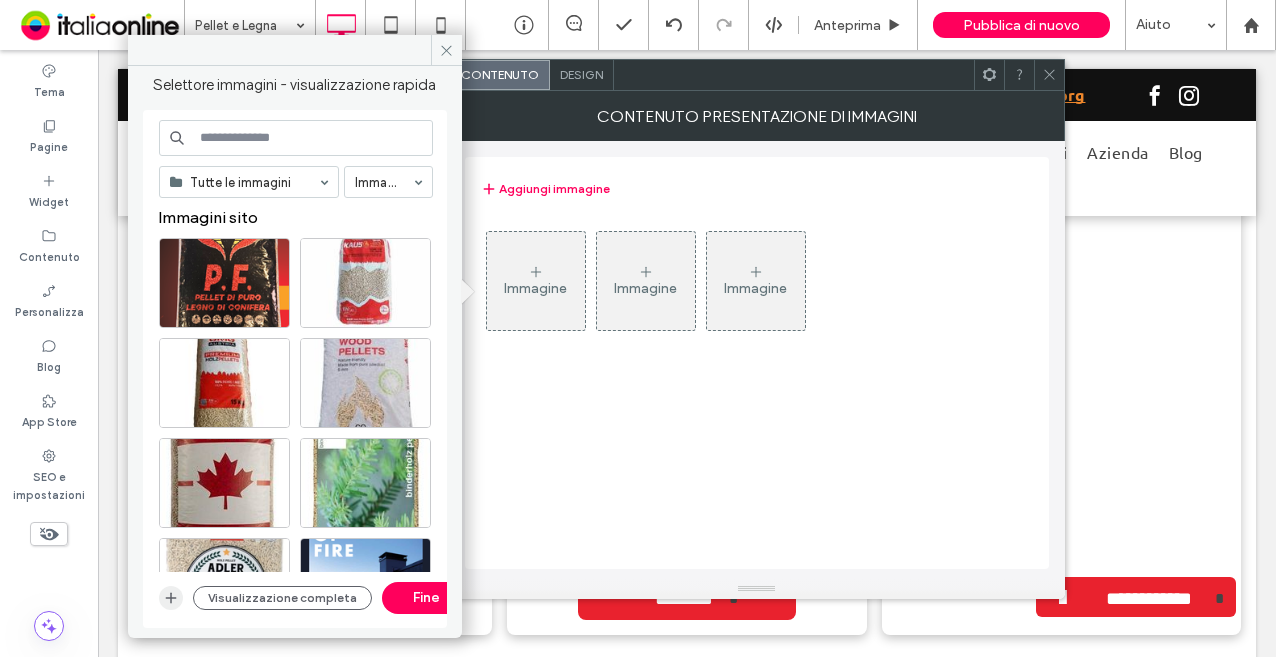 click 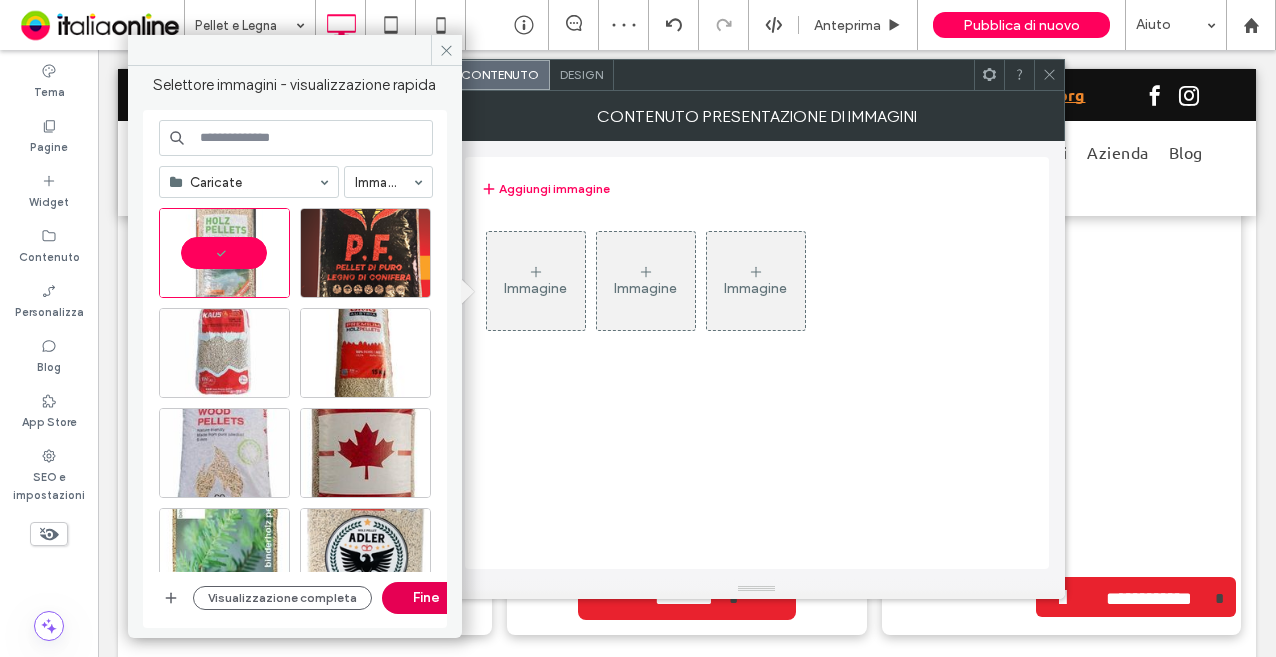 click on "Fine" at bounding box center [427, 598] 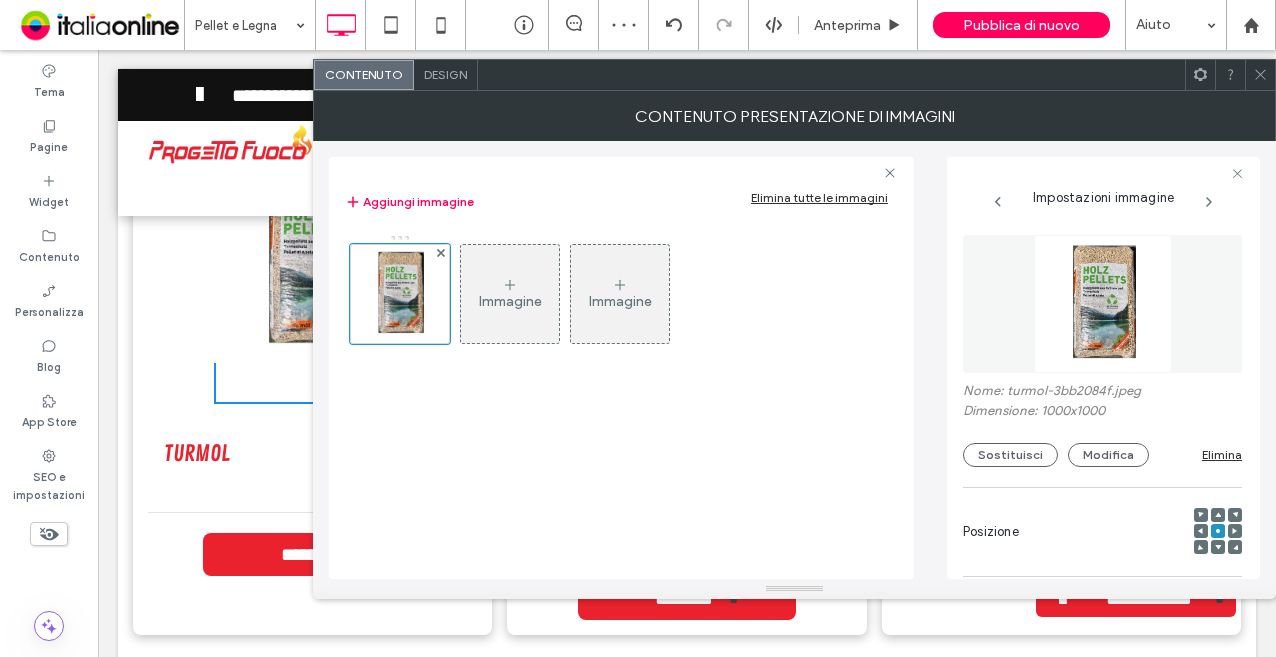click 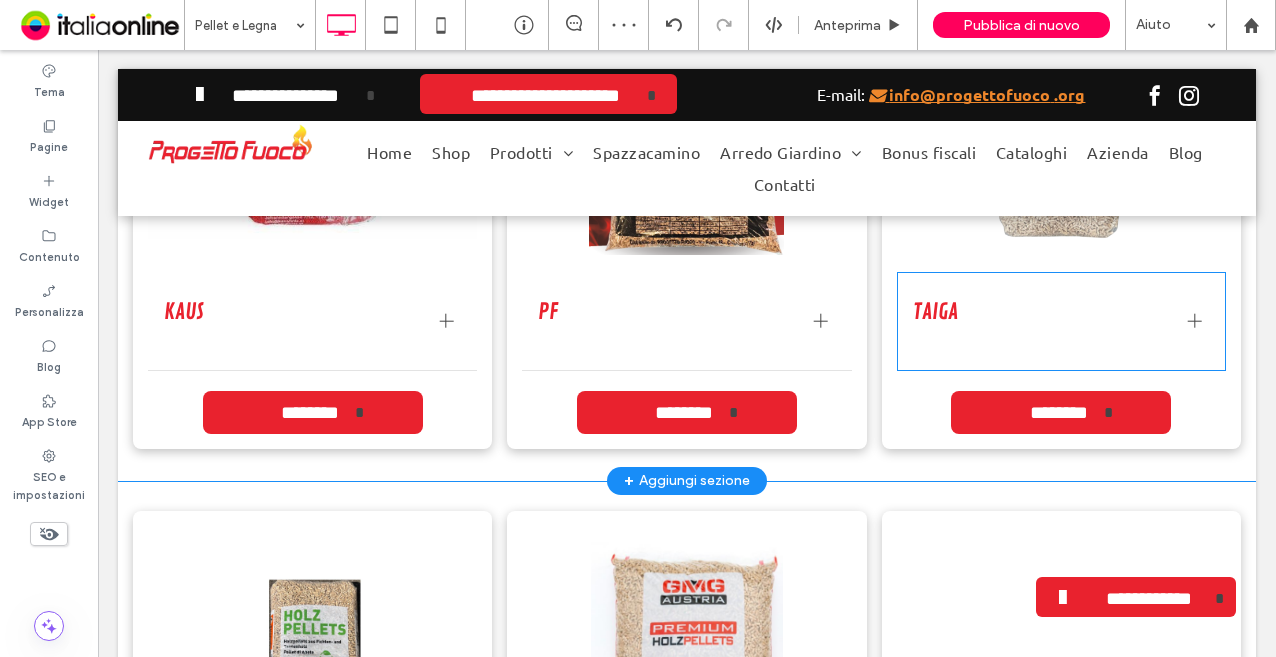 scroll, scrollTop: 2300, scrollLeft: 0, axis: vertical 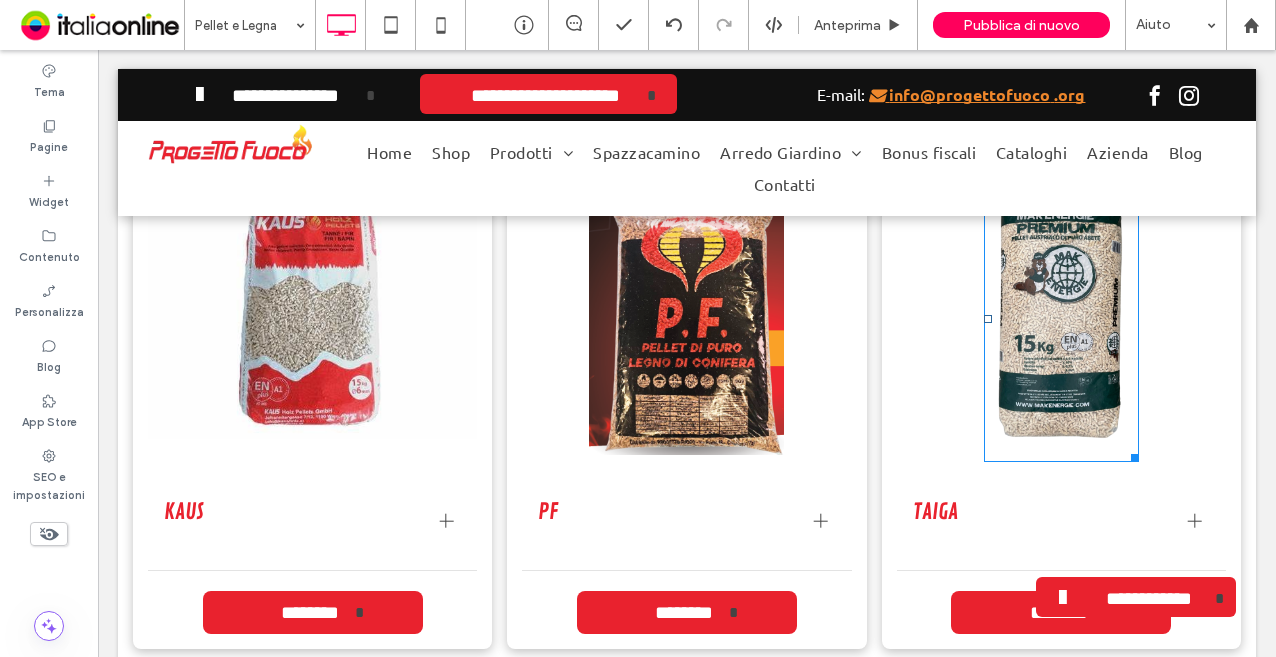 click on "Titolo diapositiva
Scrivi qui la tua didascalia
Pulsante" at bounding box center [1062, 319] 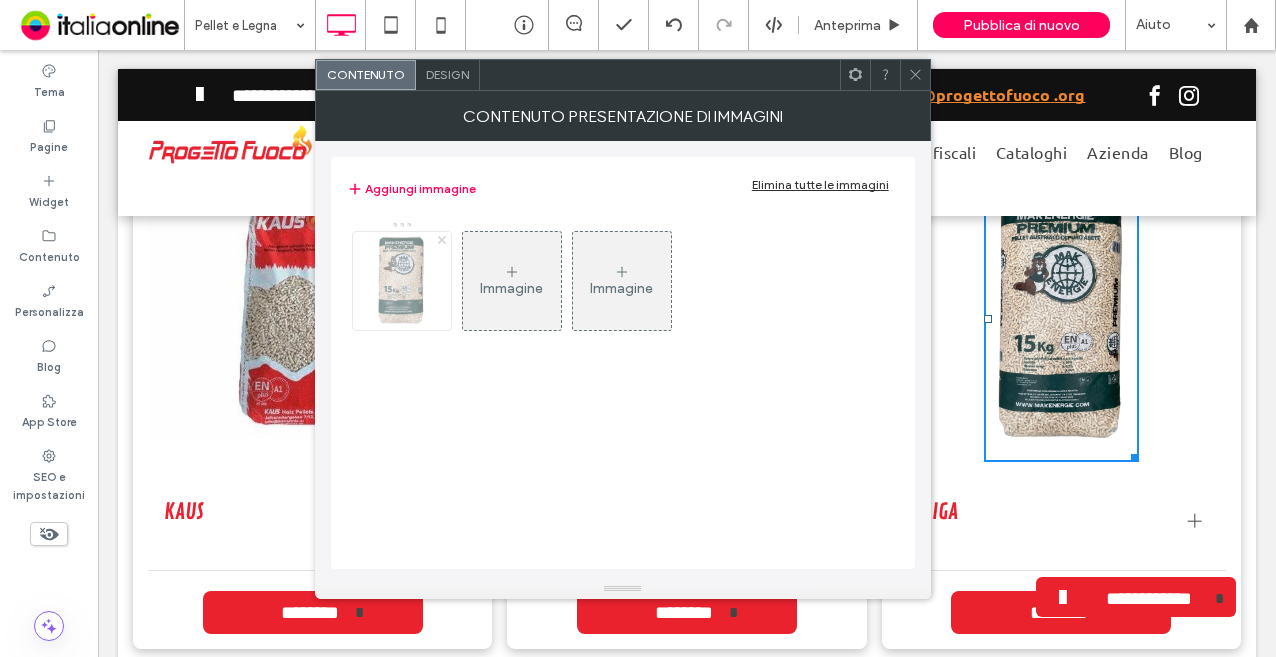 click 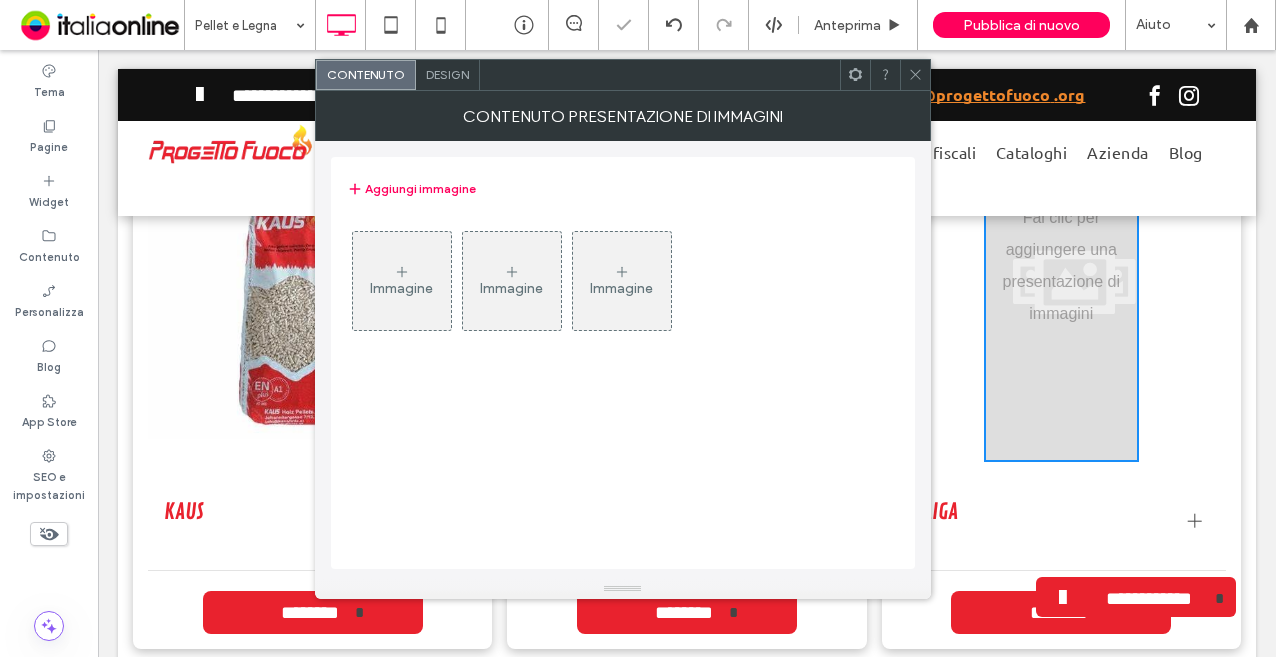 click on "Immagine" at bounding box center [401, 288] 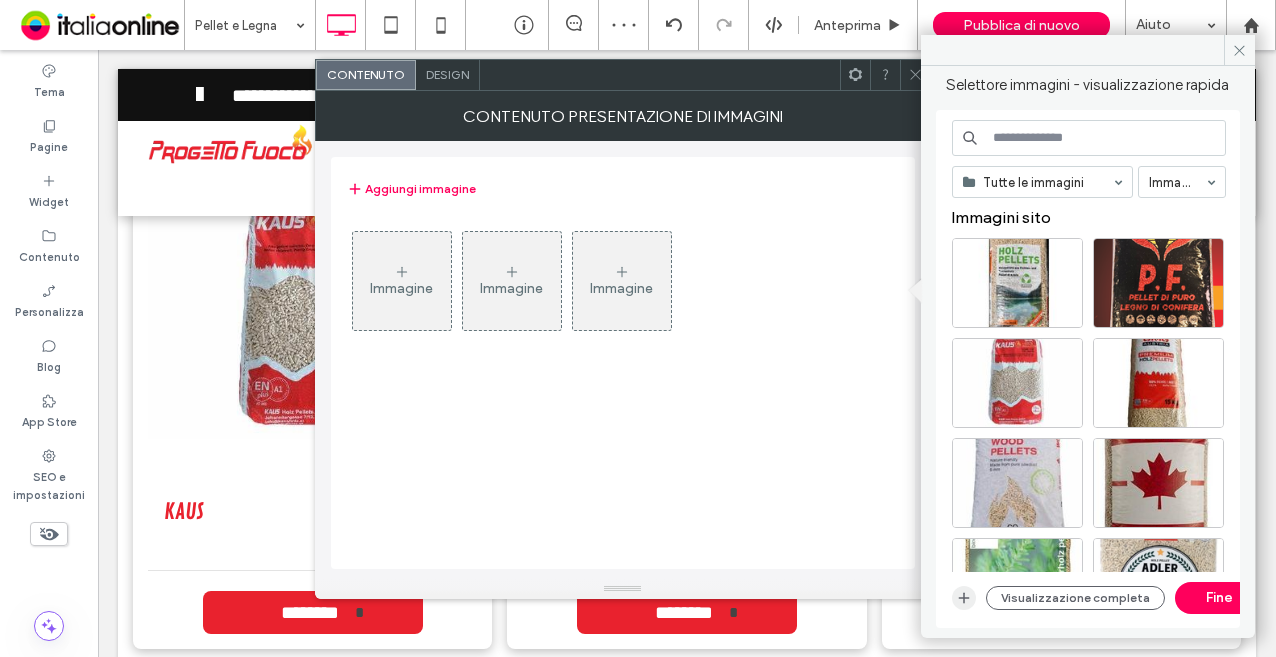 click 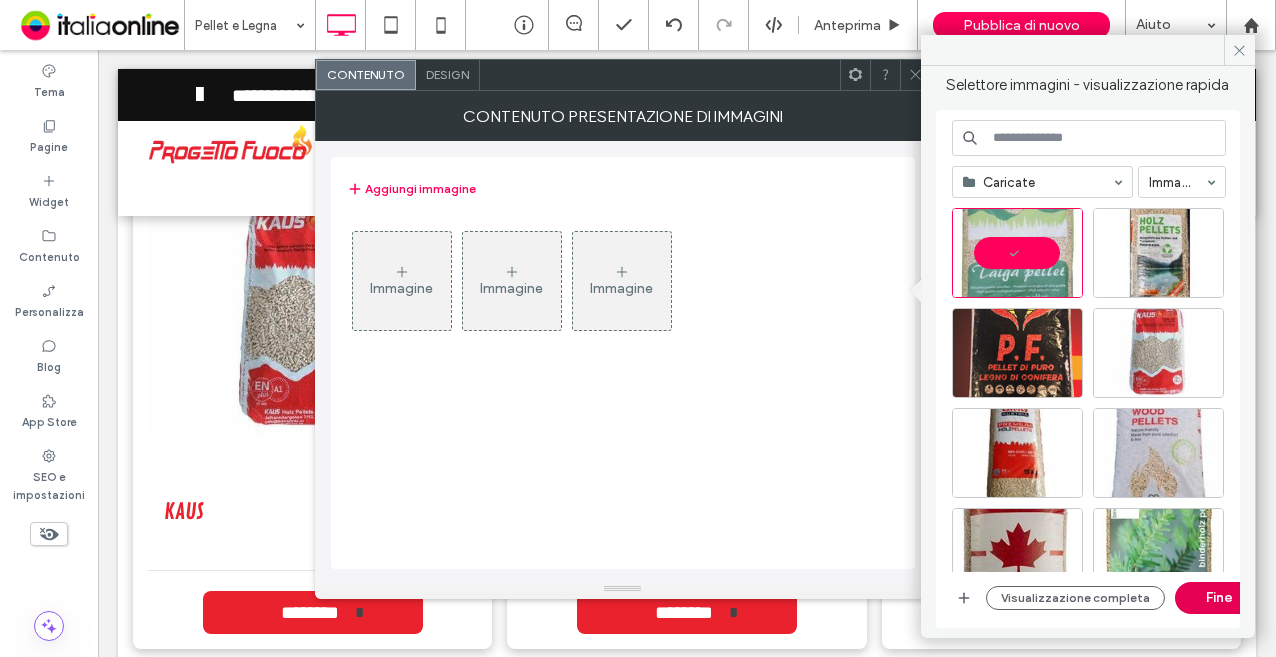 click on "Fine" at bounding box center (1220, 598) 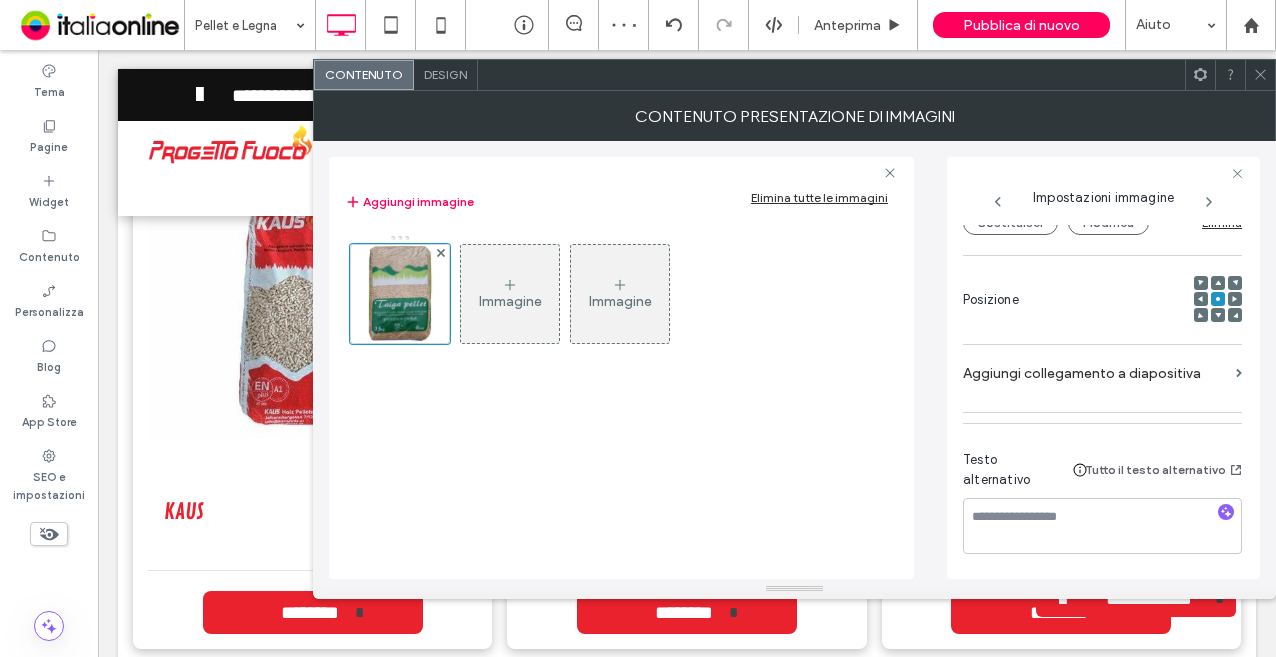 scroll, scrollTop: 0, scrollLeft: 0, axis: both 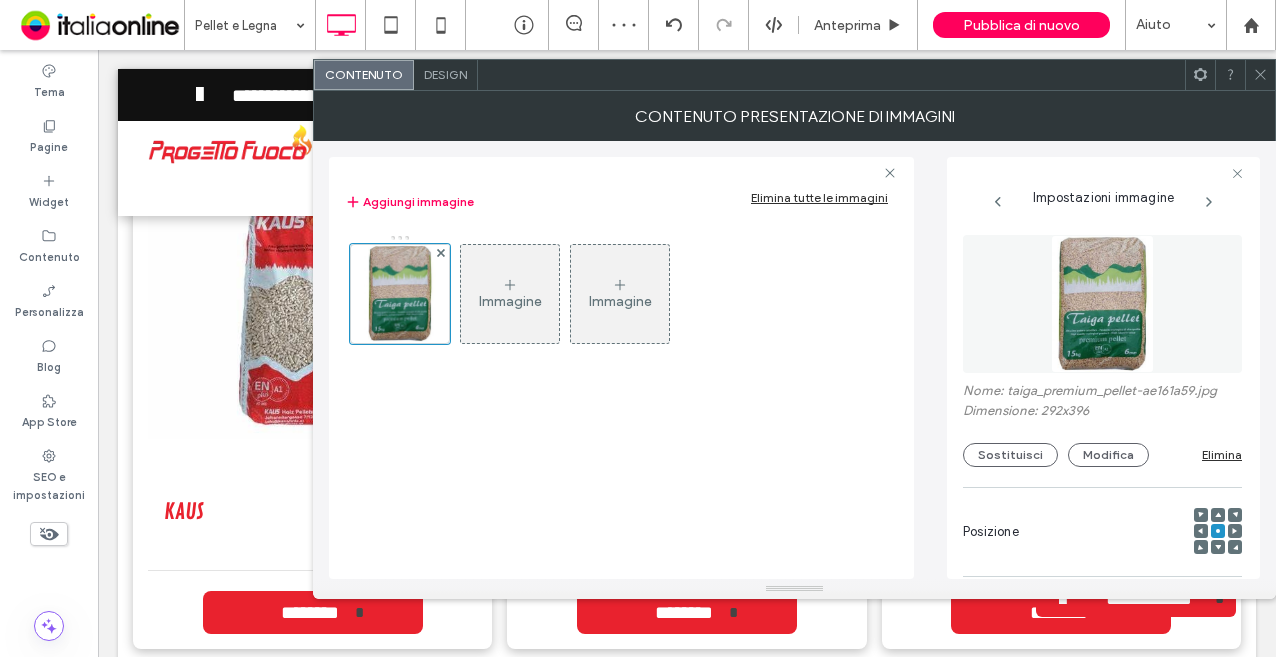 click 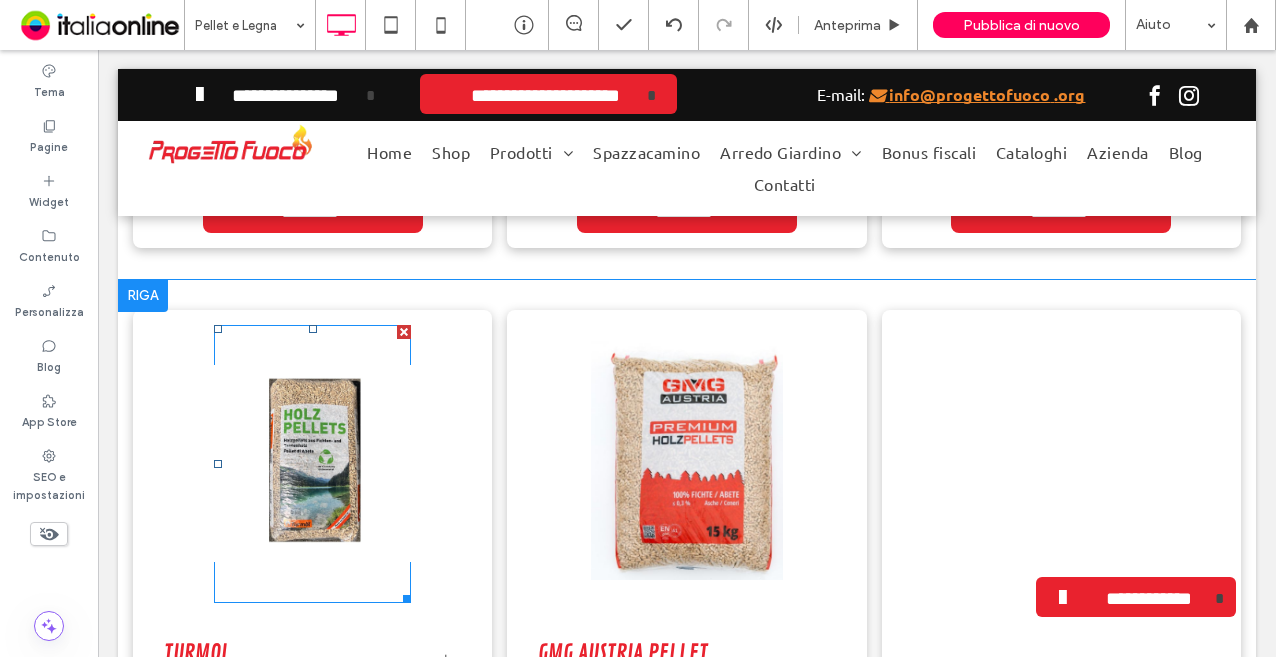 scroll, scrollTop: 2800, scrollLeft: 0, axis: vertical 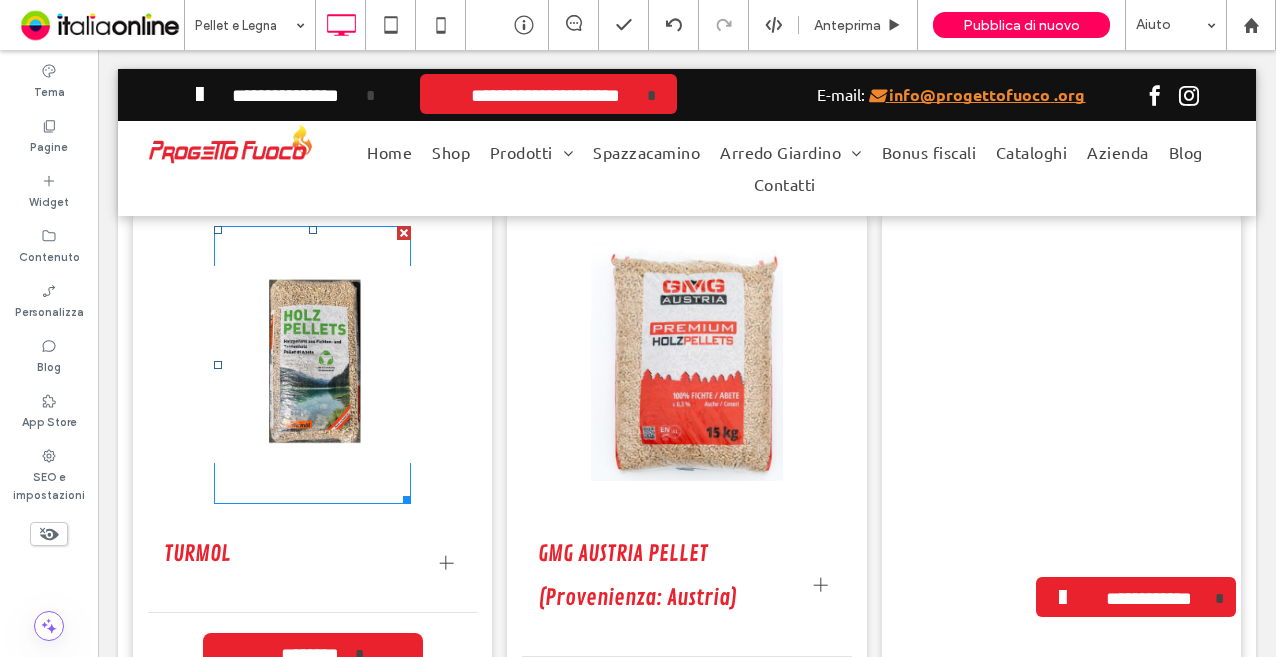 click on "Titolo diapositiva
Scrivi qui la tua didascalia
Pulsante" at bounding box center (312, 365) 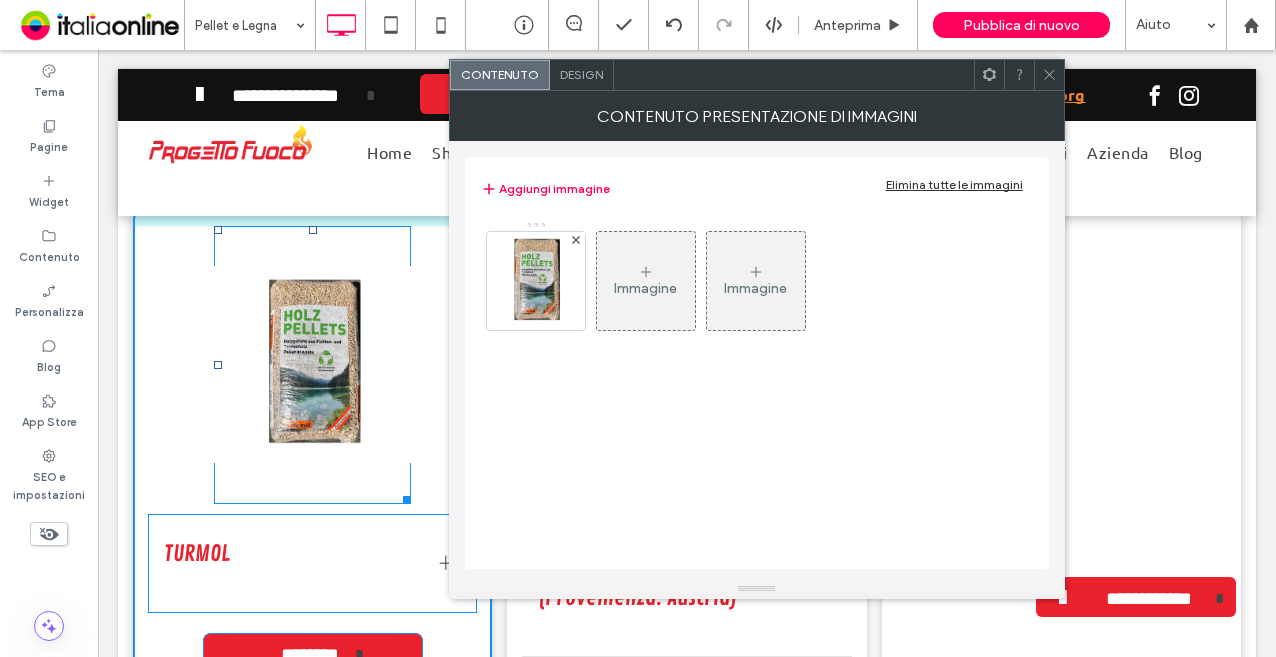 drag, startPoint x: 406, startPoint y: 497, endPoint x: 452, endPoint y: 540, distance: 62.968246 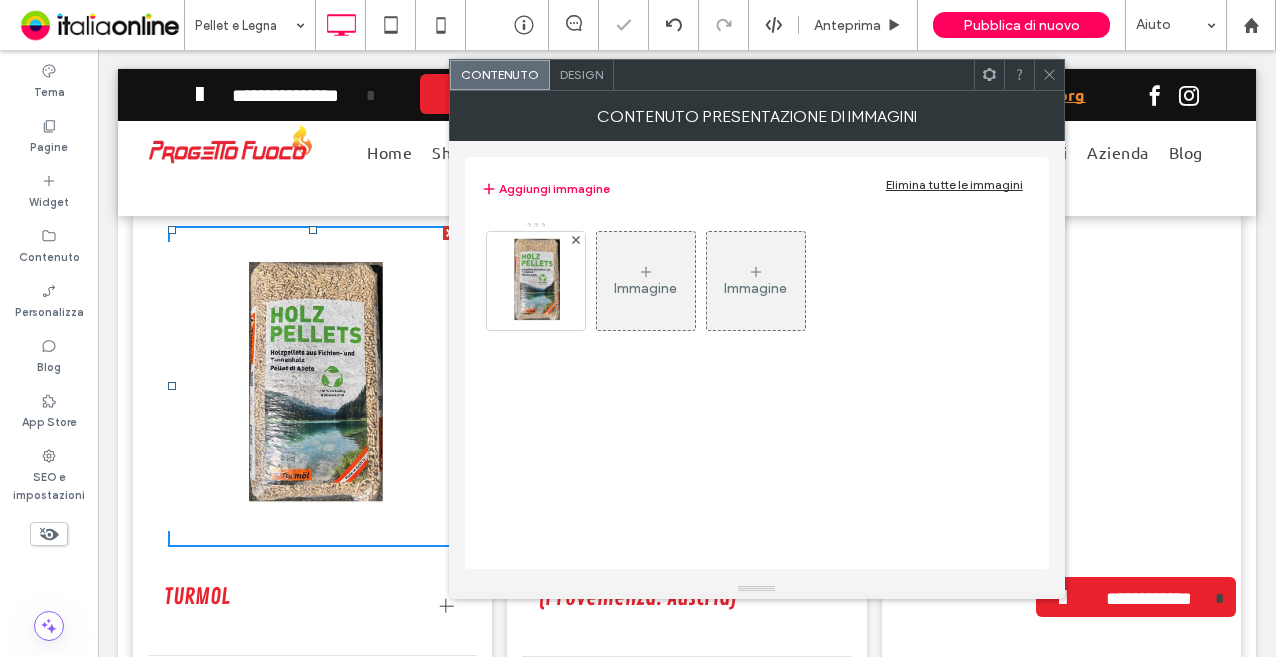 click 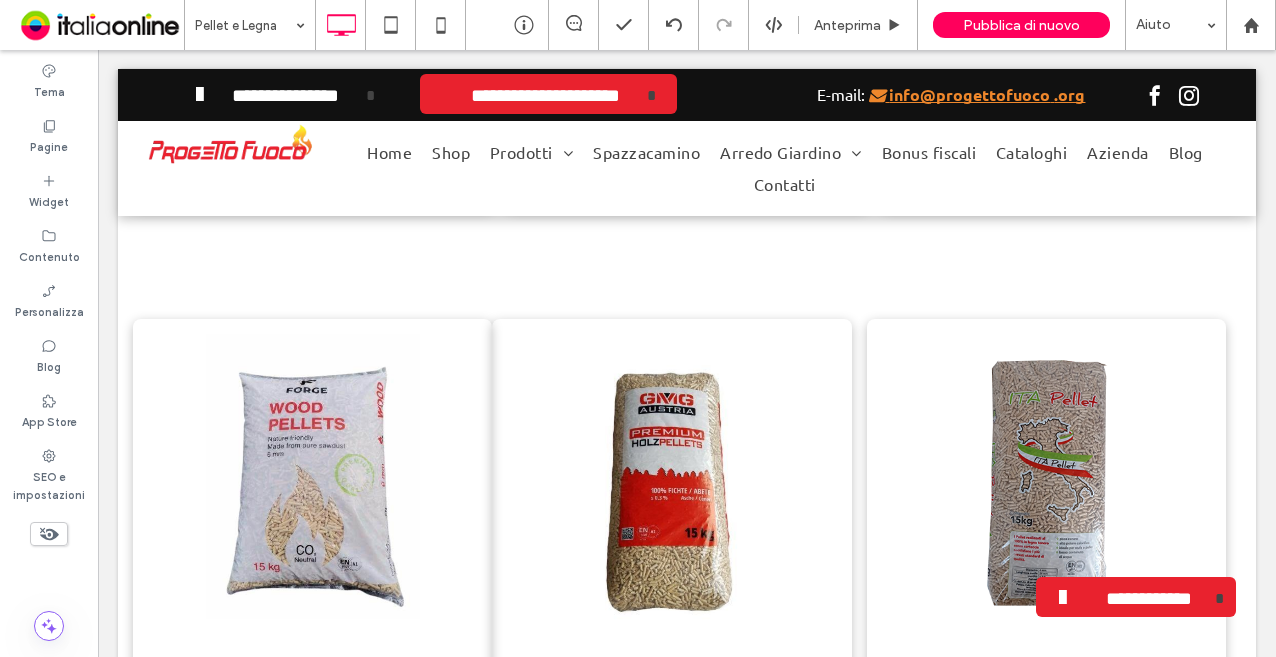 scroll, scrollTop: 1400, scrollLeft: 0, axis: vertical 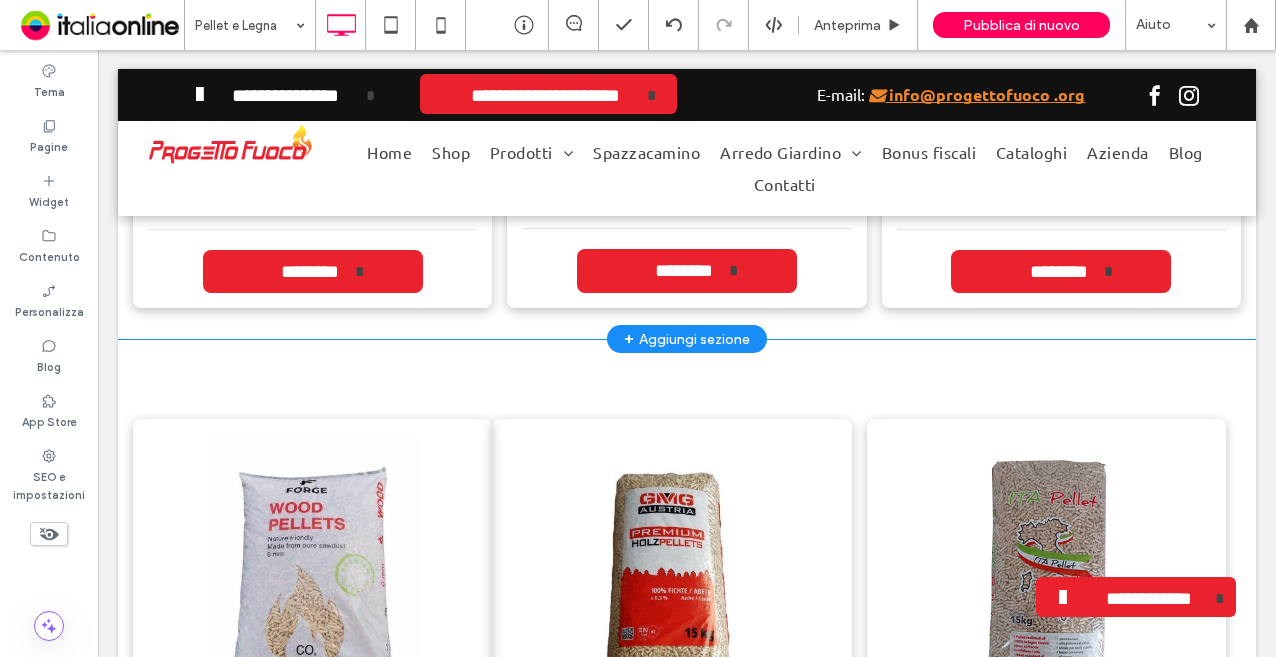 click on "**********" at bounding box center [686, 64] 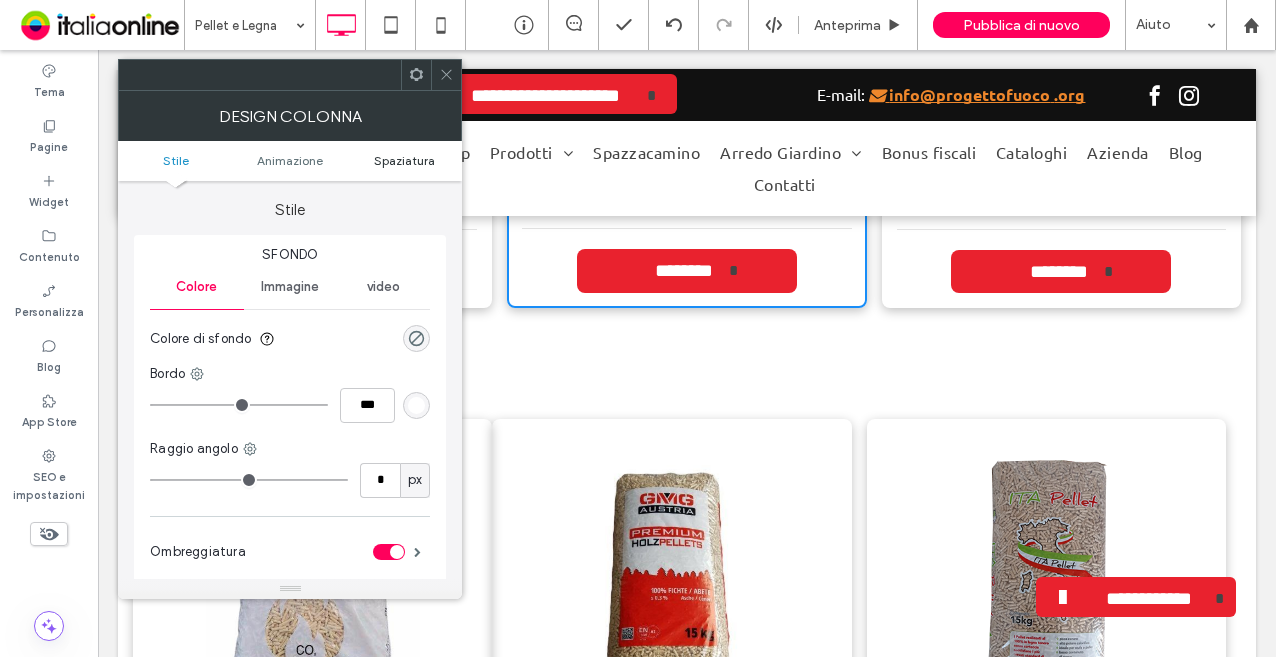 click on "Spaziatura" at bounding box center (404, 160) 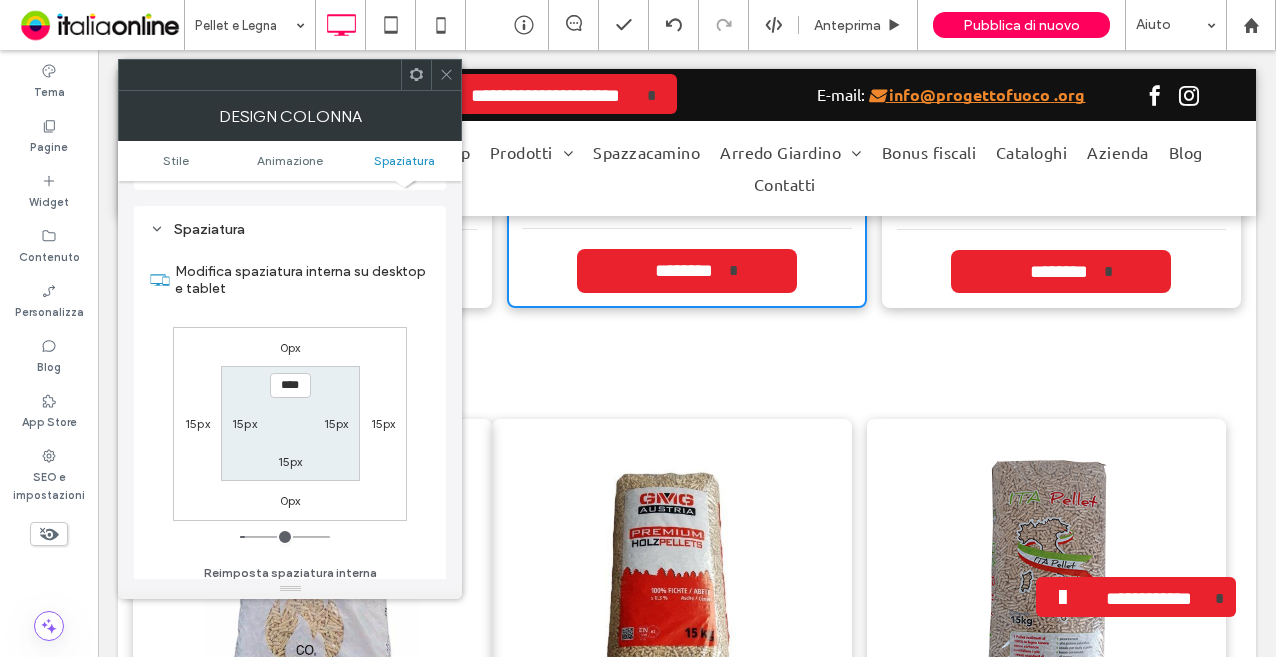 scroll, scrollTop: 469, scrollLeft: 0, axis: vertical 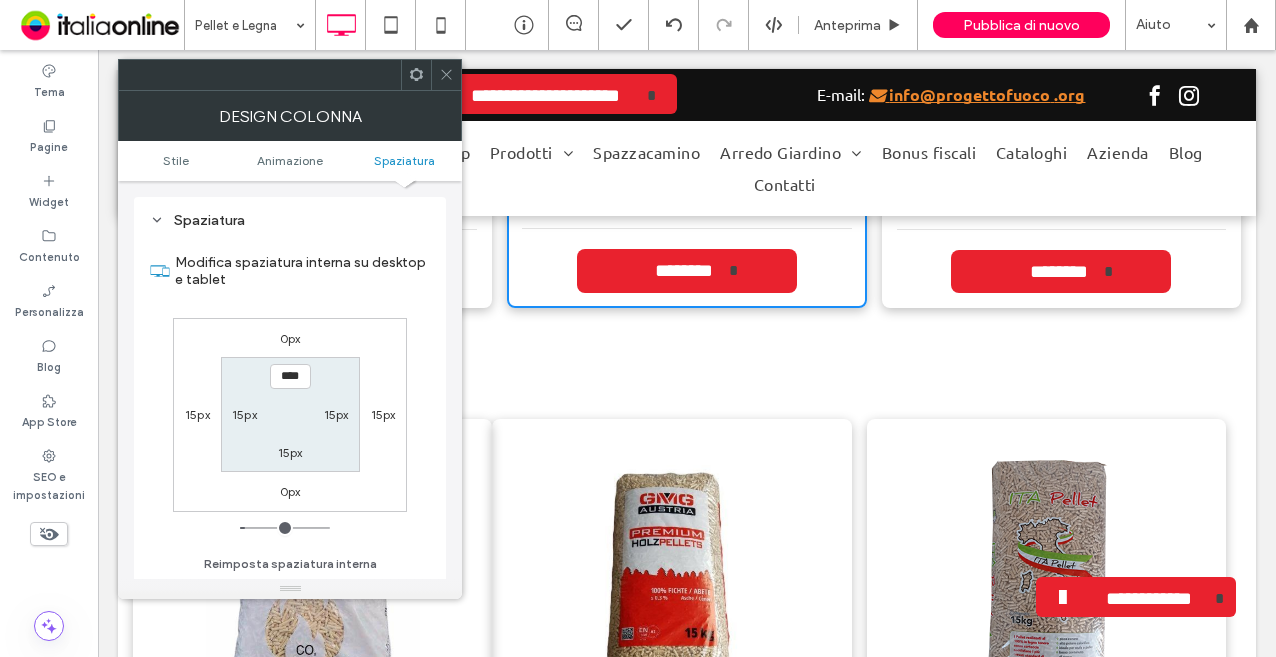 click 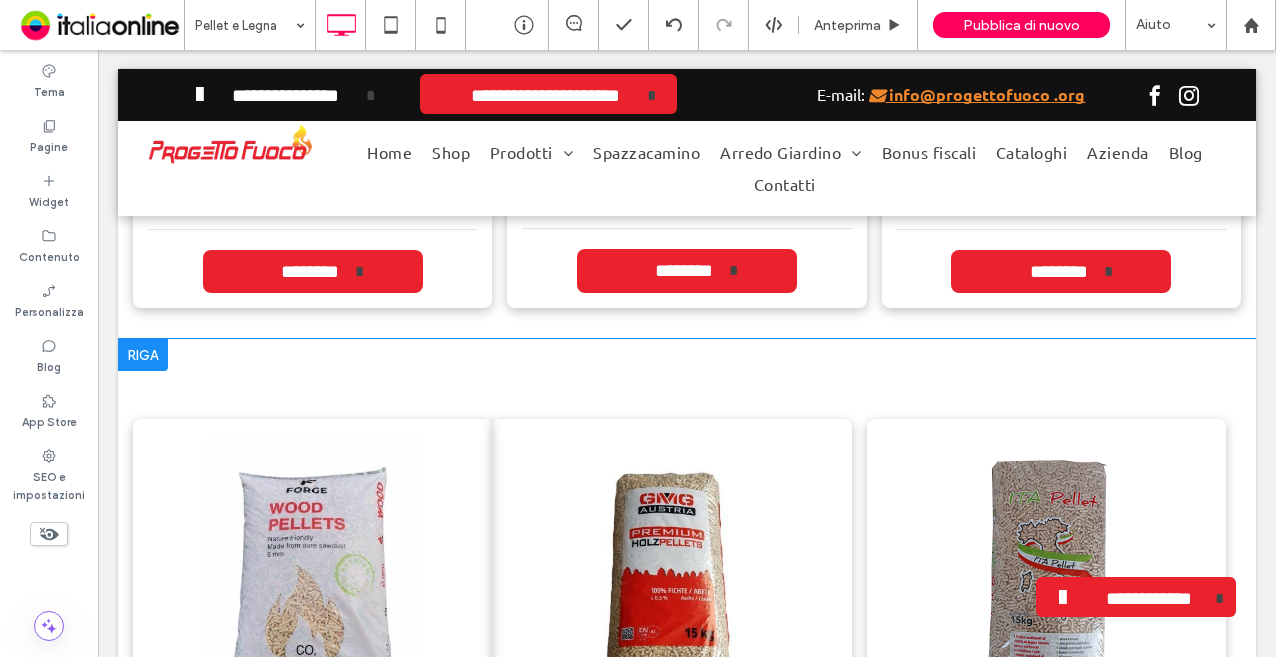 click on "**********" at bounding box center (671, 684) 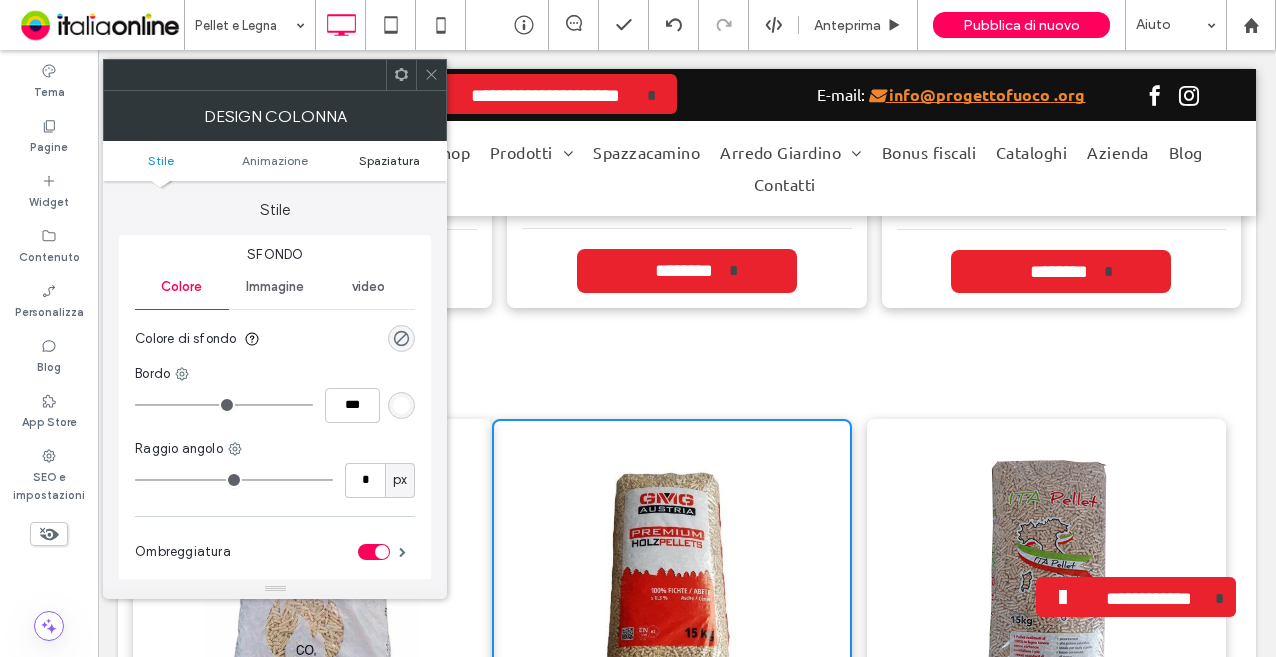 click on "Spaziatura" at bounding box center [389, 160] 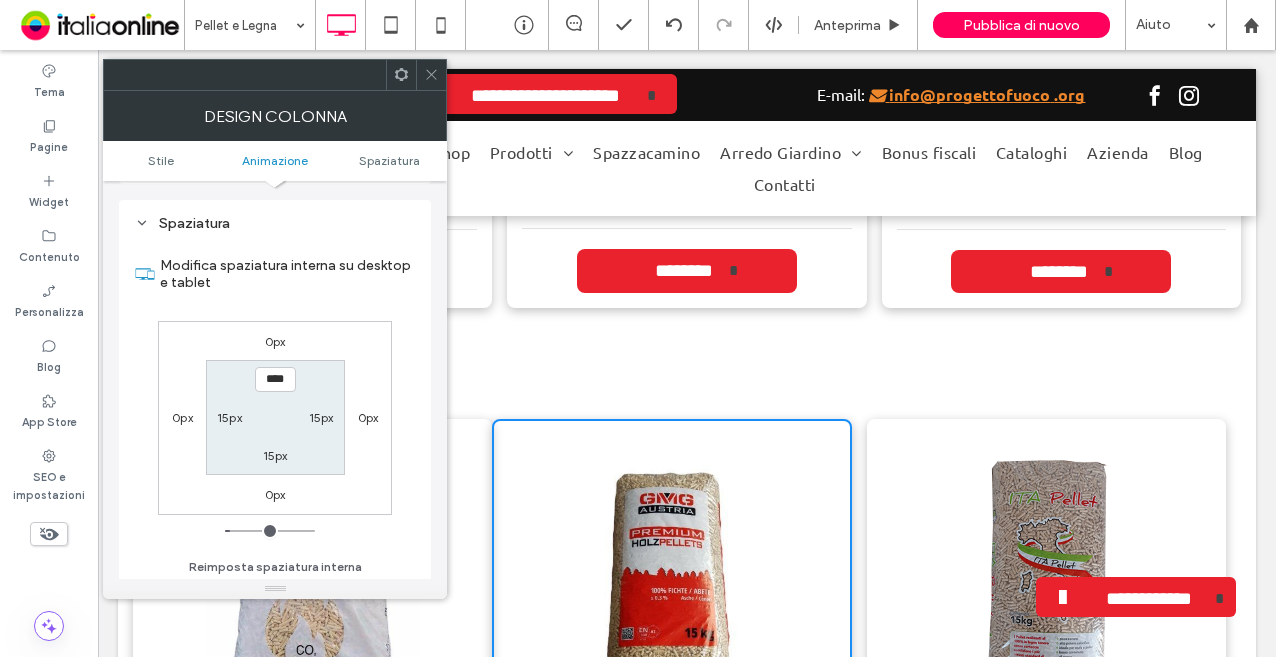 scroll, scrollTop: 469, scrollLeft: 0, axis: vertical 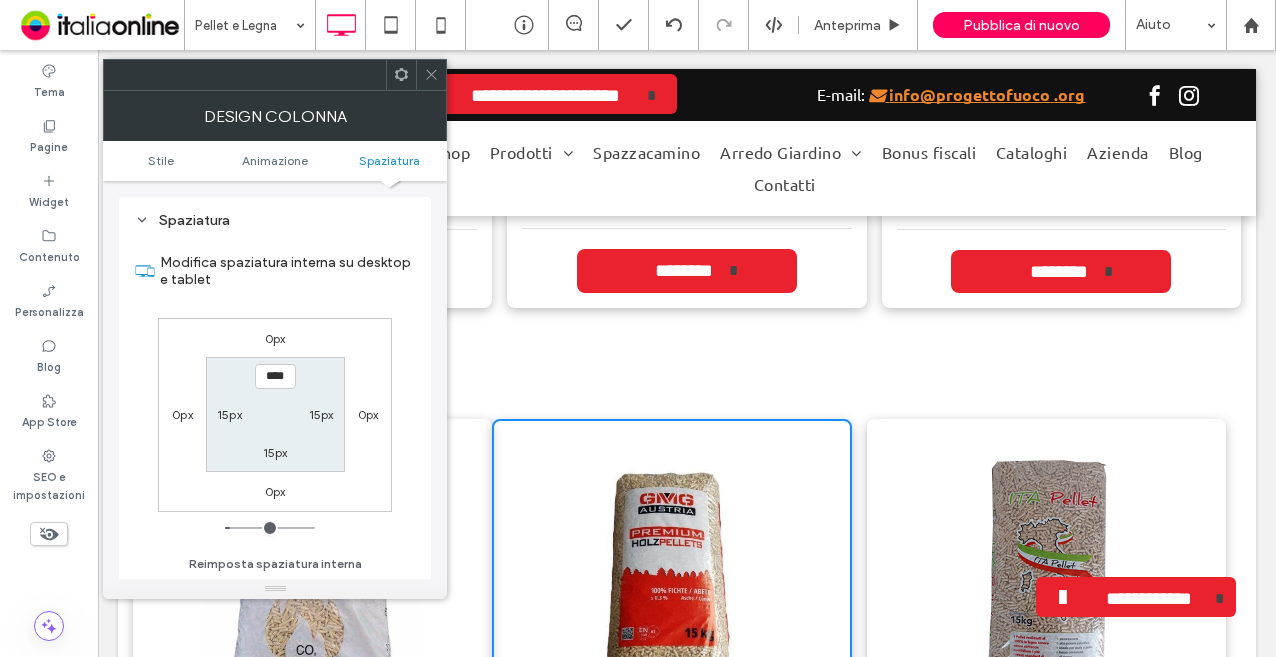 click on "0px" at bounding box center [182, 414] 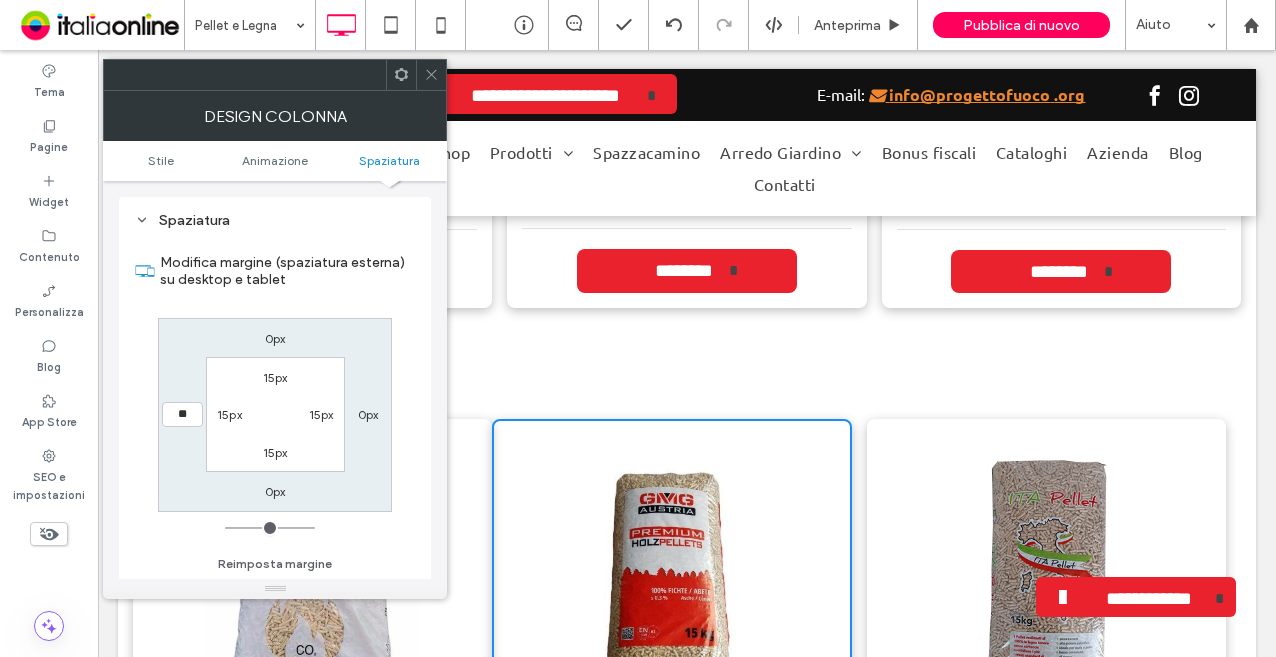type on "**" 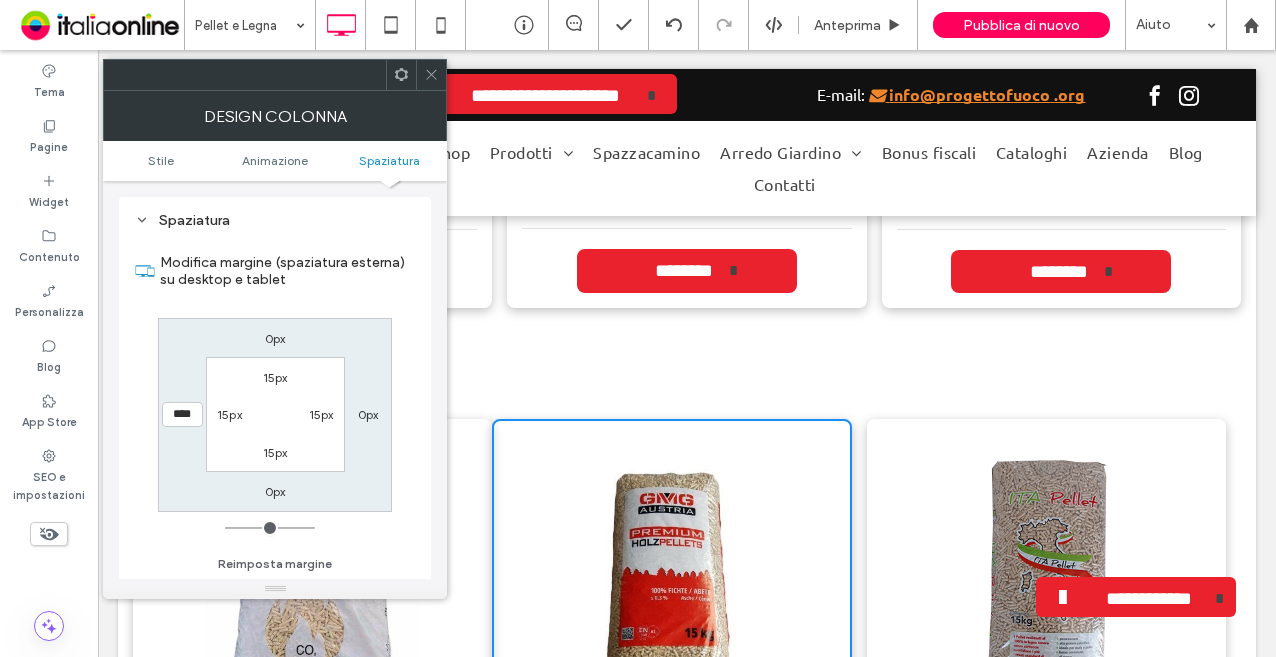 click on "0px" at bounding box center (368, 414) 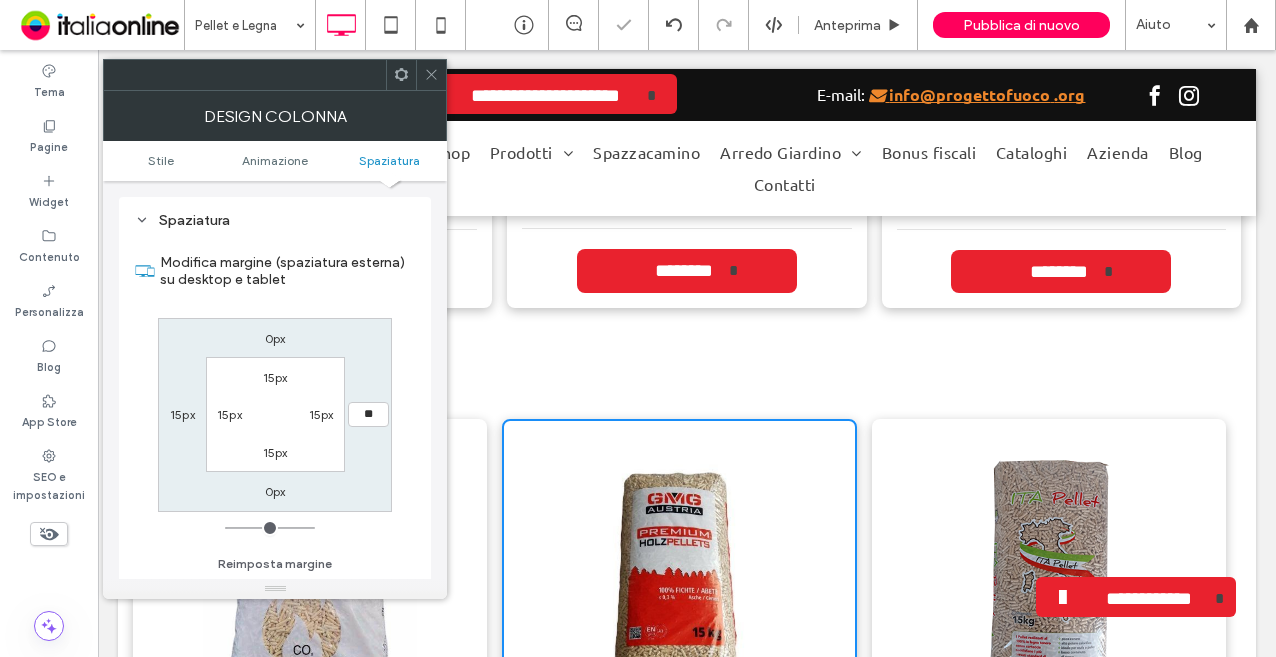type on "**" 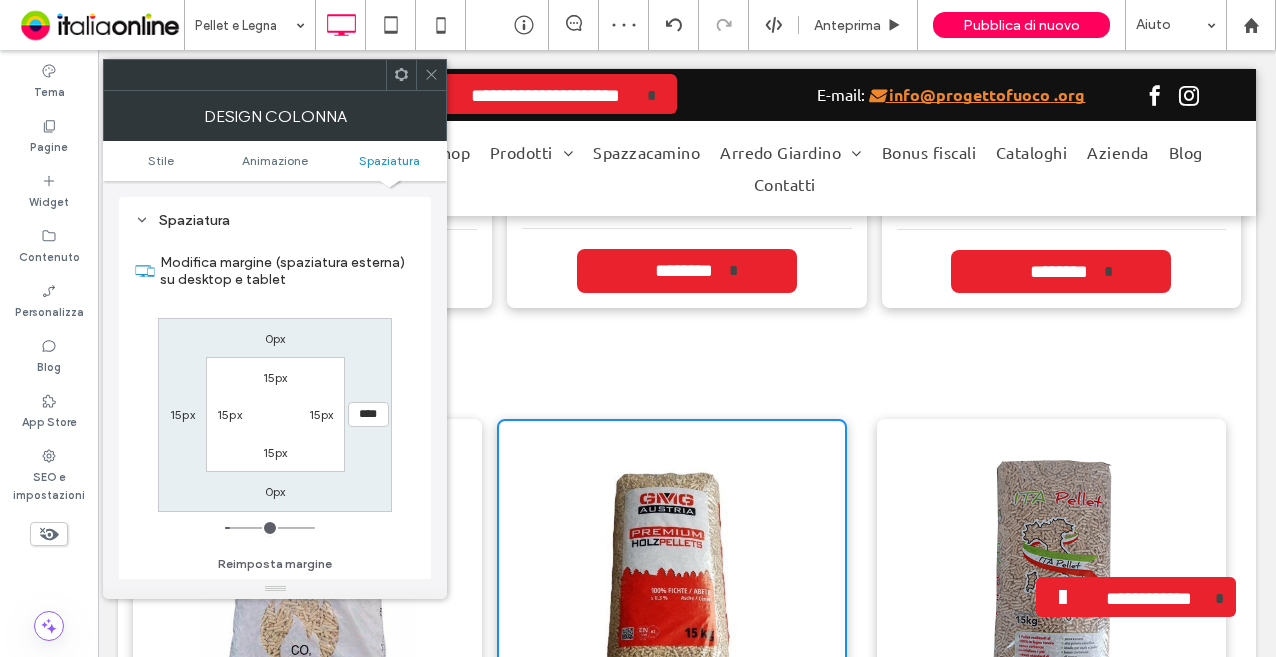 click on "**********" at bounding box center (1051, 684) 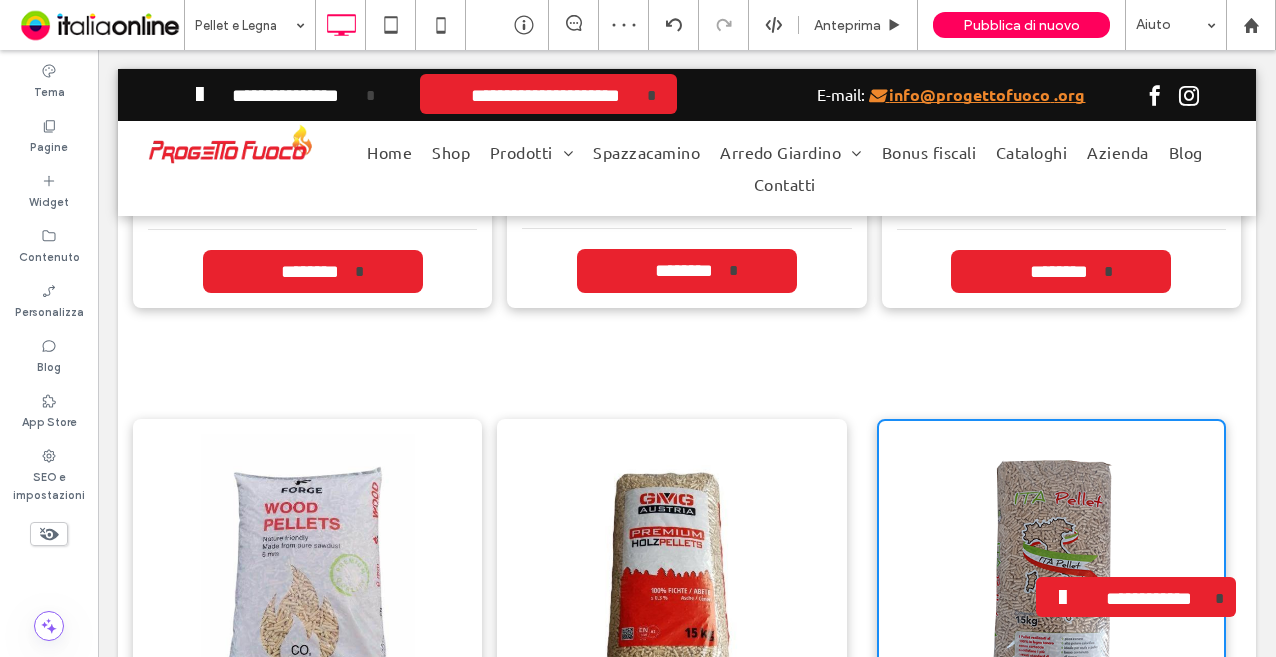 type on "*" 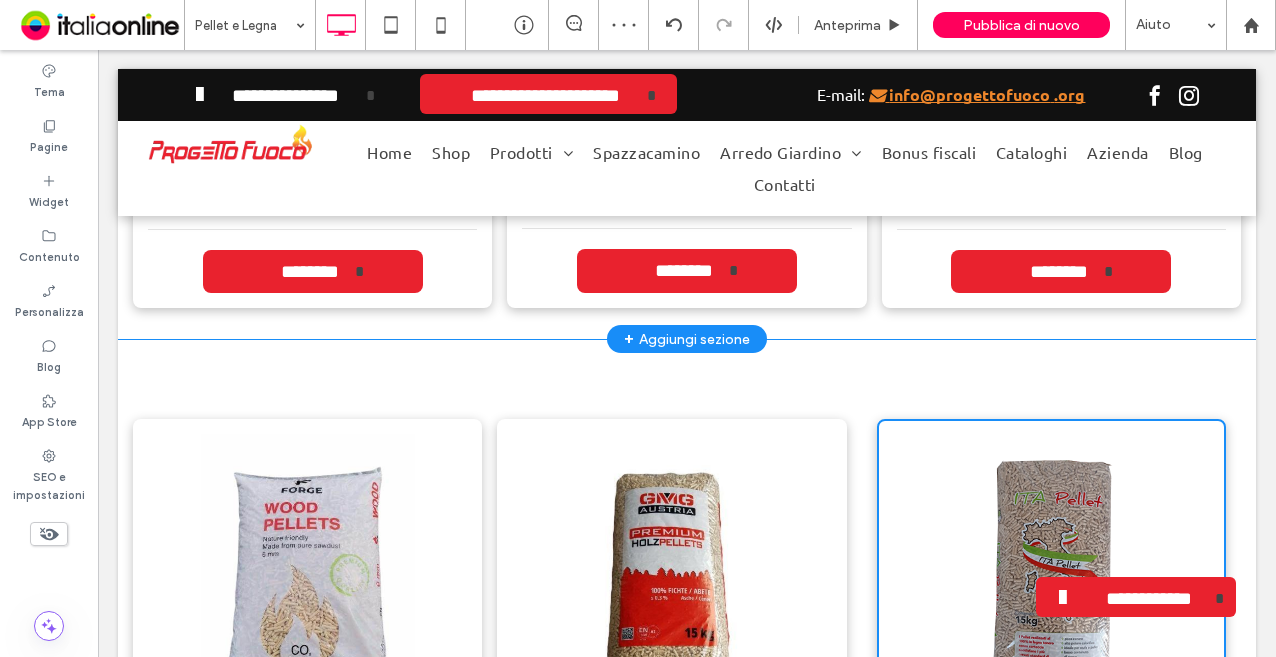 click on "**********" at bounding box center (1061, 64) 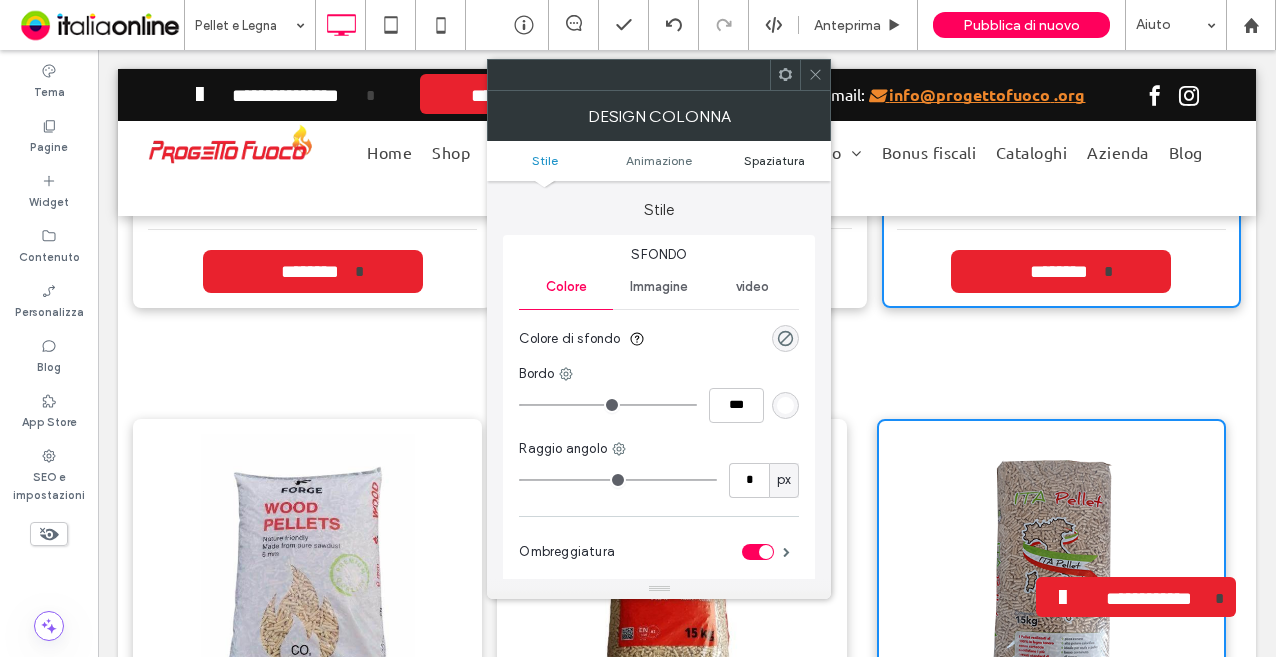 click on "Spaziatura" at bounding box center (774, 160) 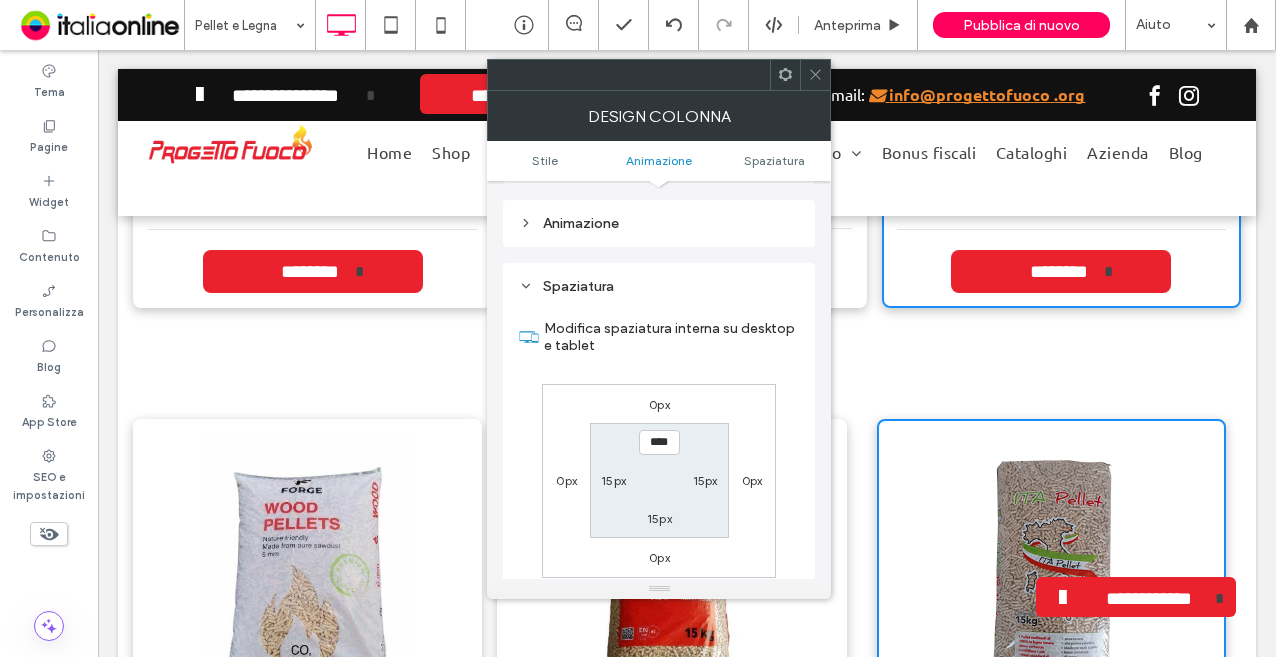 scroll, scrollTop: 469, scrollLeft: 0, axis: vertical 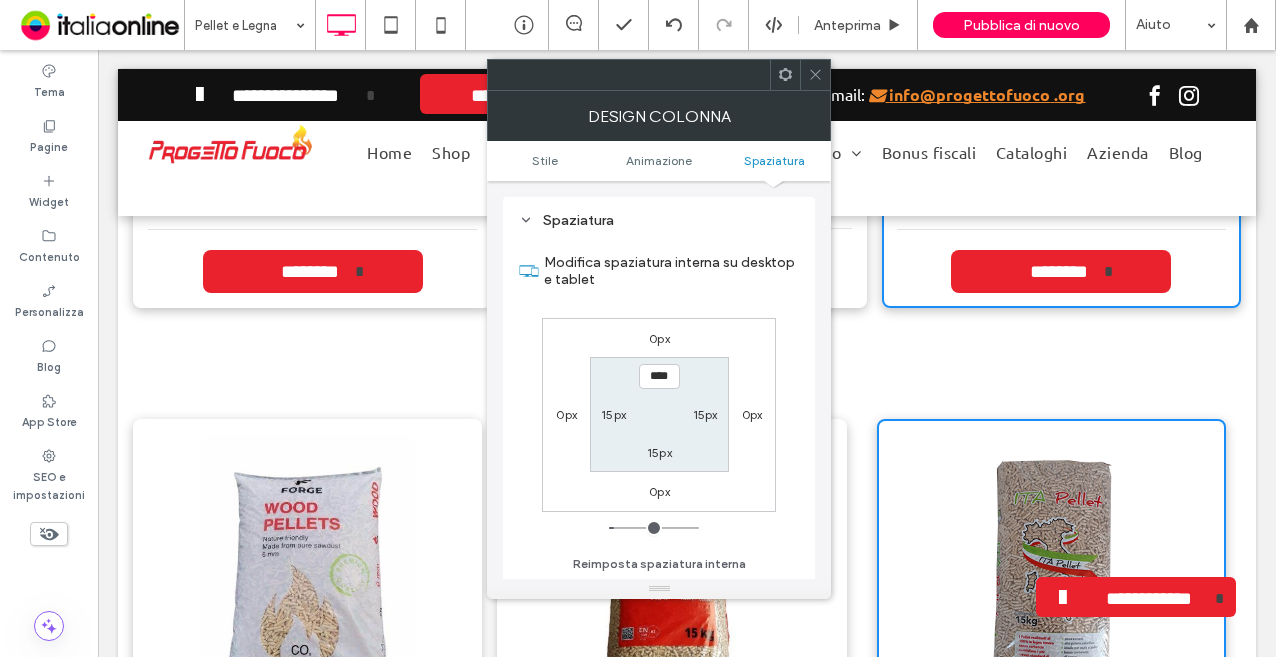 drag, startPoint x: 818, startPoint y: 73, endPoint x: 801, endPoint y: 115, distance: 45.310043 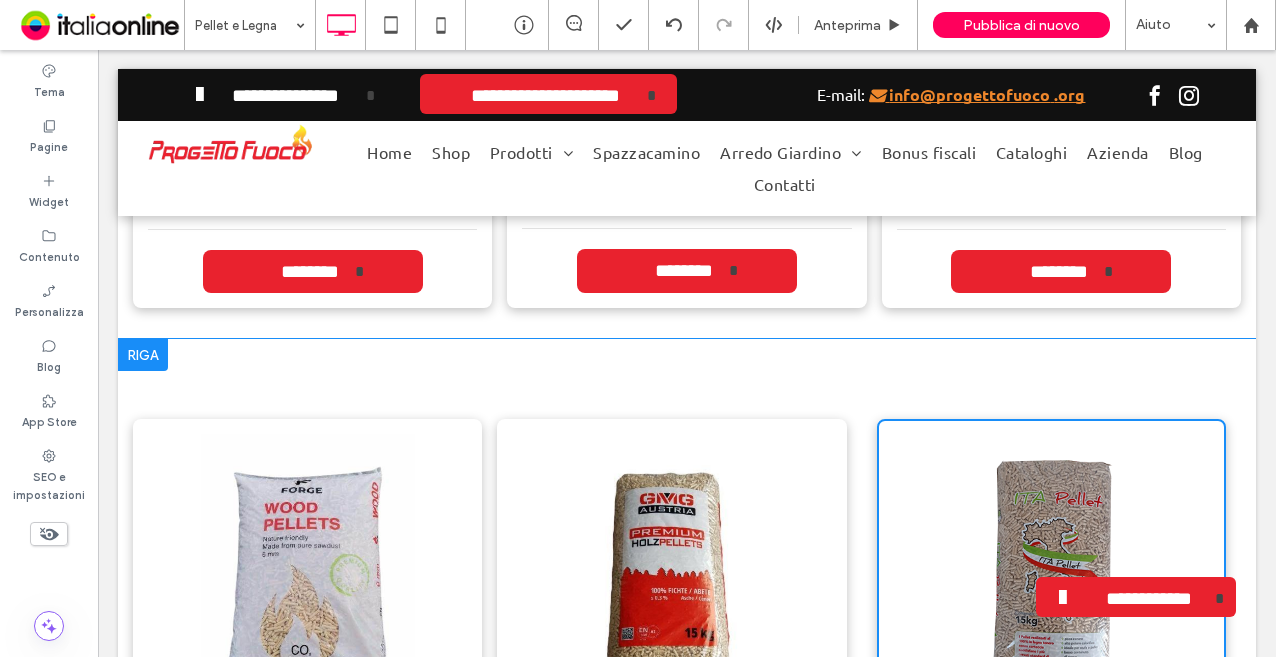 click on "**********" at bounding box center (1051, 684) 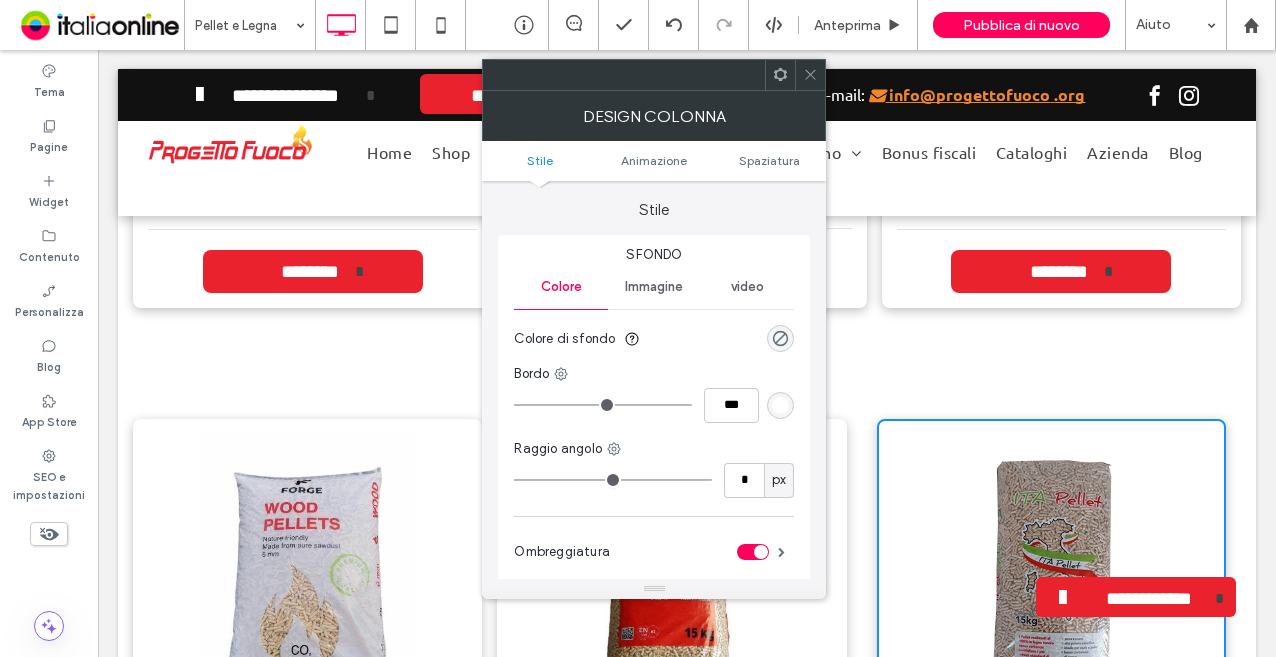 click on "Stile Animazione Spaziatura" at bounding box center [654, 161] 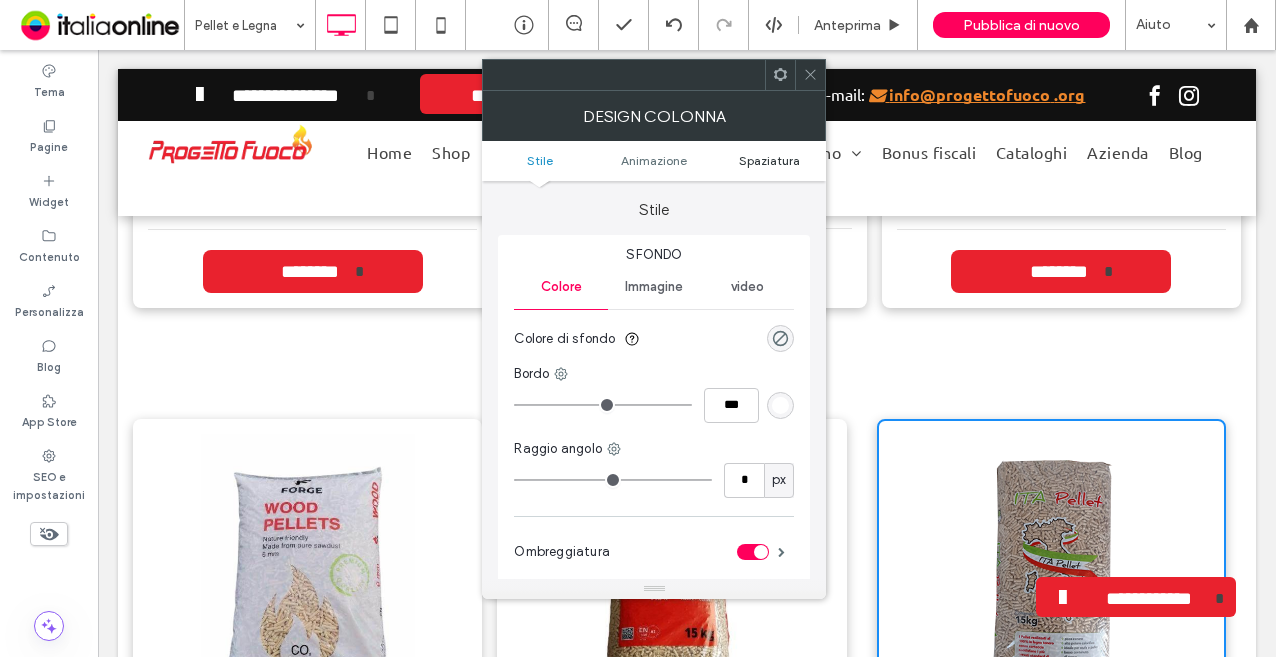click on "Spaziatura" at bounding box center (769, 160) 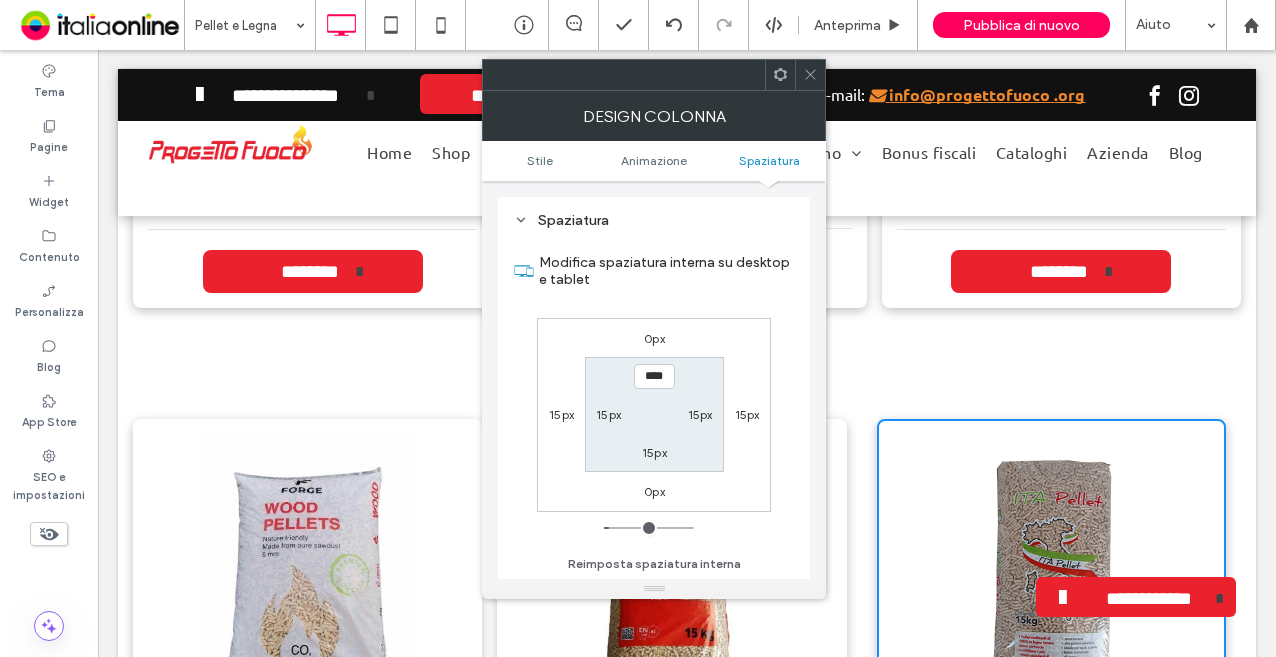 scroll, scrollTop: 469, scrollLeft: 0, axis: vertical 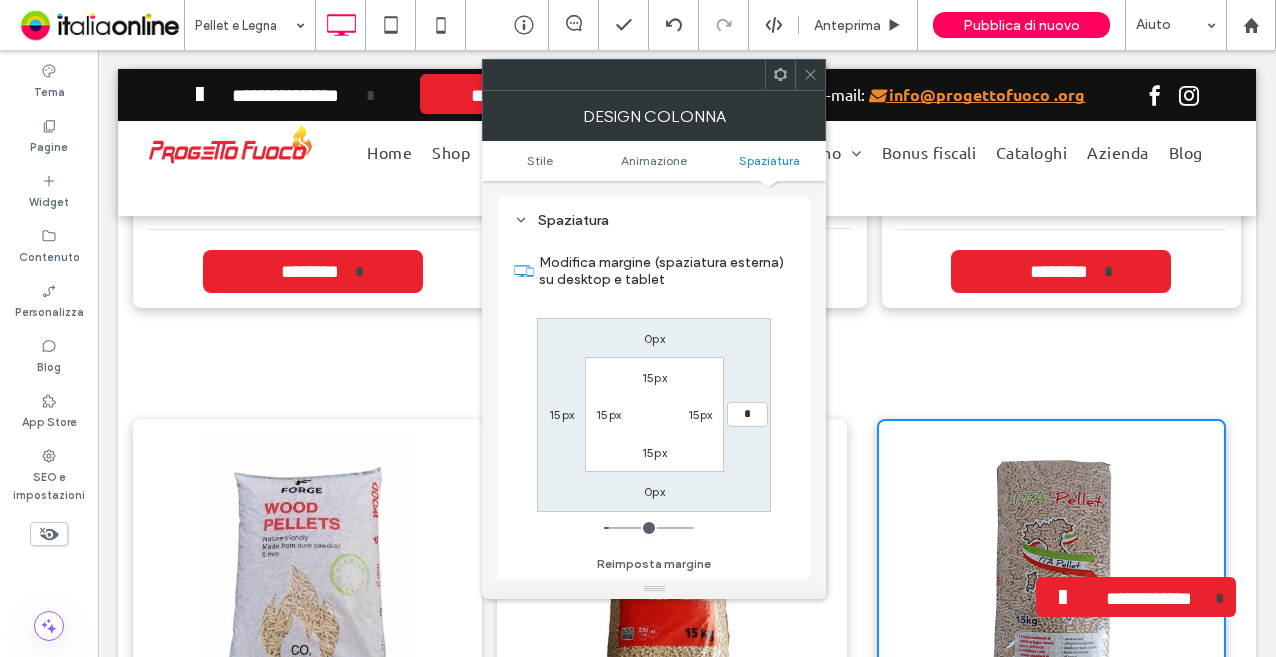 type on "*" 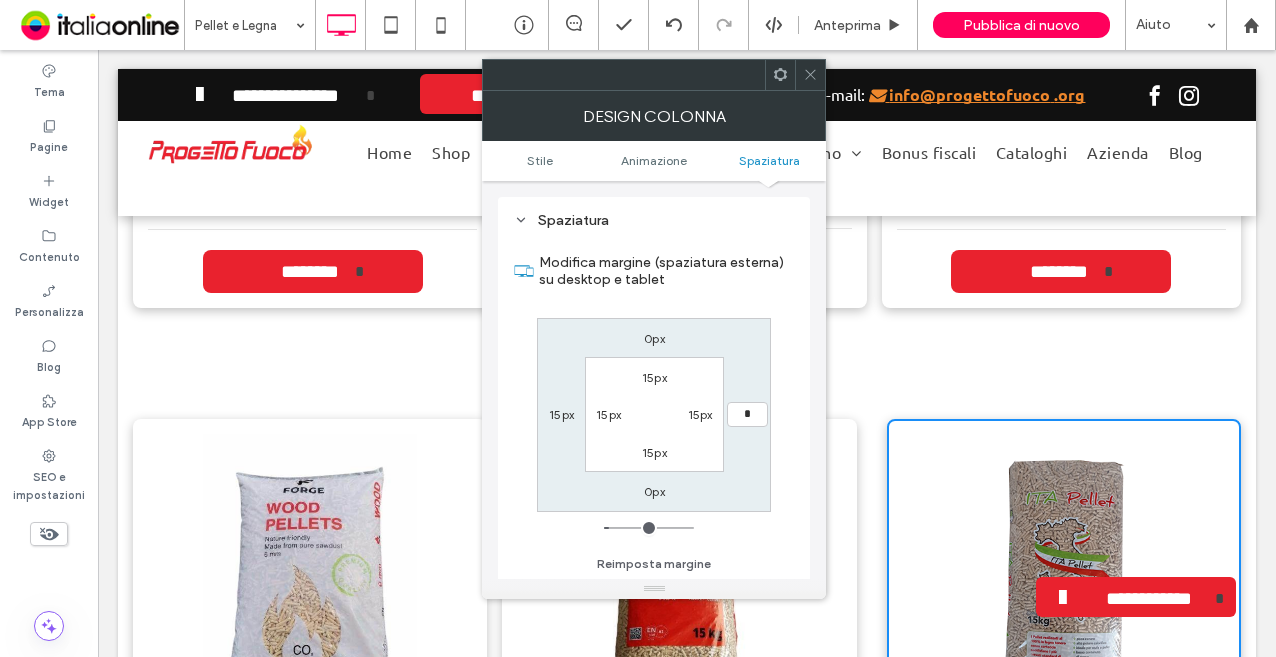 type on "*" 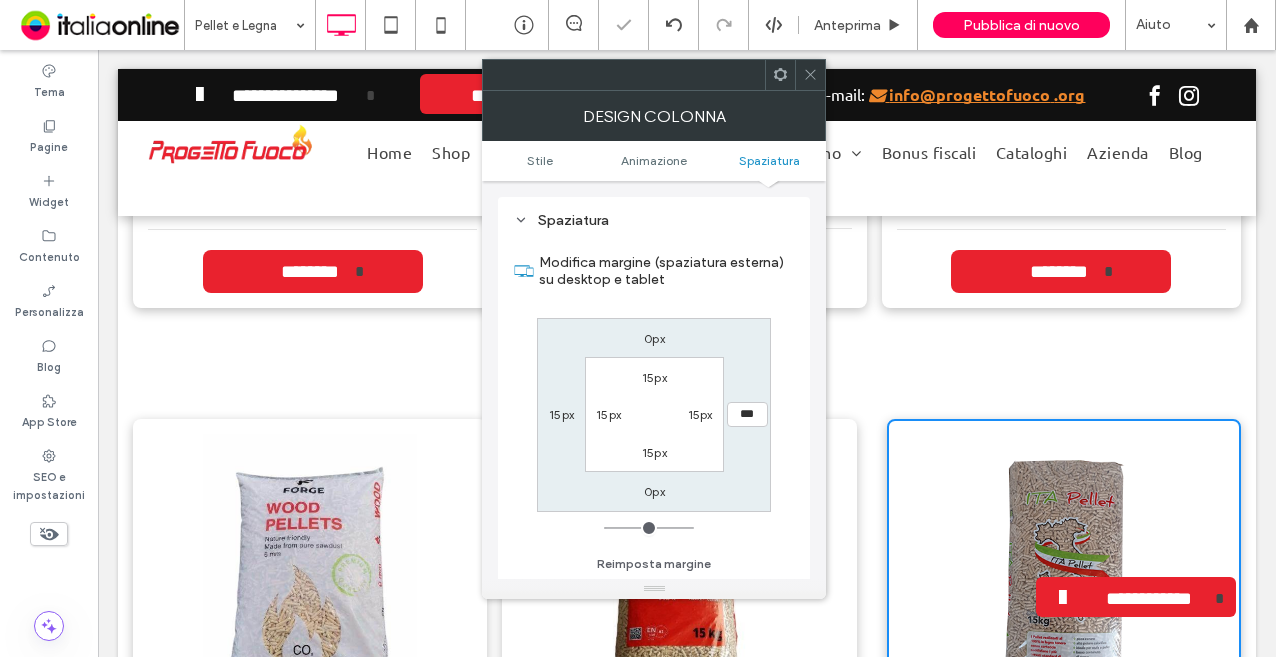 click on "15px" at bounding box center (561, 414) 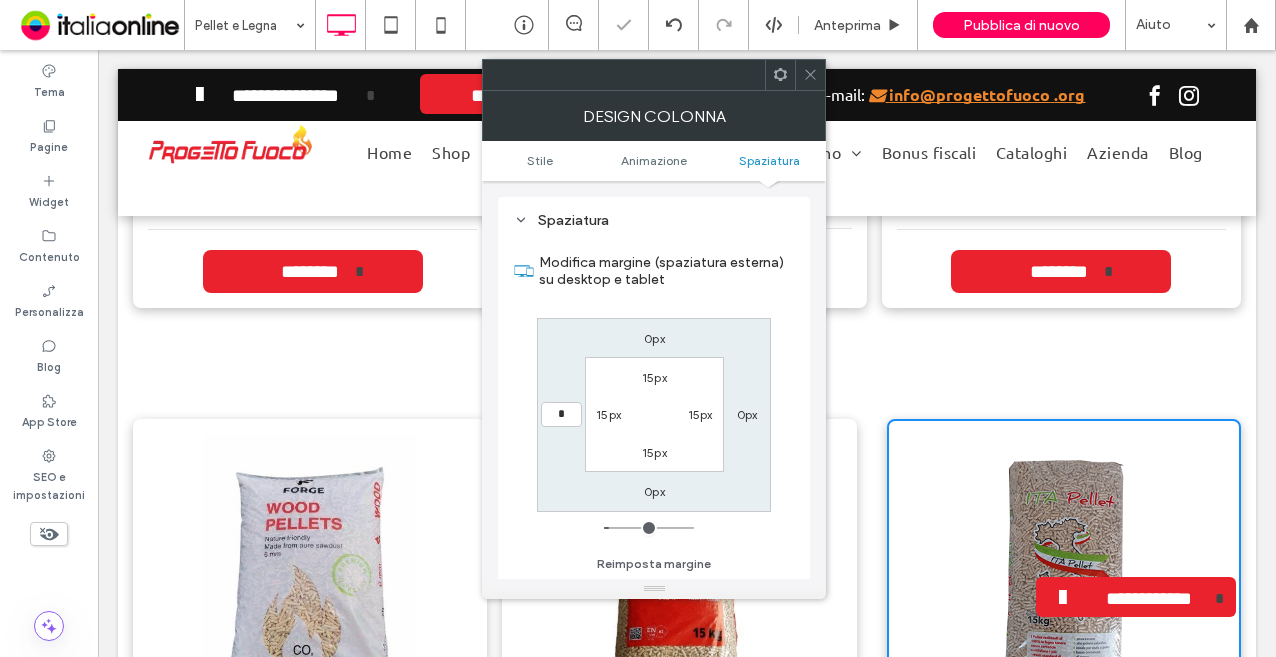 type on "*" 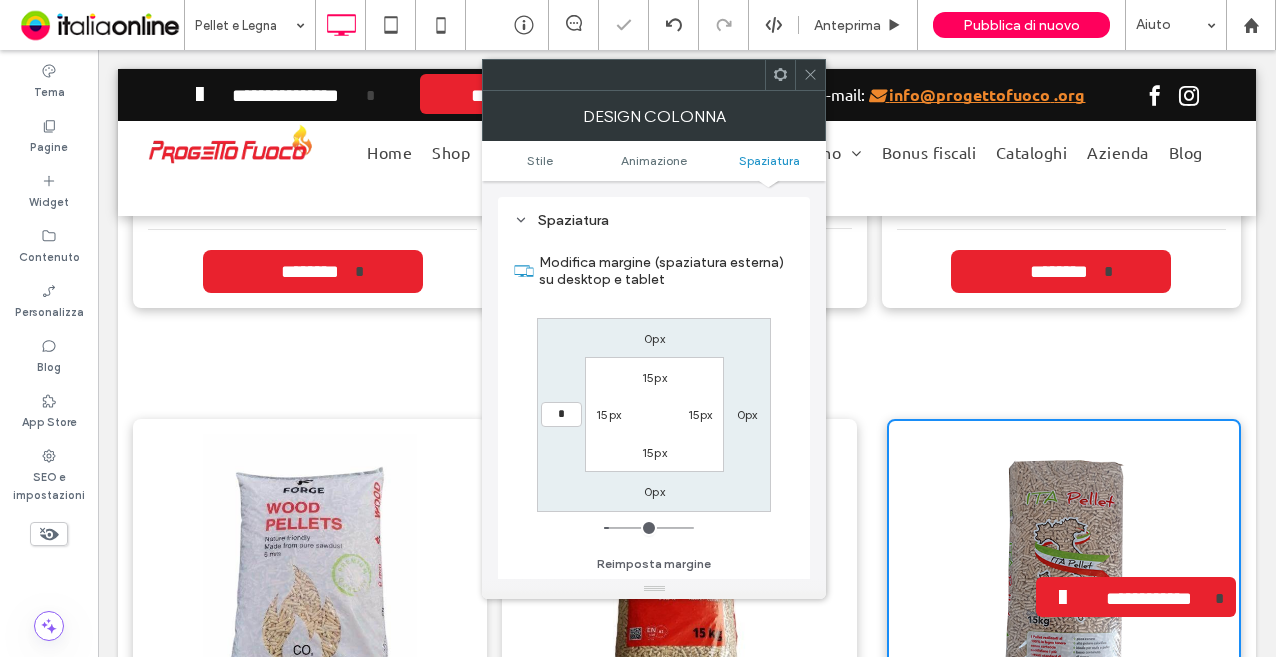 type on "*" 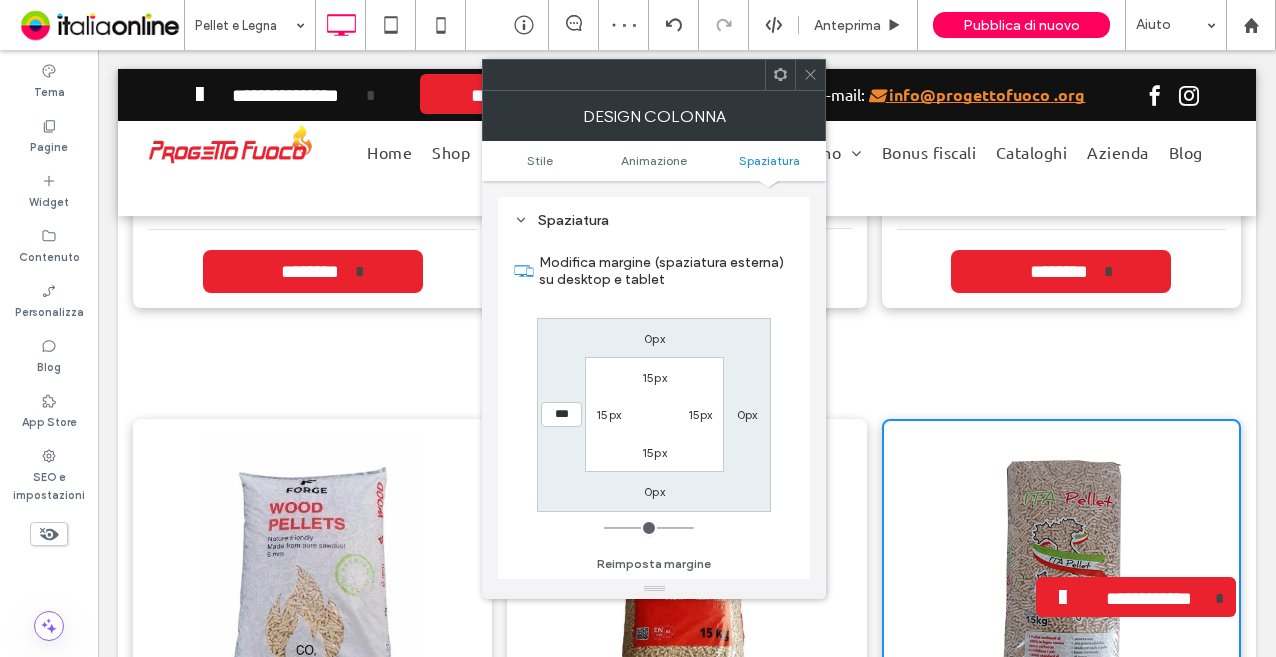 click 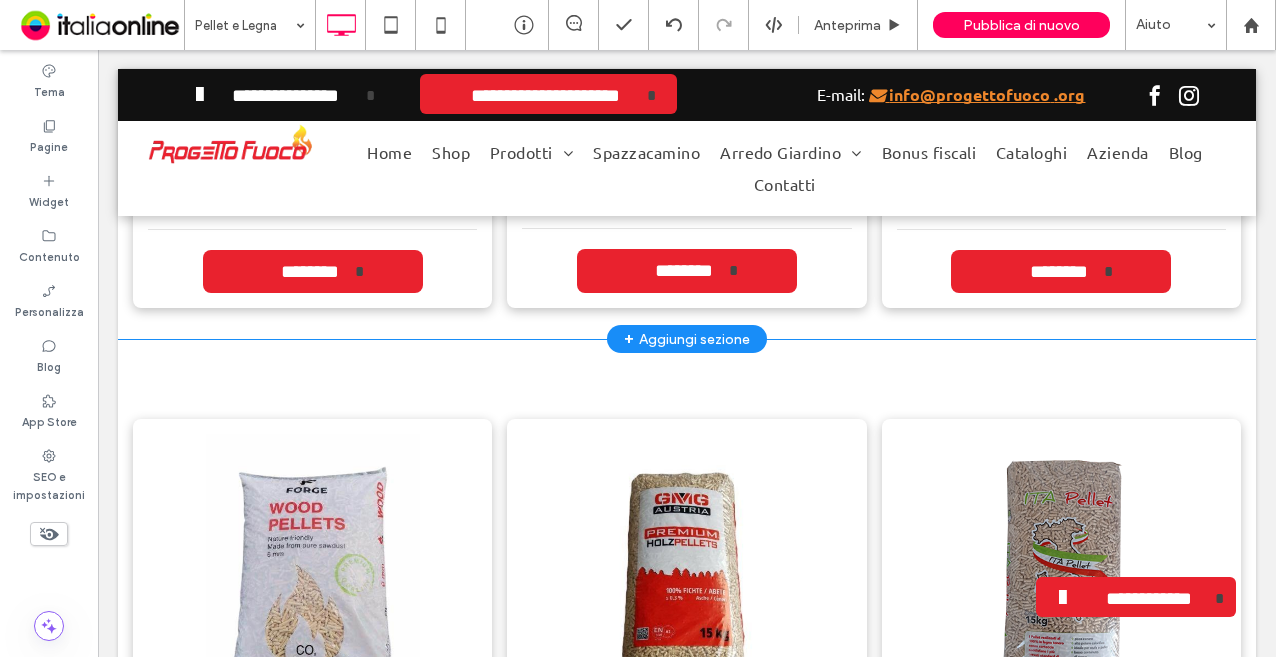 click on "**********" at bounding box center [312, 64] 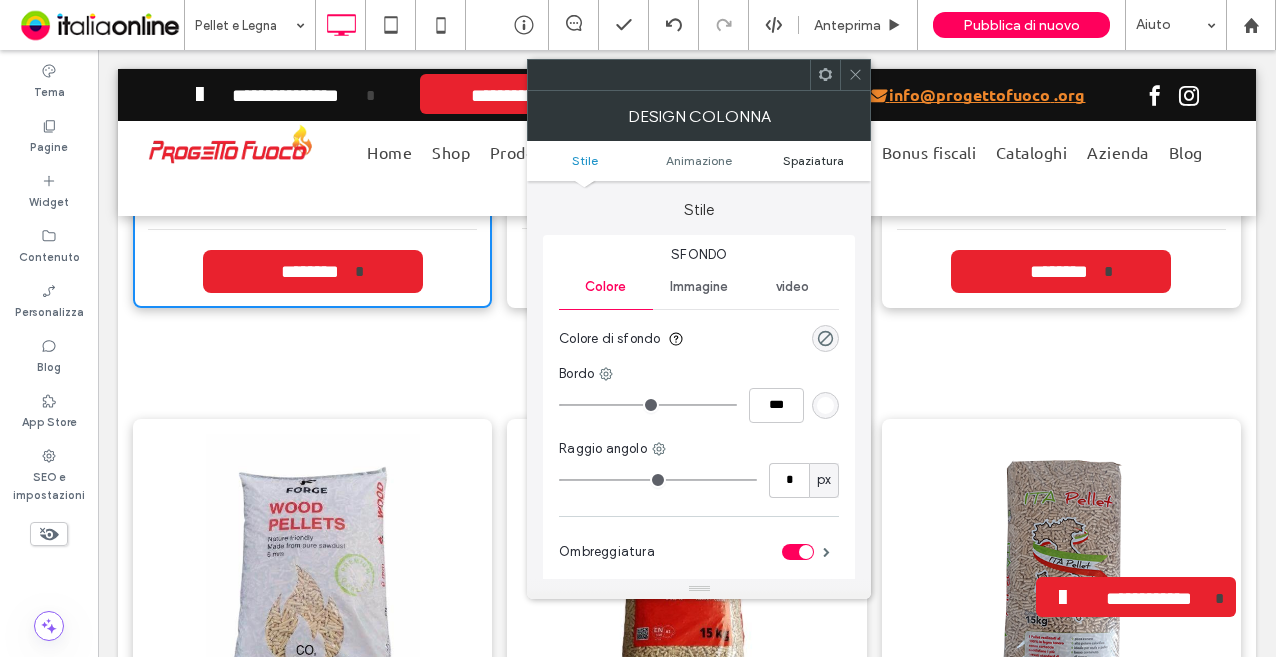 click on "Spaziatura" at bounding box center (813, 160) 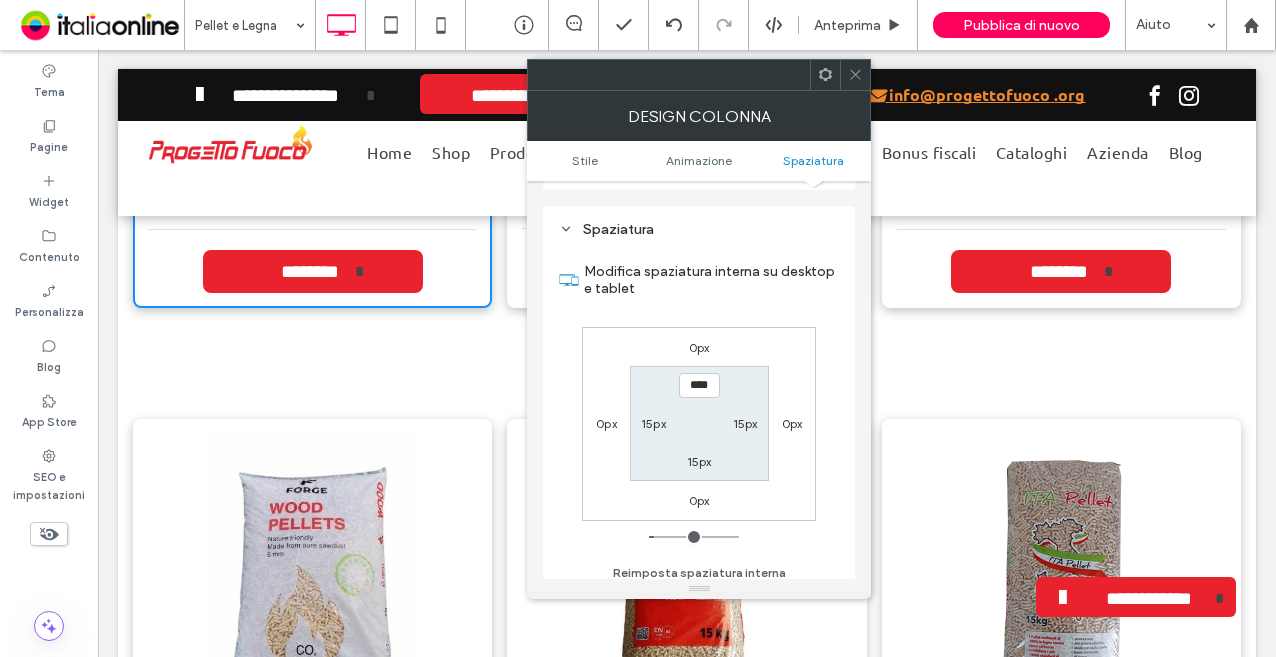 scroll, scrollTop: 469, scrollLeft: 0, axis: vertical 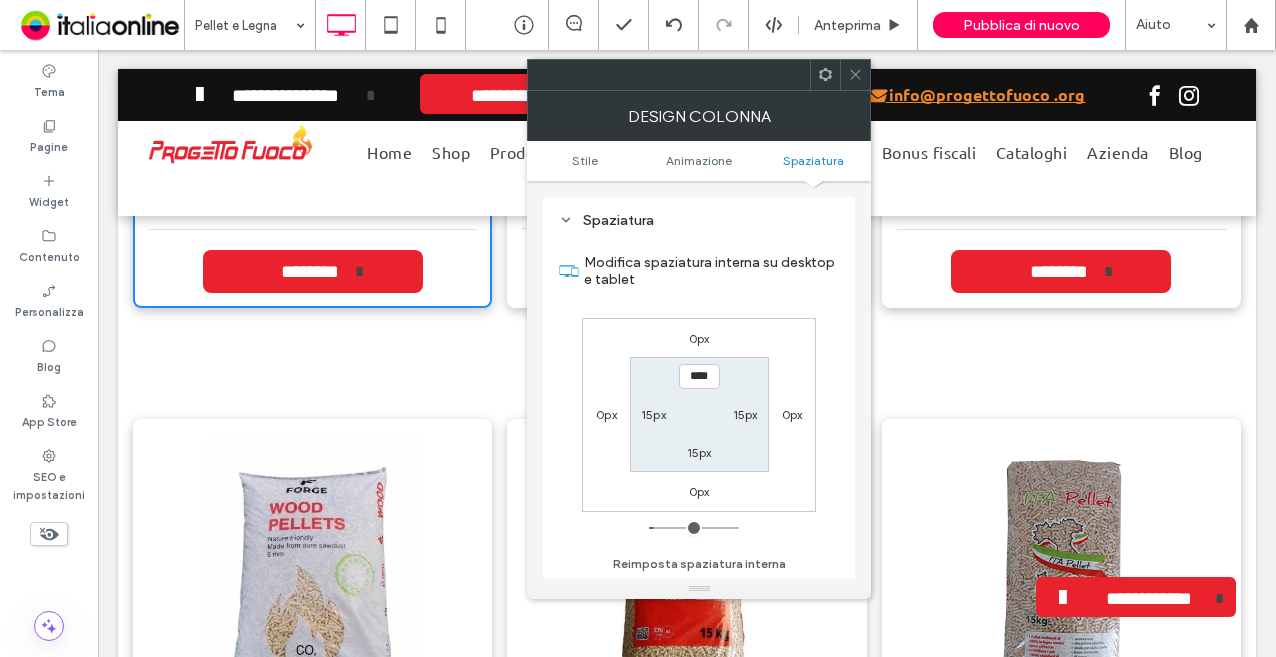 click 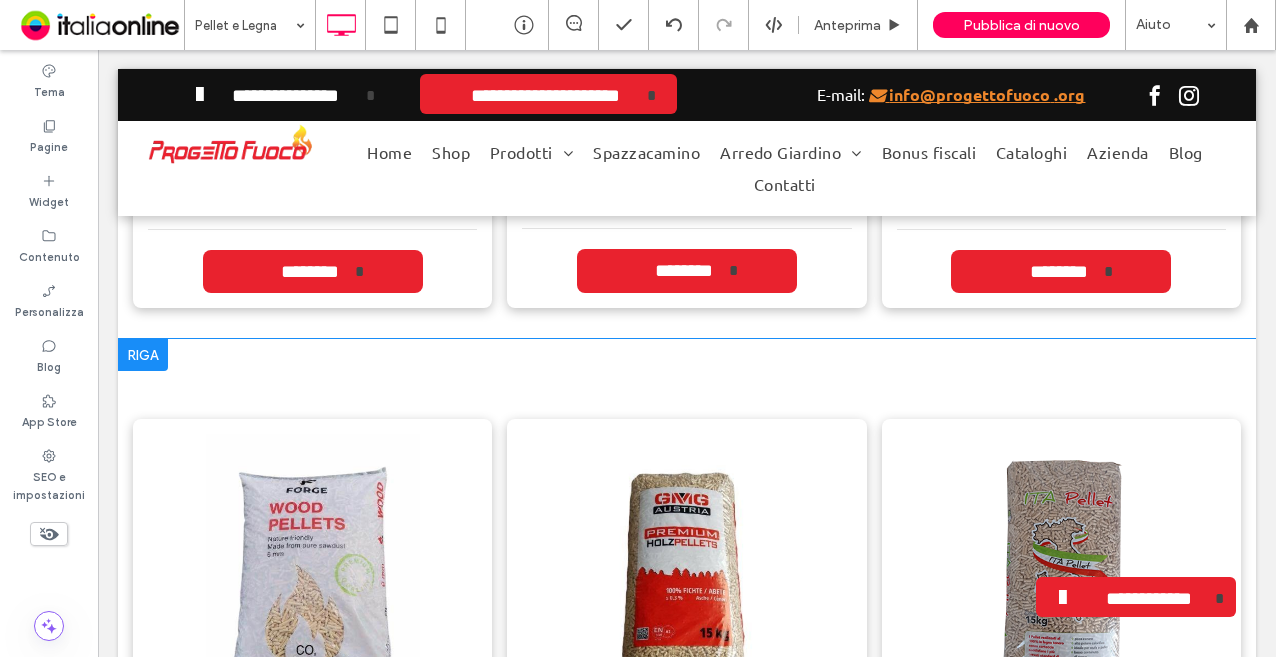 click on "**********" at bounding box center [312, 684] 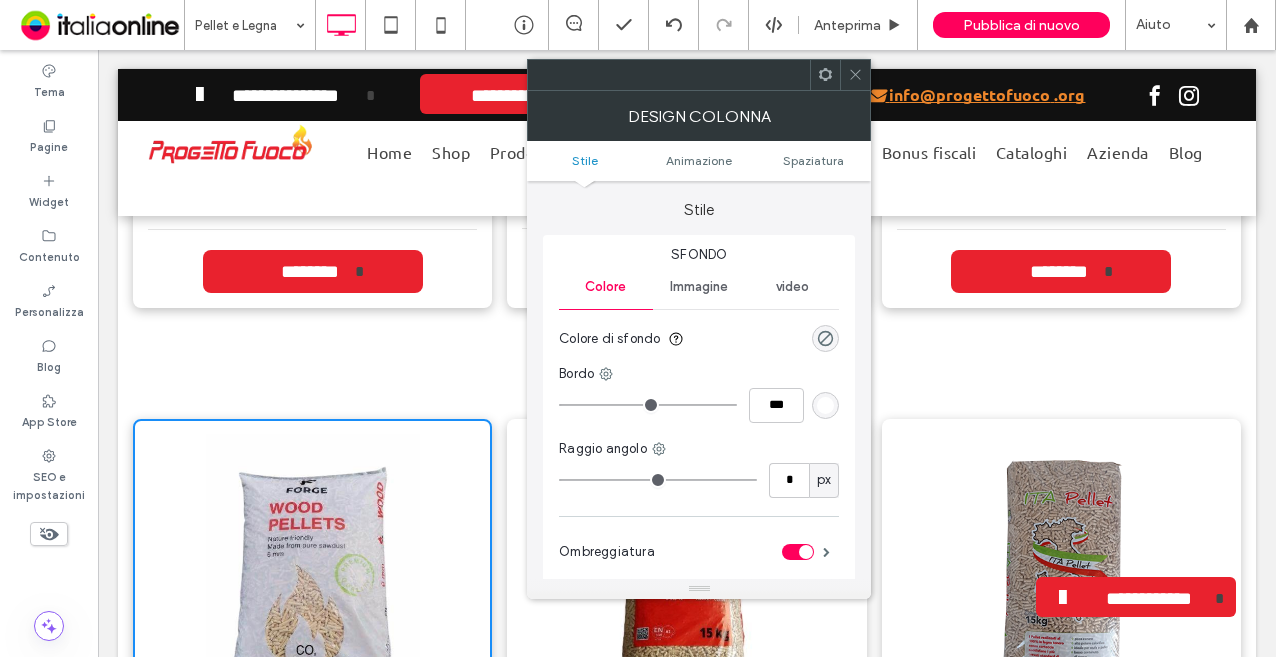 click on "Stile Animazione Spaziatura" at bounding box center [699, 161] 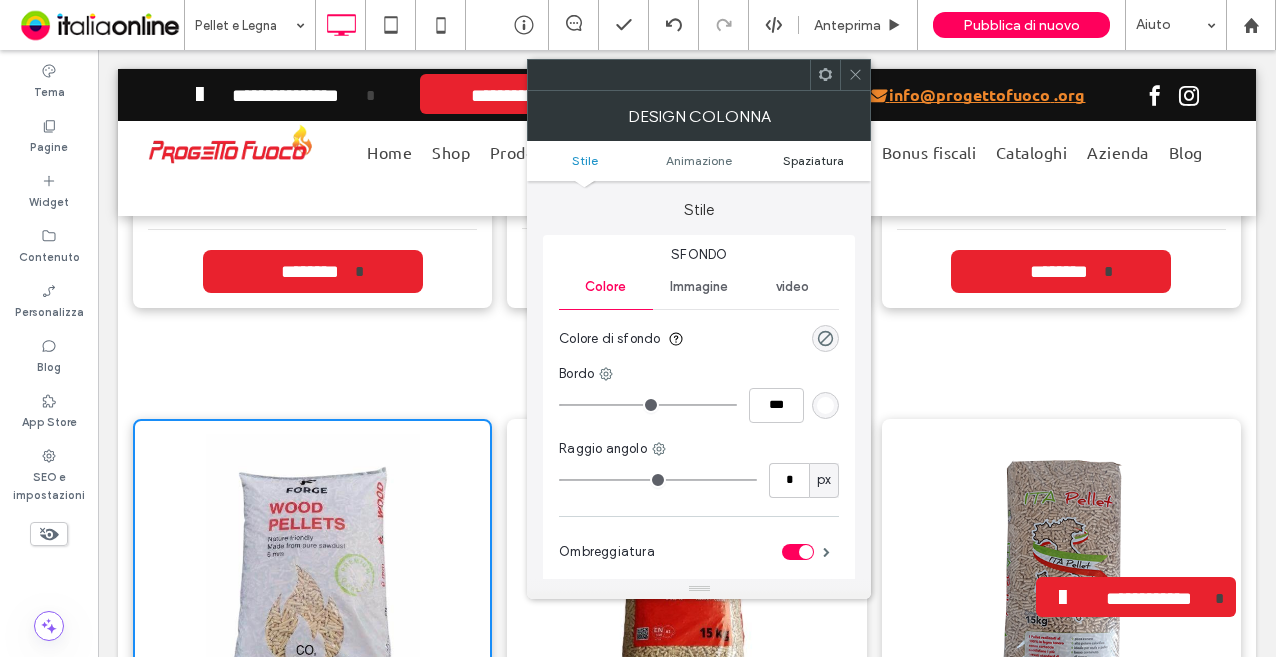 click on "Spaziatura" at bounding box center [813, 160] 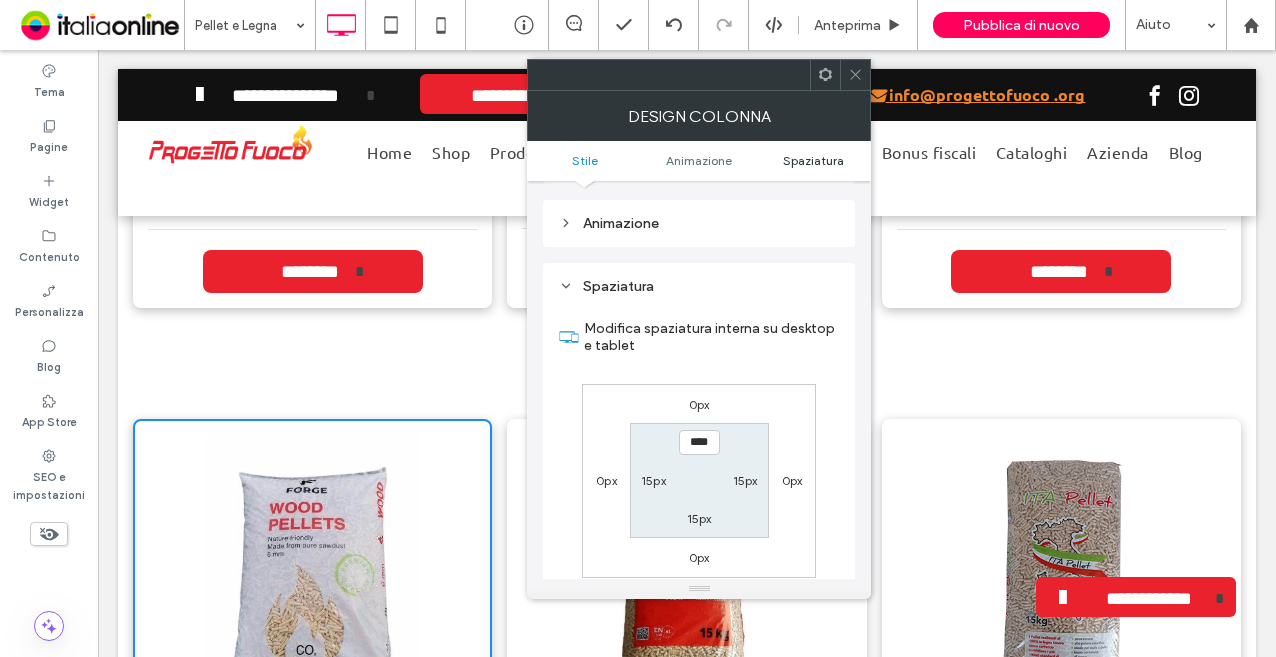 scroll, scrollTop: 469, scrollLeft: 0, axis: vertical 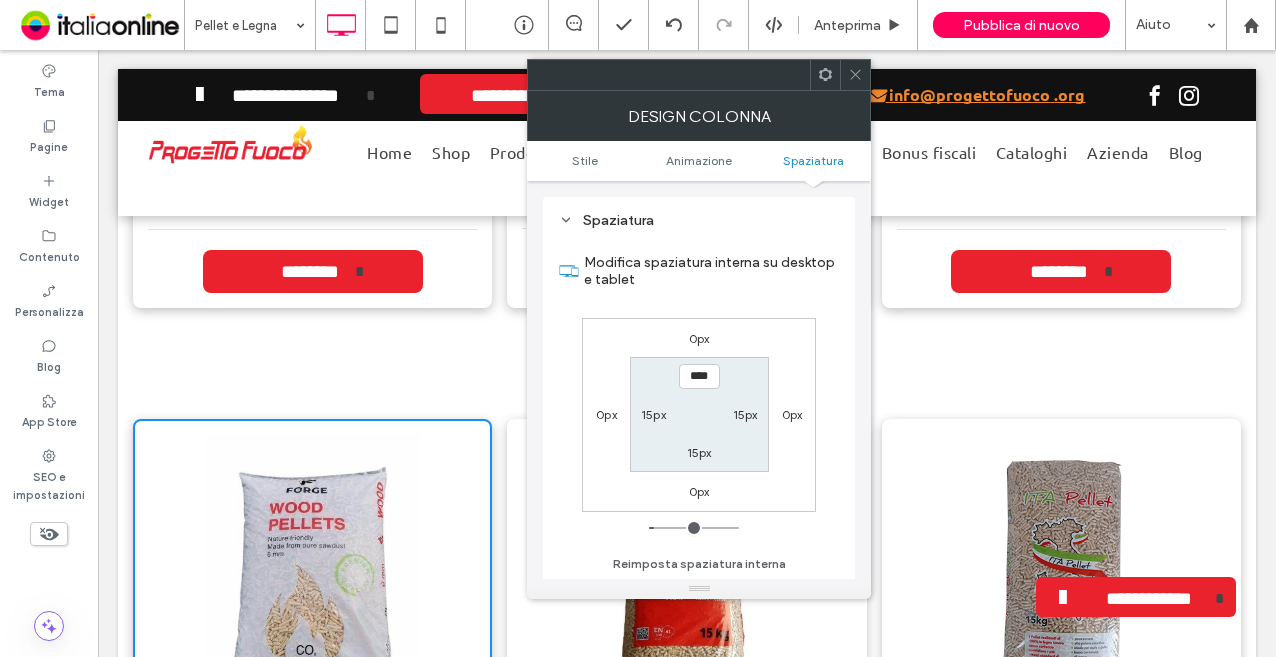 click 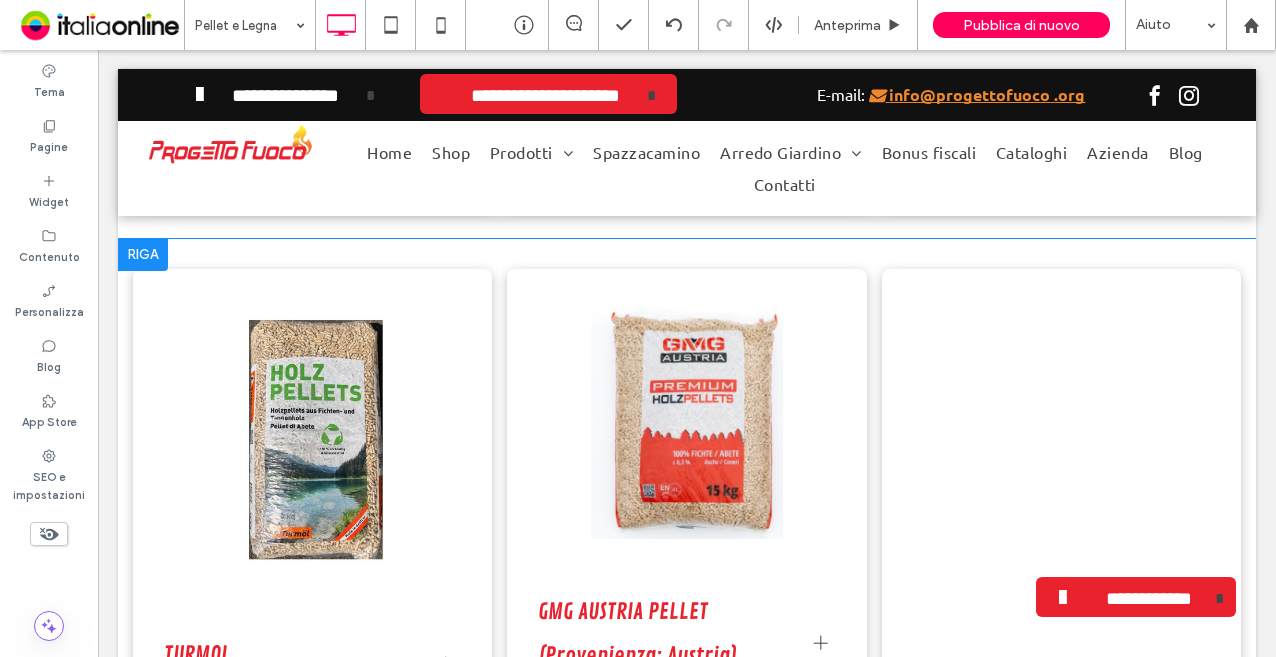 scroll, scrollTop: 2700, scrollLeft: 0, axis: vertical 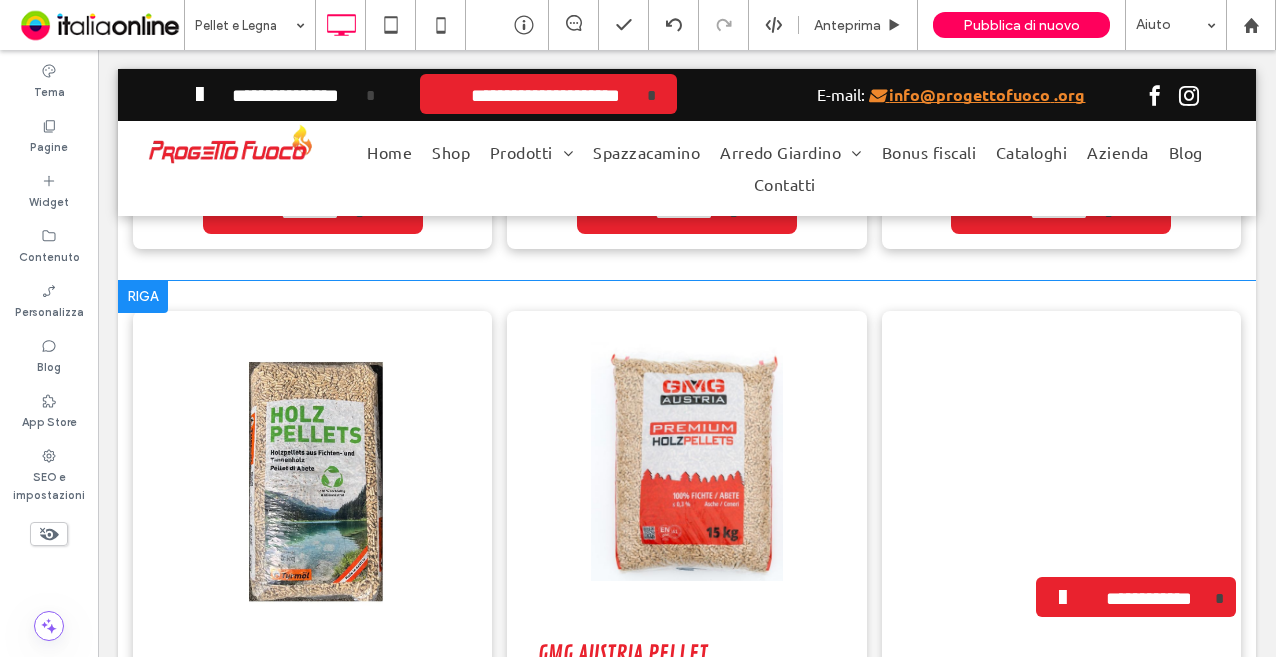 click on "**********" at bounding box center (686, 573) 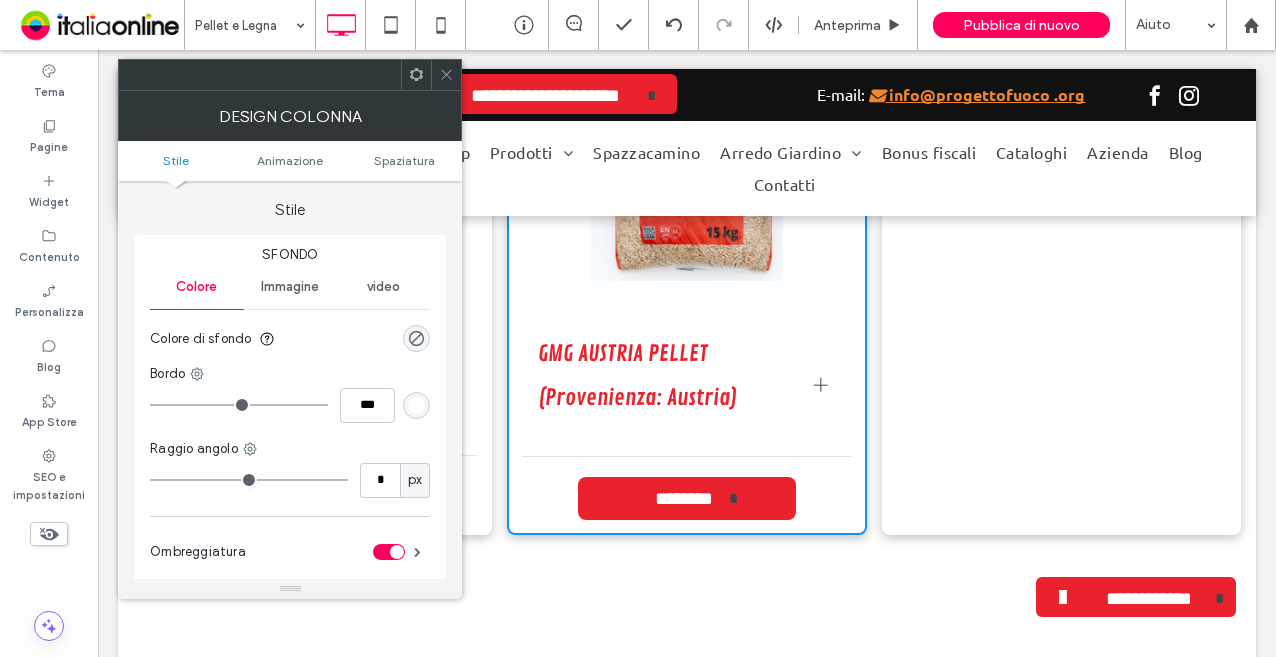 scroll, scrollTop: 3100, scrollLeft: 0, axis: vertical 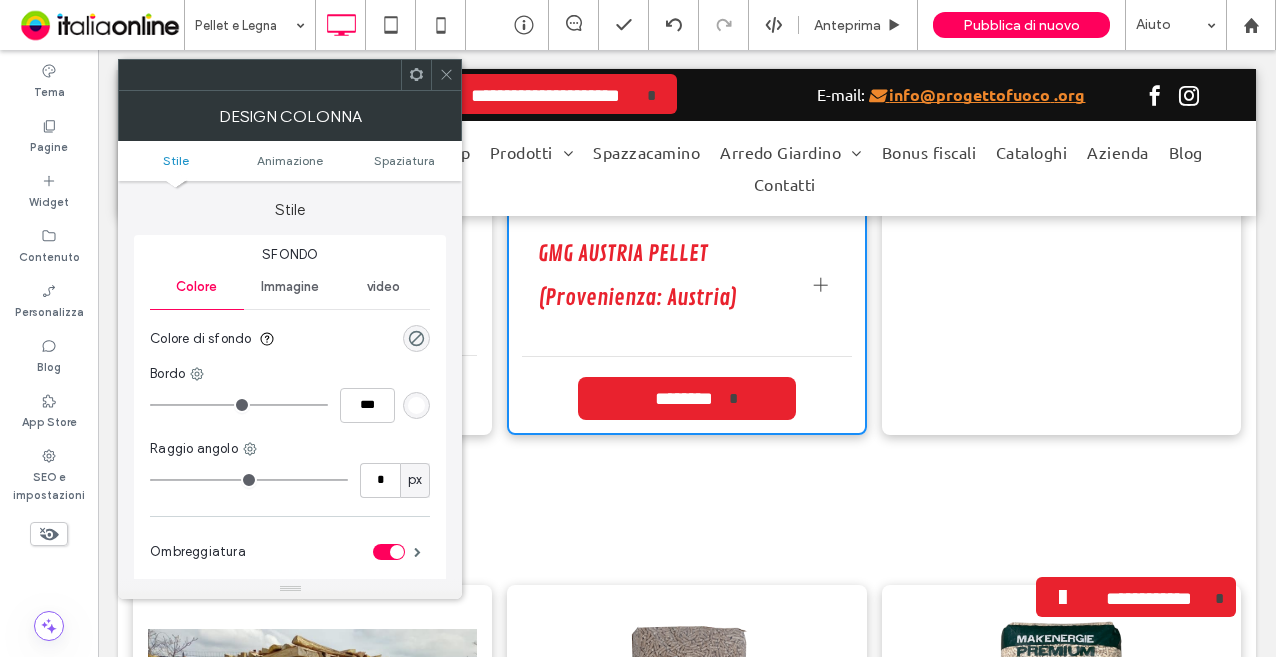 click 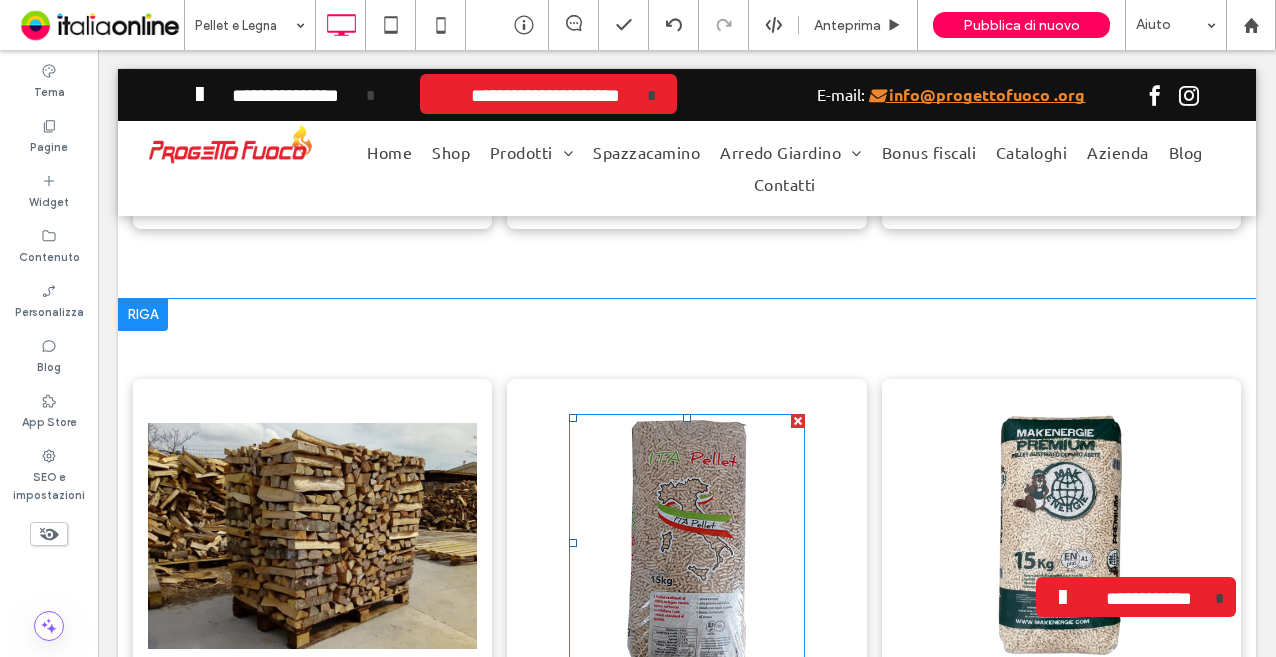 scroll, scrollTop: 3300, scrollLeft: 0, axis: vertical 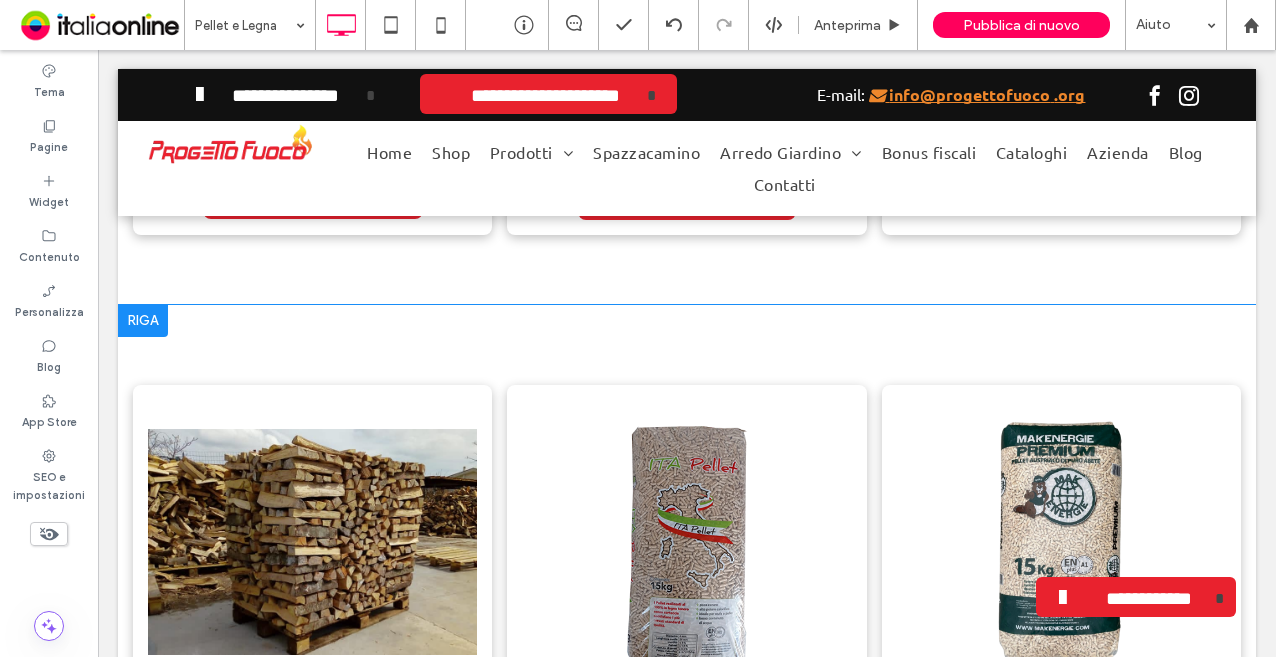 click on "**********" at bounding box center (686, 650) 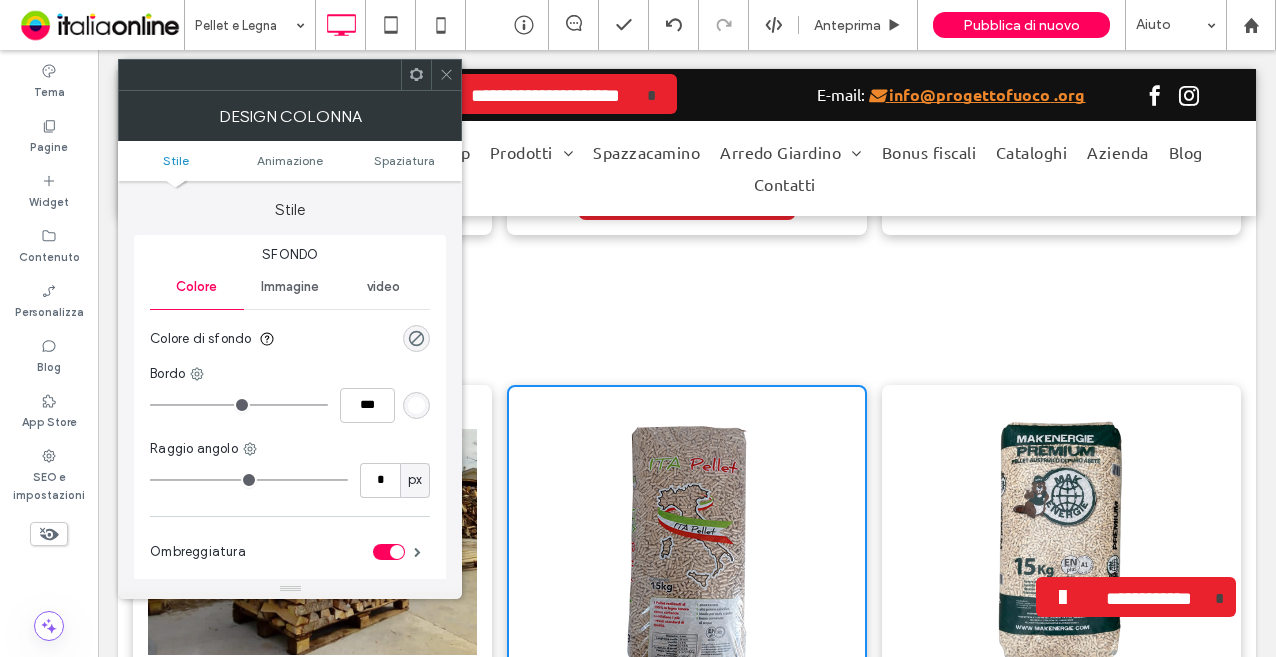 click 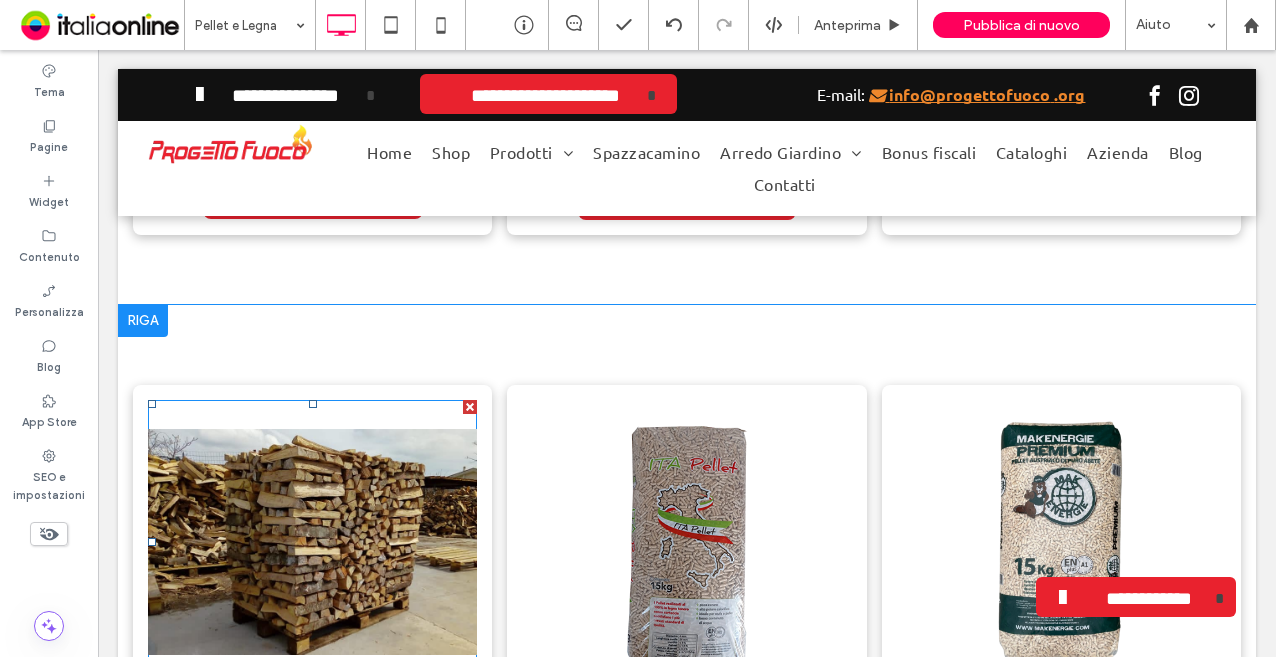 click on "Titolo diapositiva
Scrivi qui la tua didascalia
Pulsante" at bounding box center (312, 542) 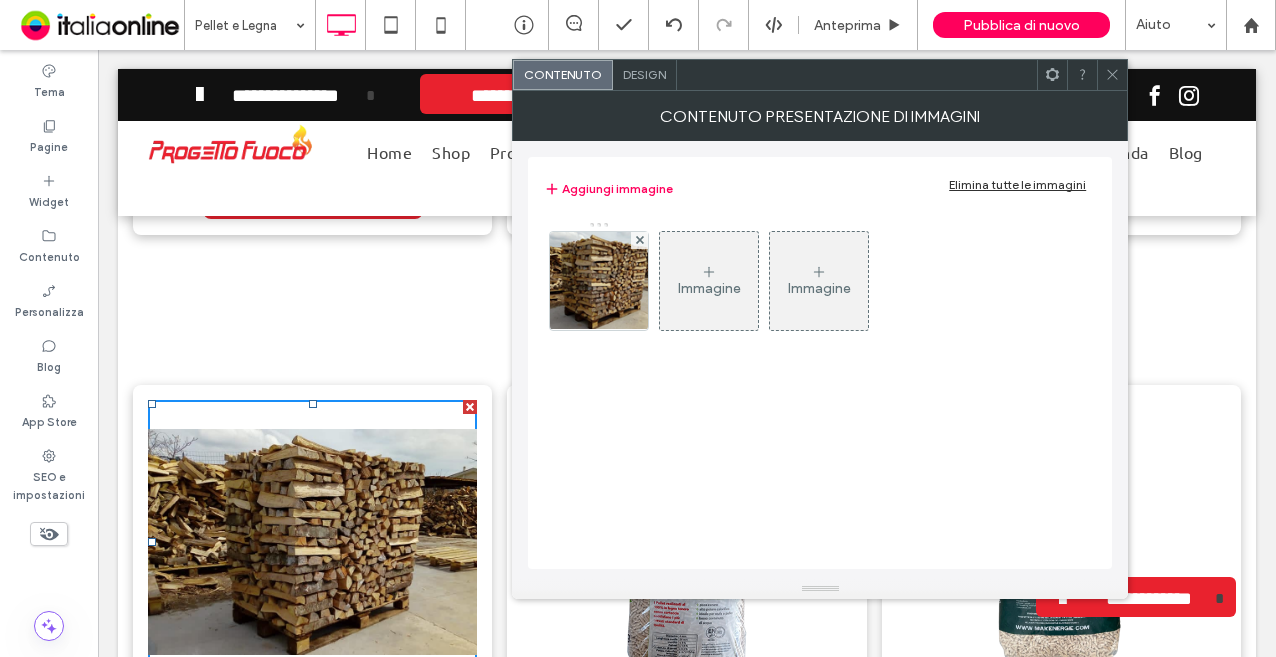 click 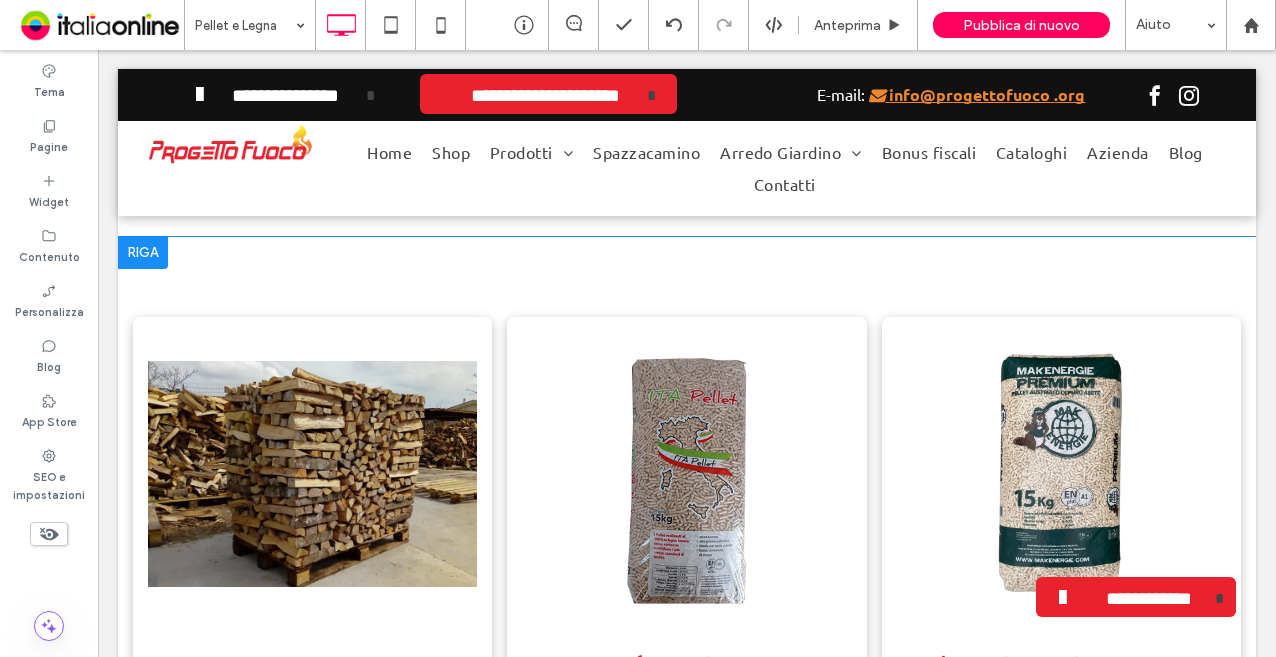 scroll, scrollTop: 3400, scrollLeft: 0, axis: vertical 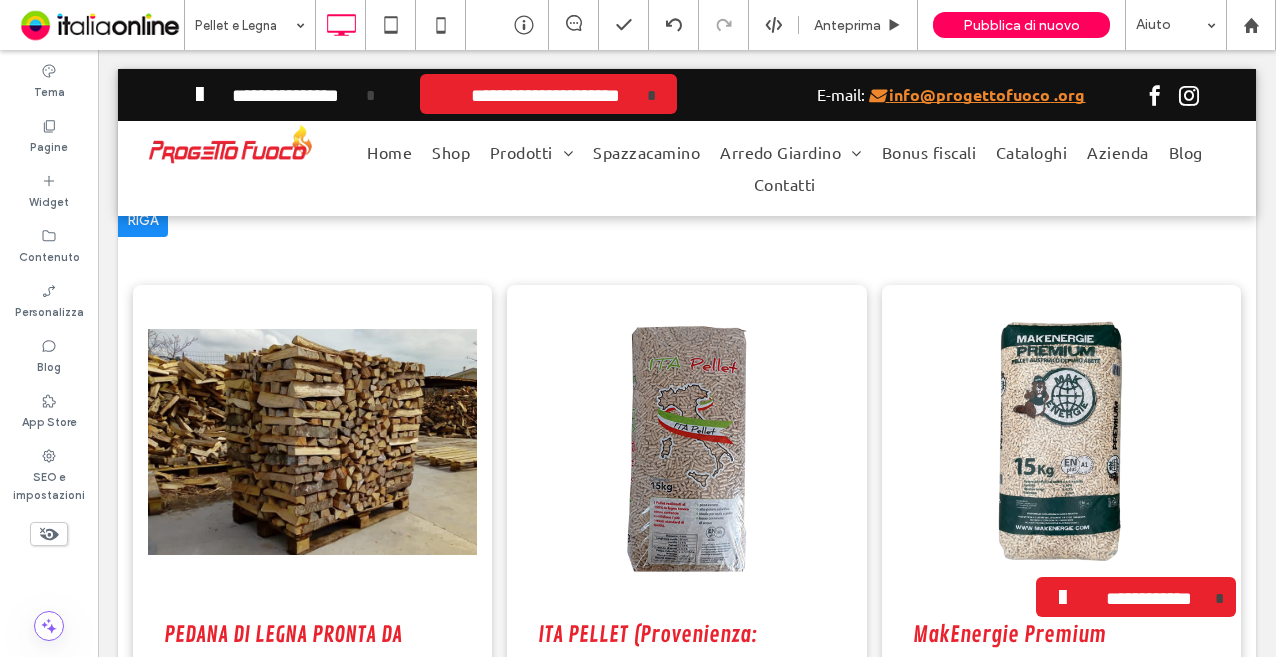 click on "**********" at bounding box center [312, 550] 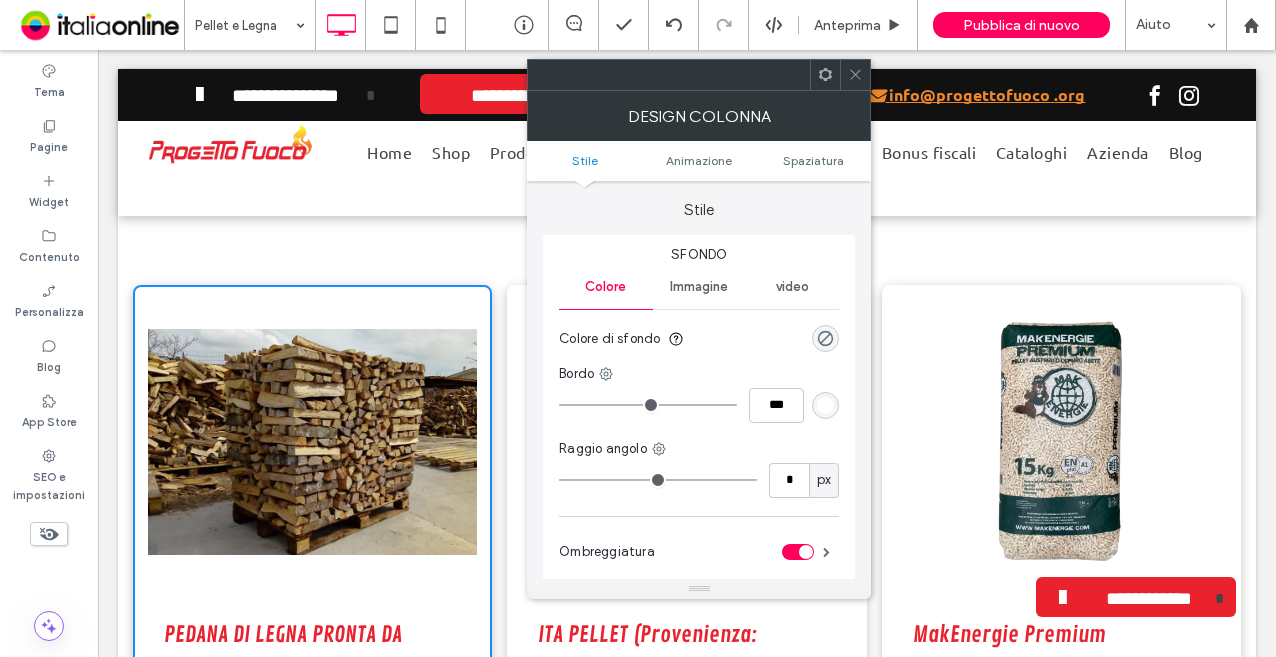 click 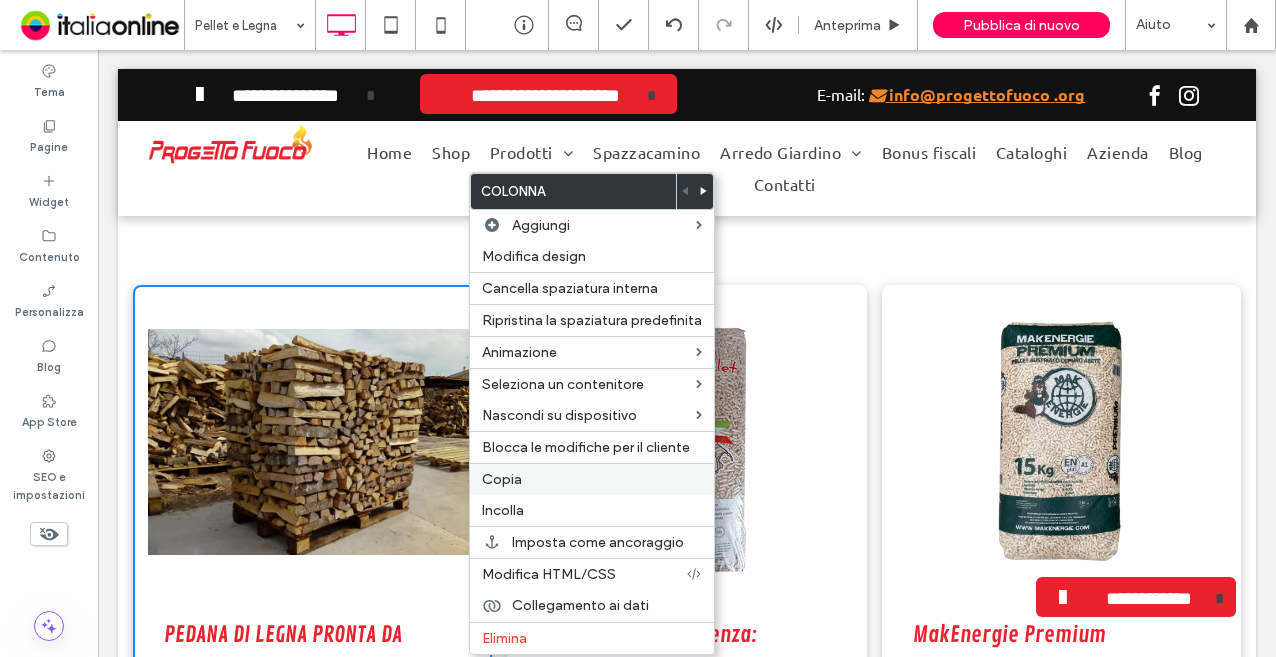 click on "Copia" at bounding box center (592, 479) 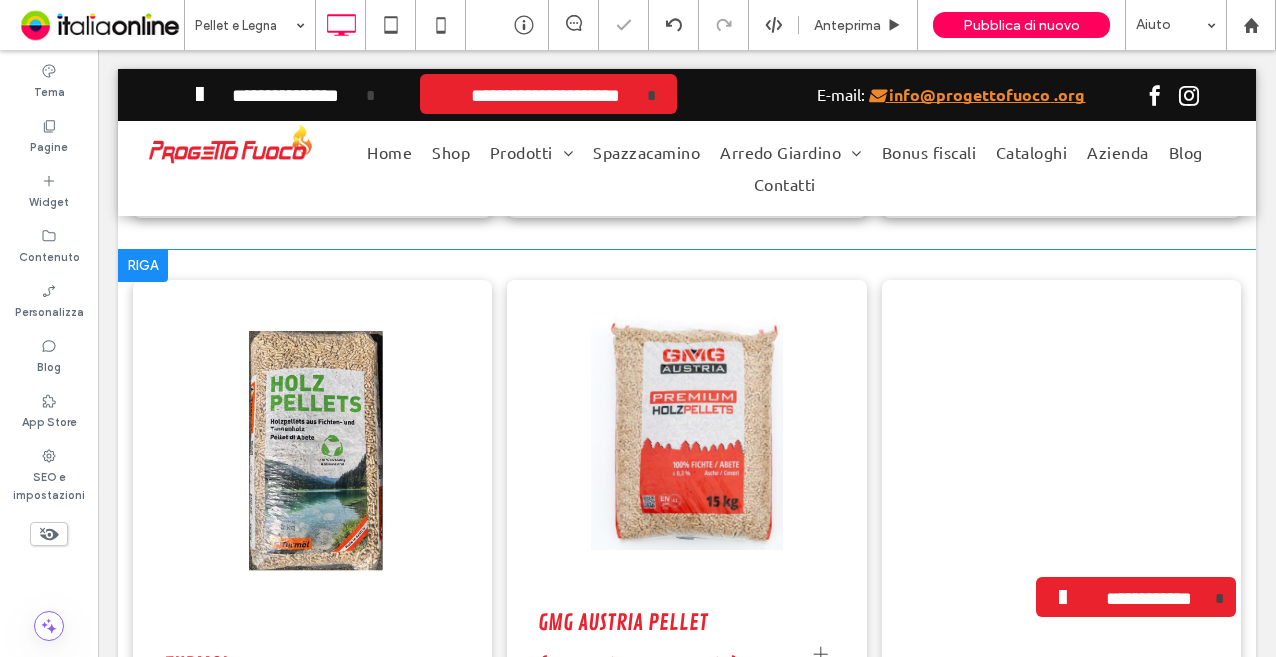 scroll, scrollTop: 2700, scrollLeft: 0, axis: vertical 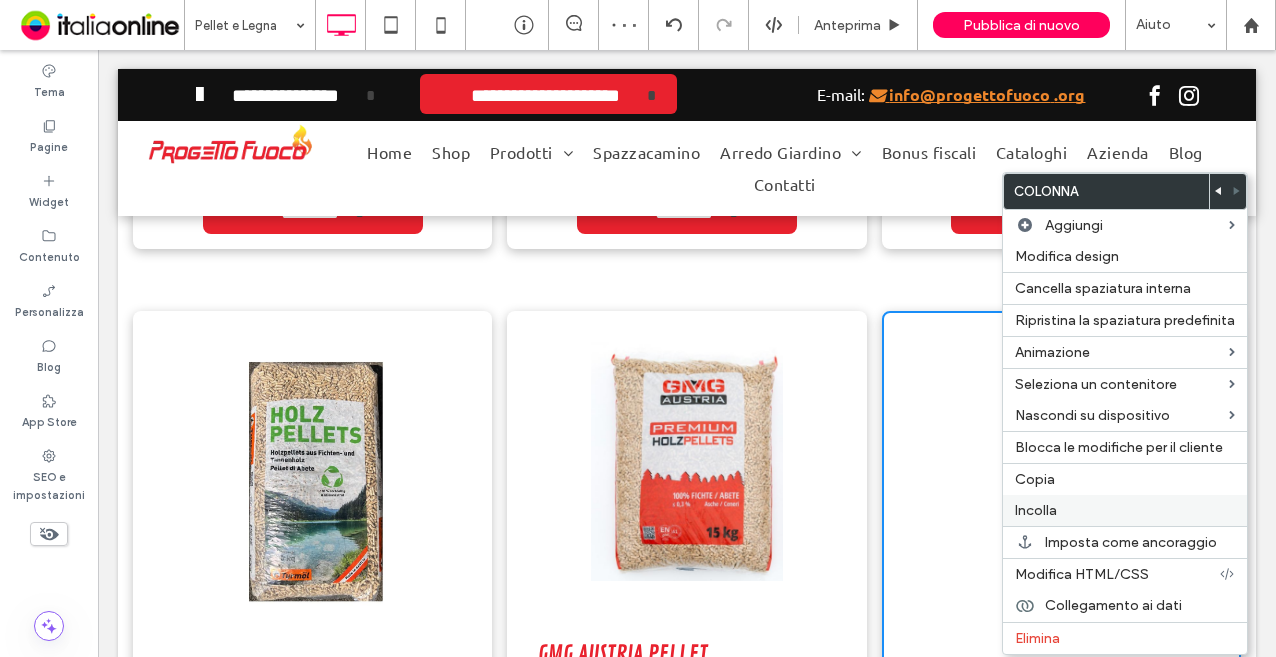 click on "Incolla" at bounding box center [1036, 510] 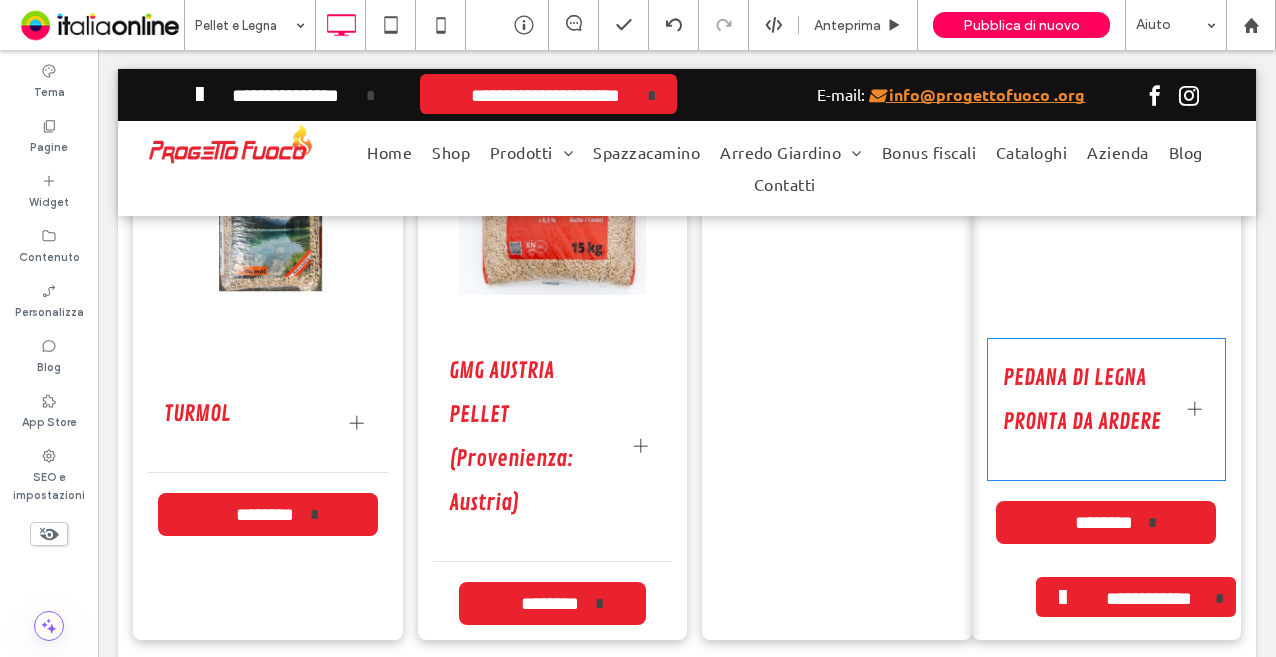 scroll, scrollTop: 2800, scrollLeft: 0, axis: vertical 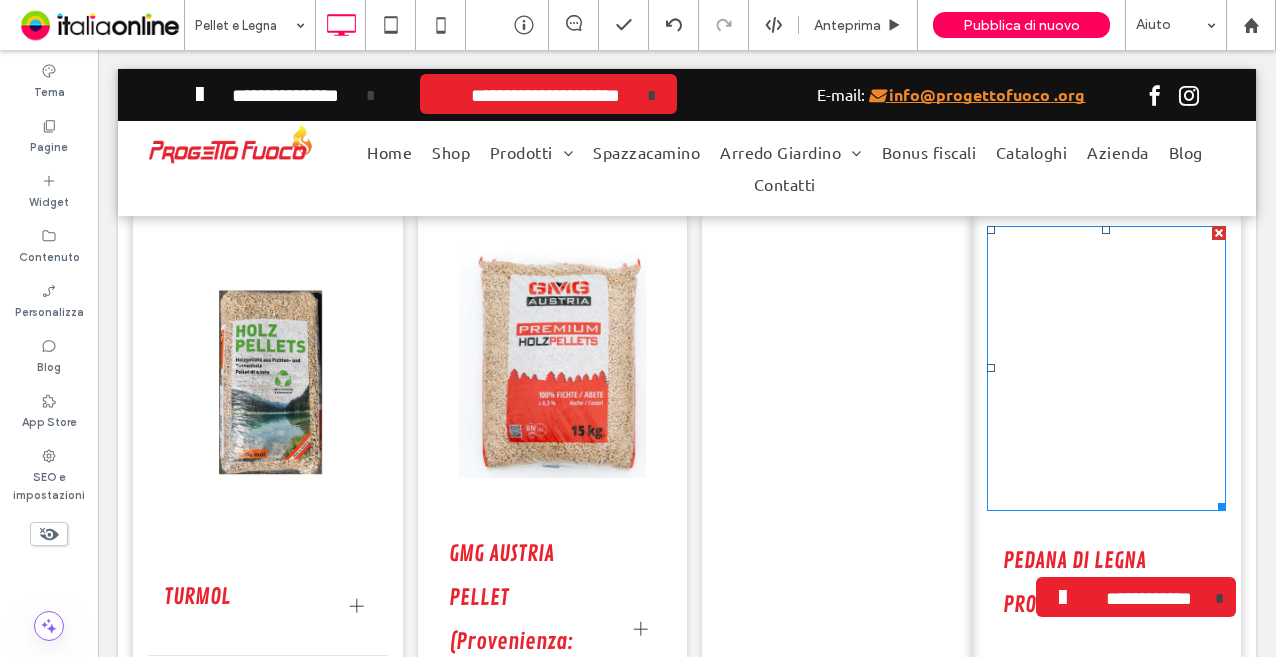click on "Titolo diapositiva
Scrivi qui la tua didascalia
Pulsante" at bounding box center [1107, 368] 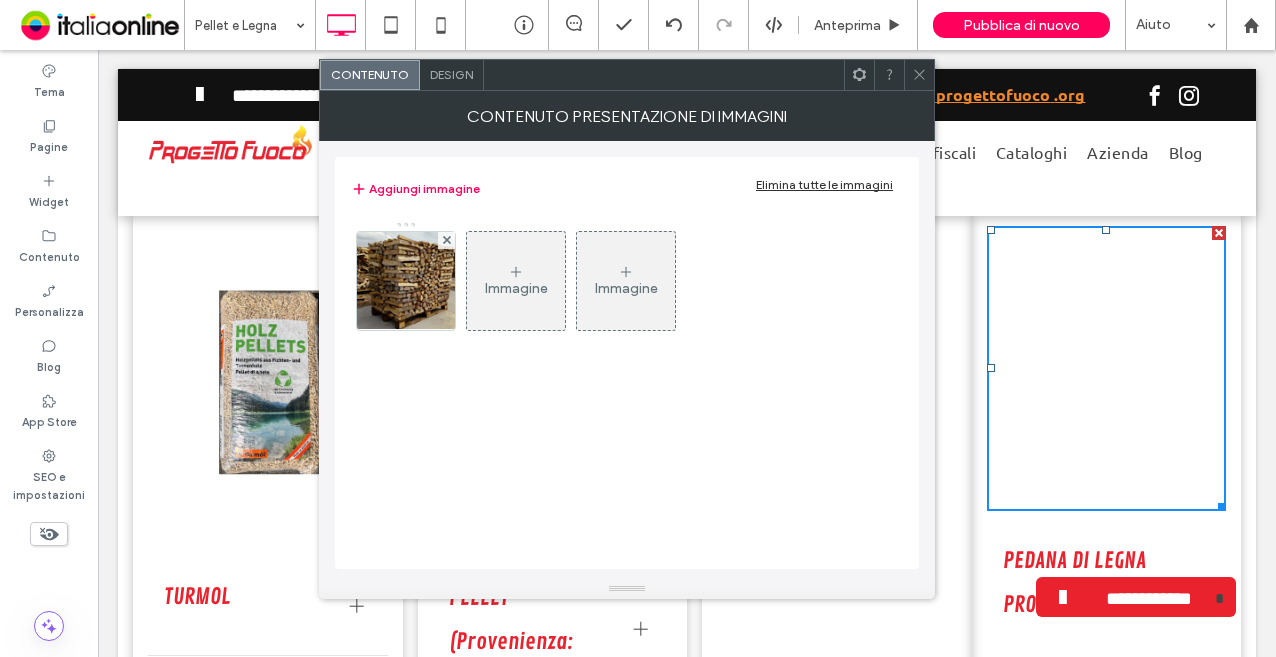 click 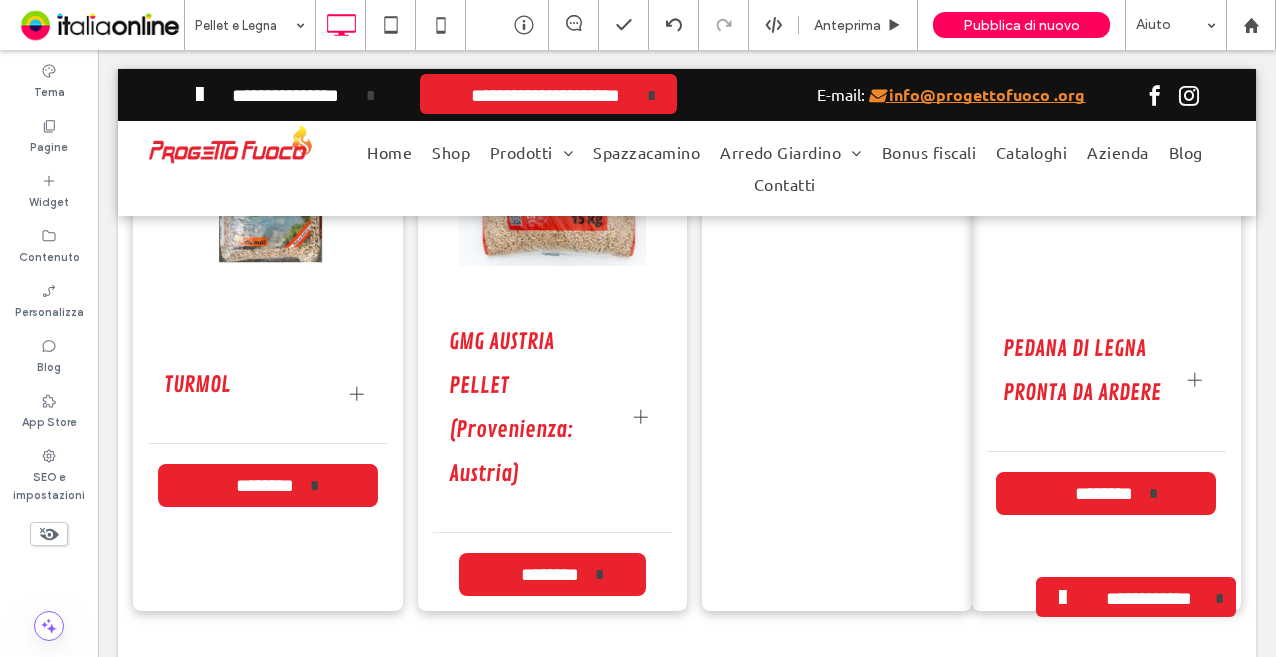 scroll, scrollTop: 3000, scrollLeft: 0, axis: vertical 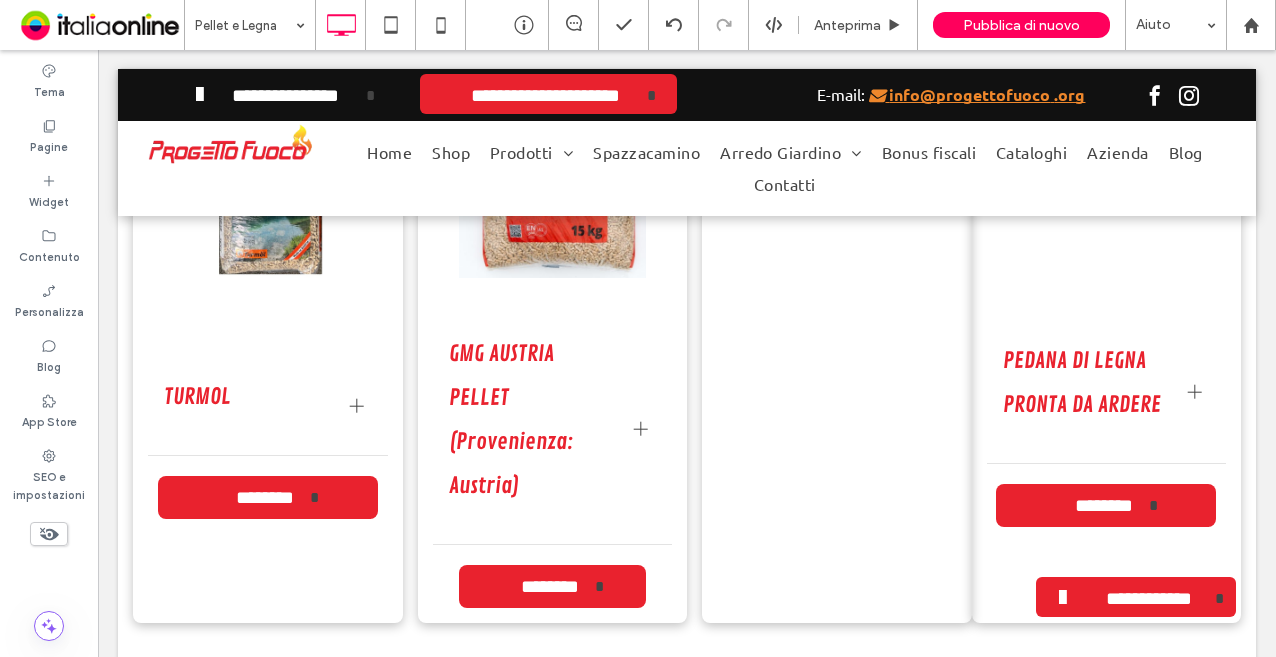 click on "Prezzo al sacco per pedana: € 6,80 (pedana da 66 sacchi)
Click To Paste" at bounding box center [837, 317] 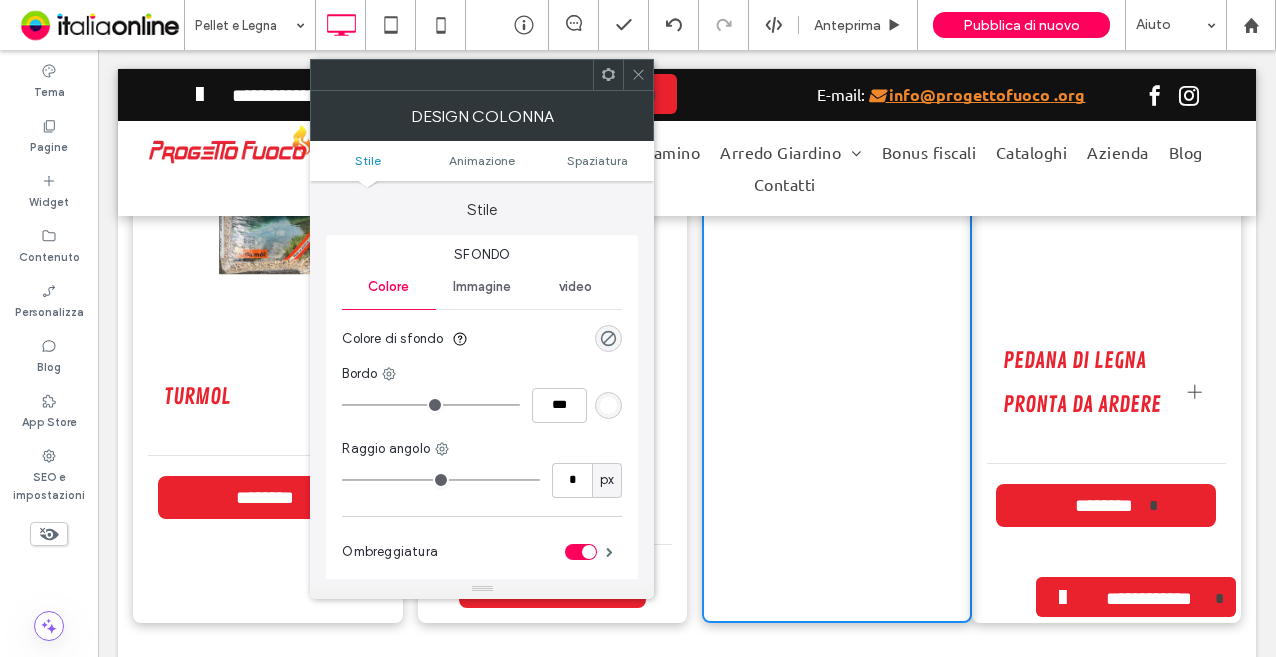click 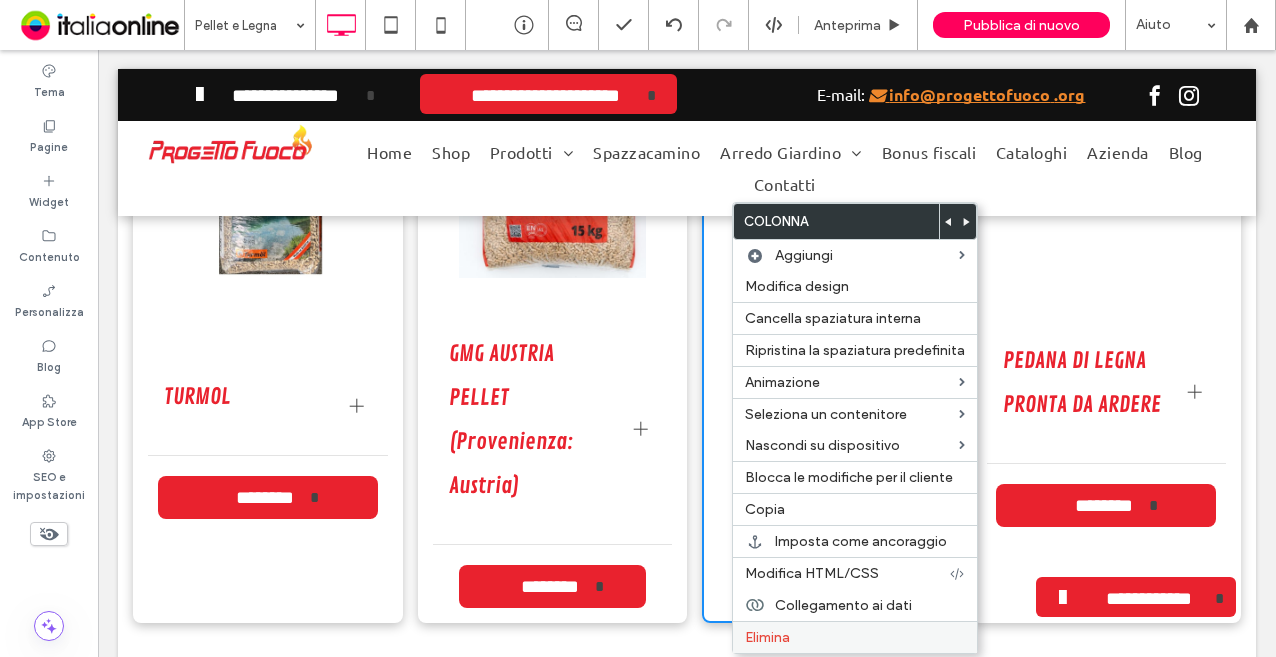click on "Elimina" at bounding box center [767, 637] 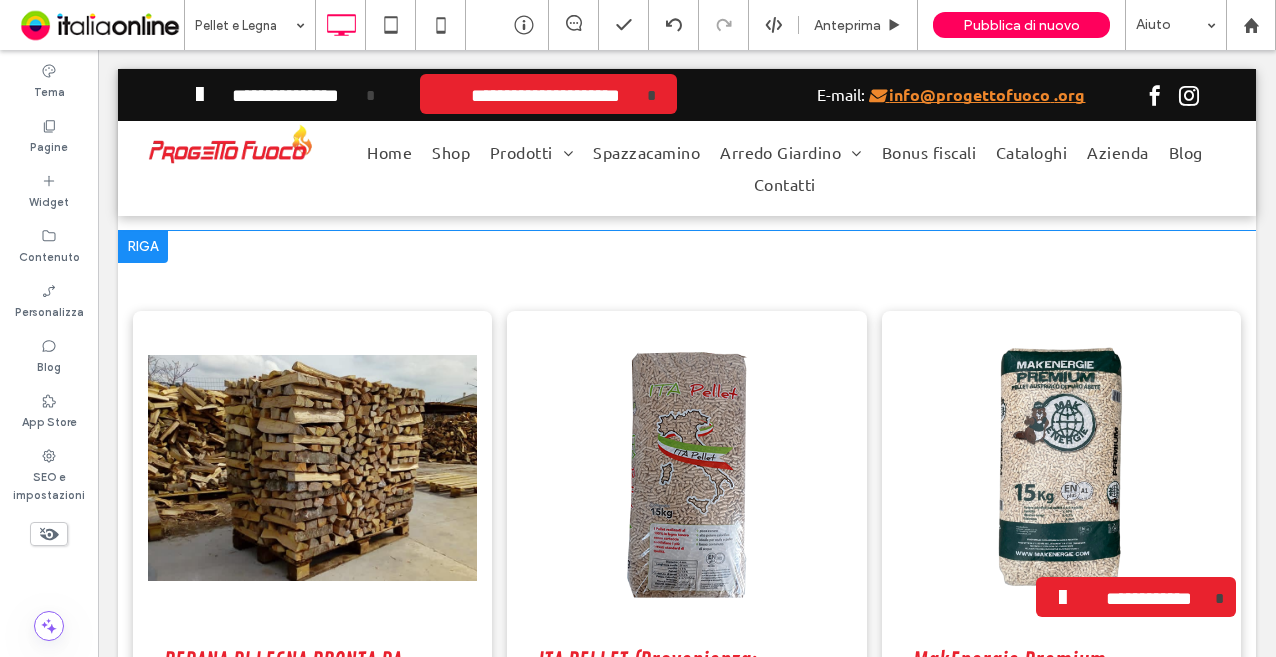 scroll, scrollTop: 3400, scrollLeft: 0, axis: vertical 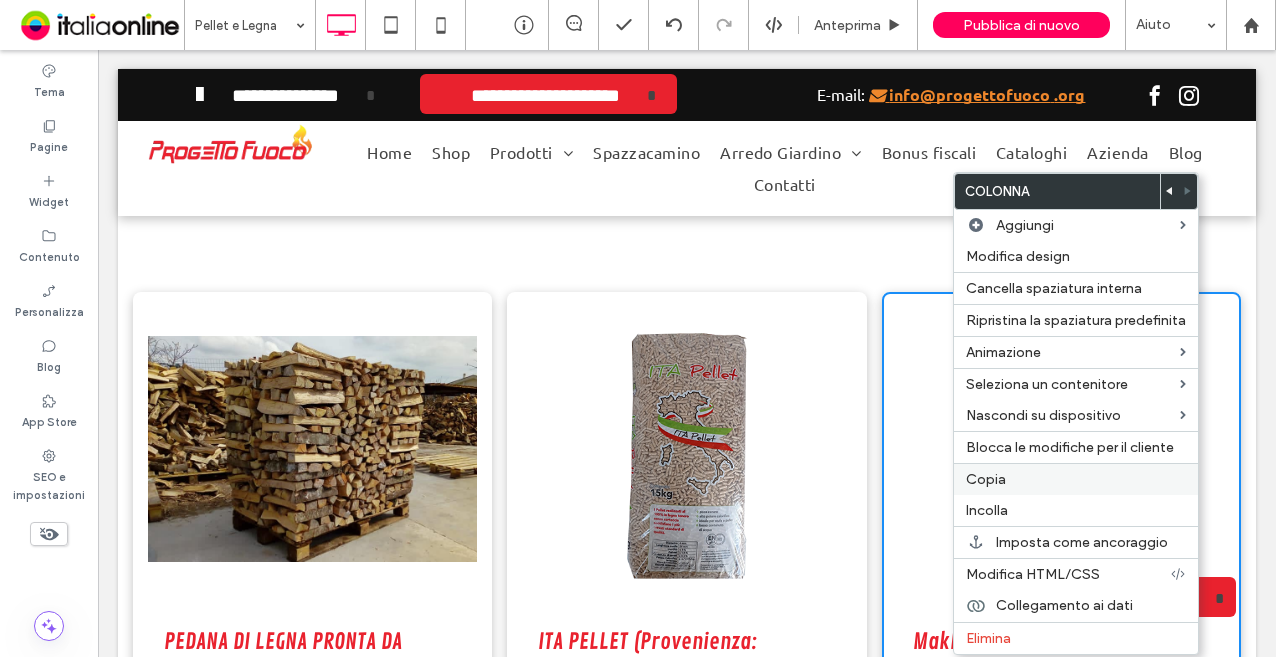 click on "Copia" at bounding box center [1076, 479] 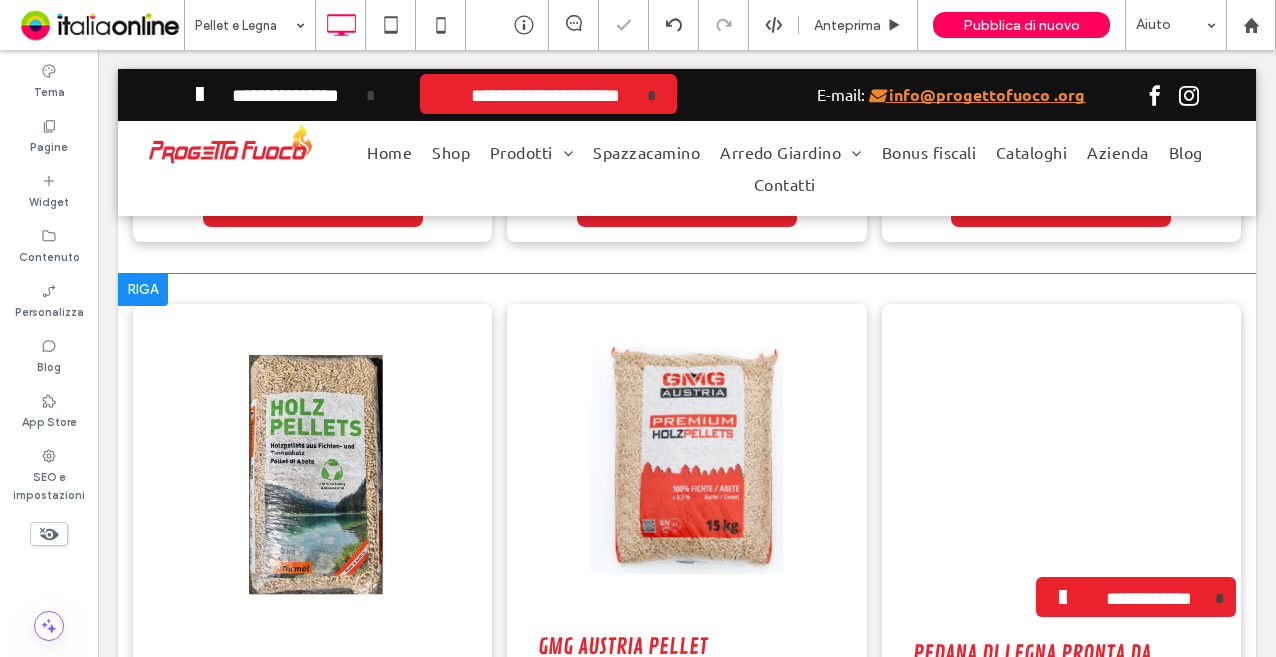 scroll, scrollTop: 2700, scrollLeft: 0, axis: vertical 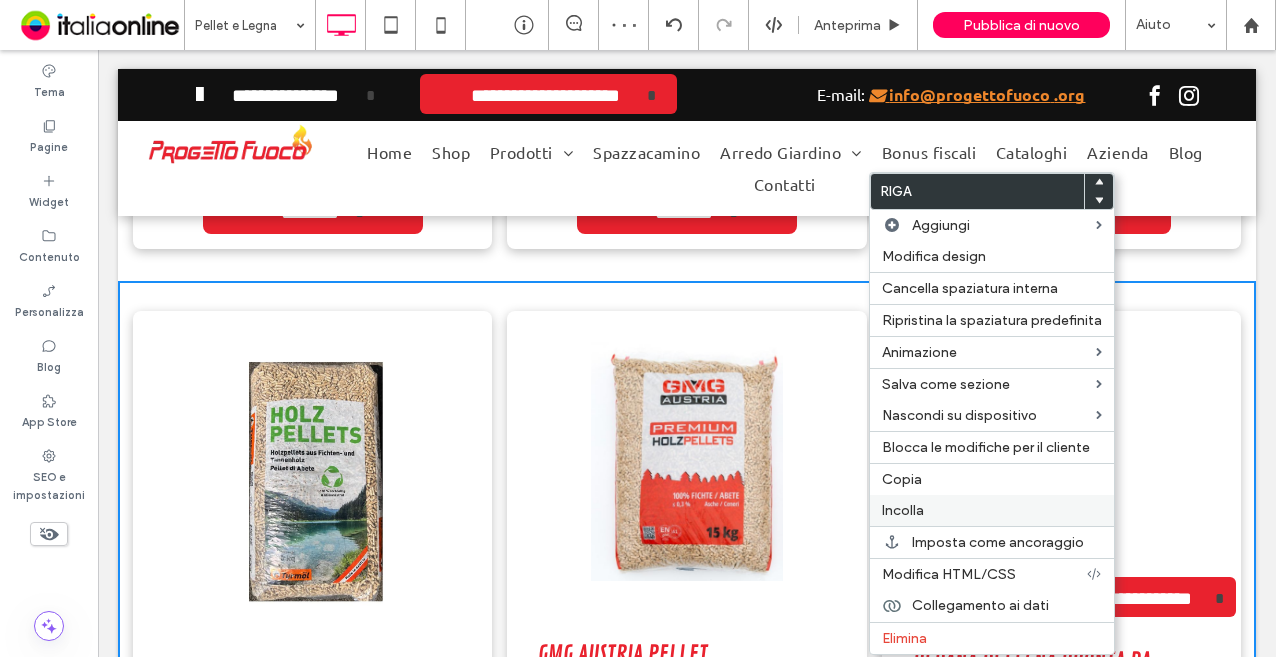 click on "Incolla" at bounding box center [903, 510] 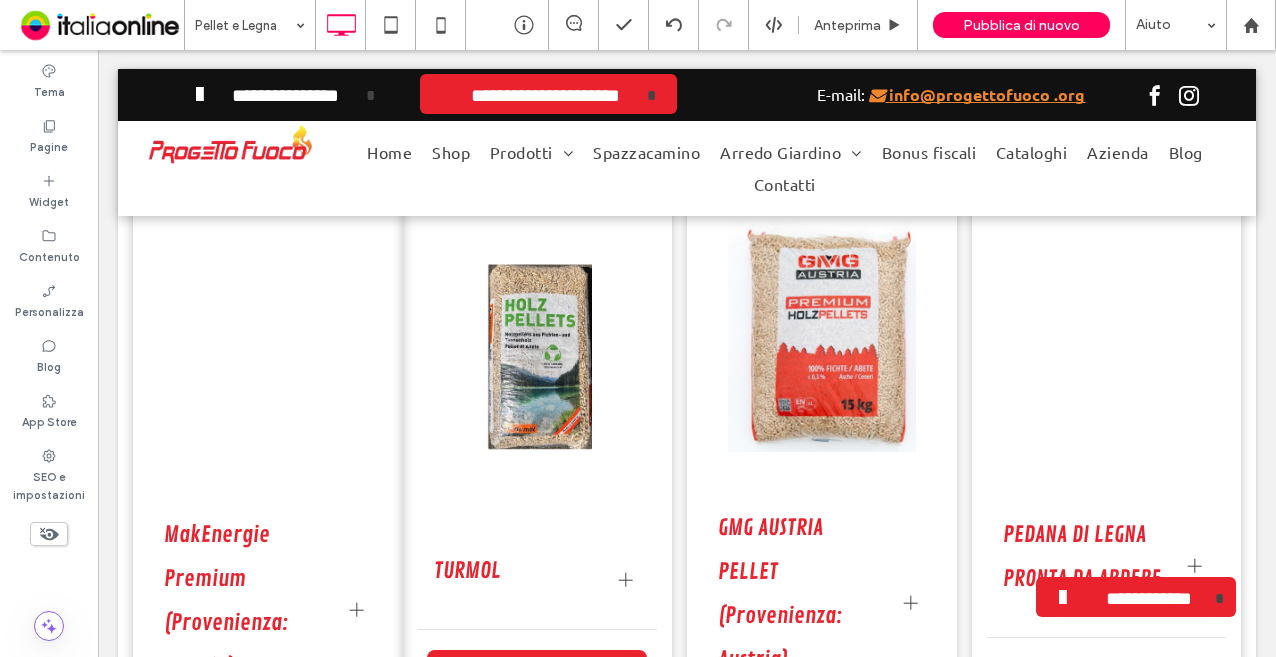 scroll, scrollTop: 2800, scrollLeft: 0, axis: vertical 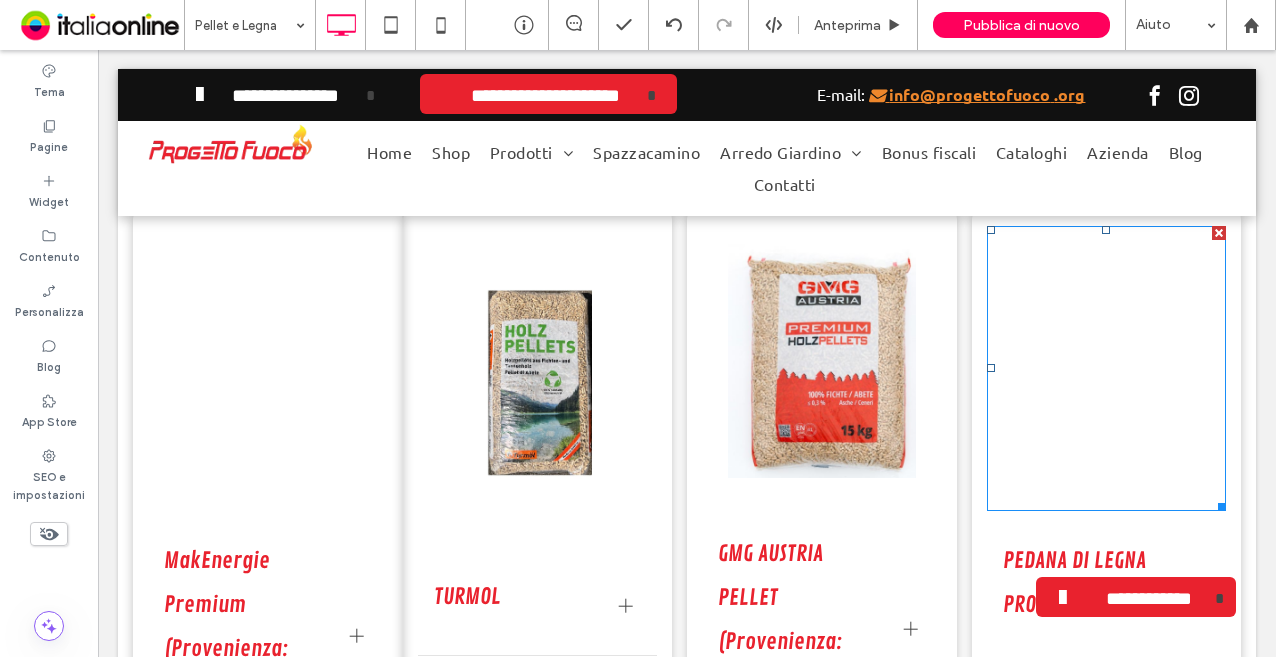 click on "Titolo diapositiva
Scrivi qui la tua didascalia
Pulsante" at bounding box center [1107, 368] 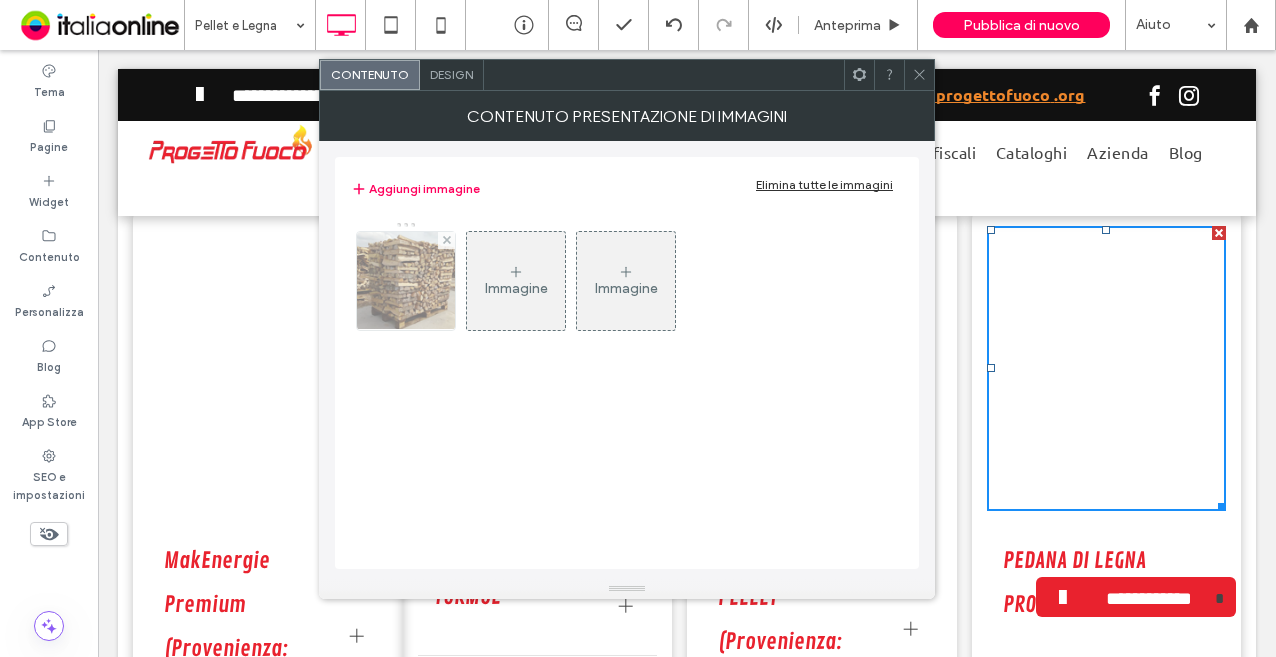 click at bounding box center (406, 281) 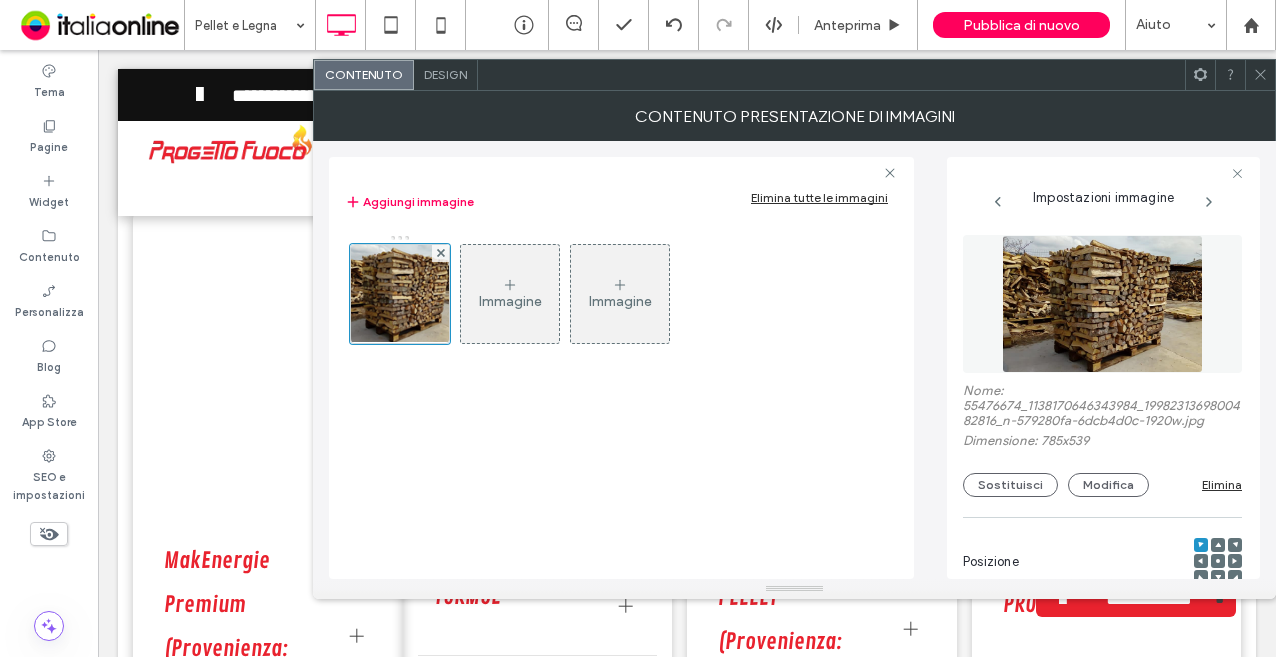 click 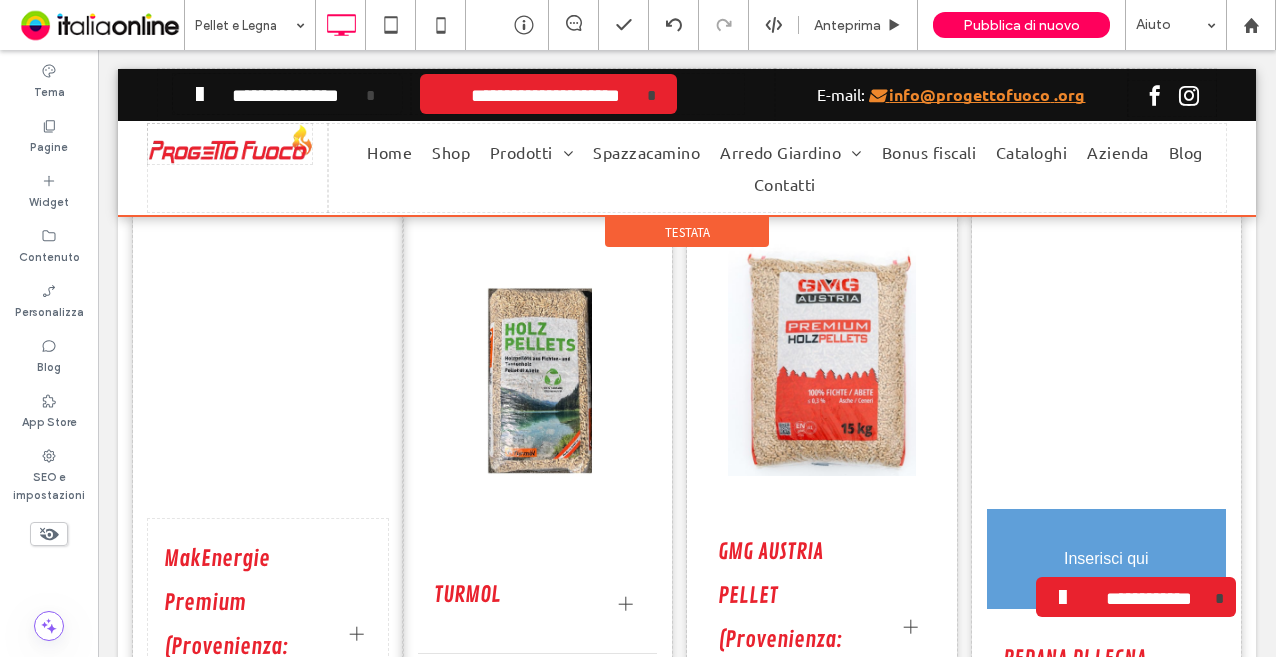 scroll, scrollTop: 2800, scrollLeft: 0, axis: vertical 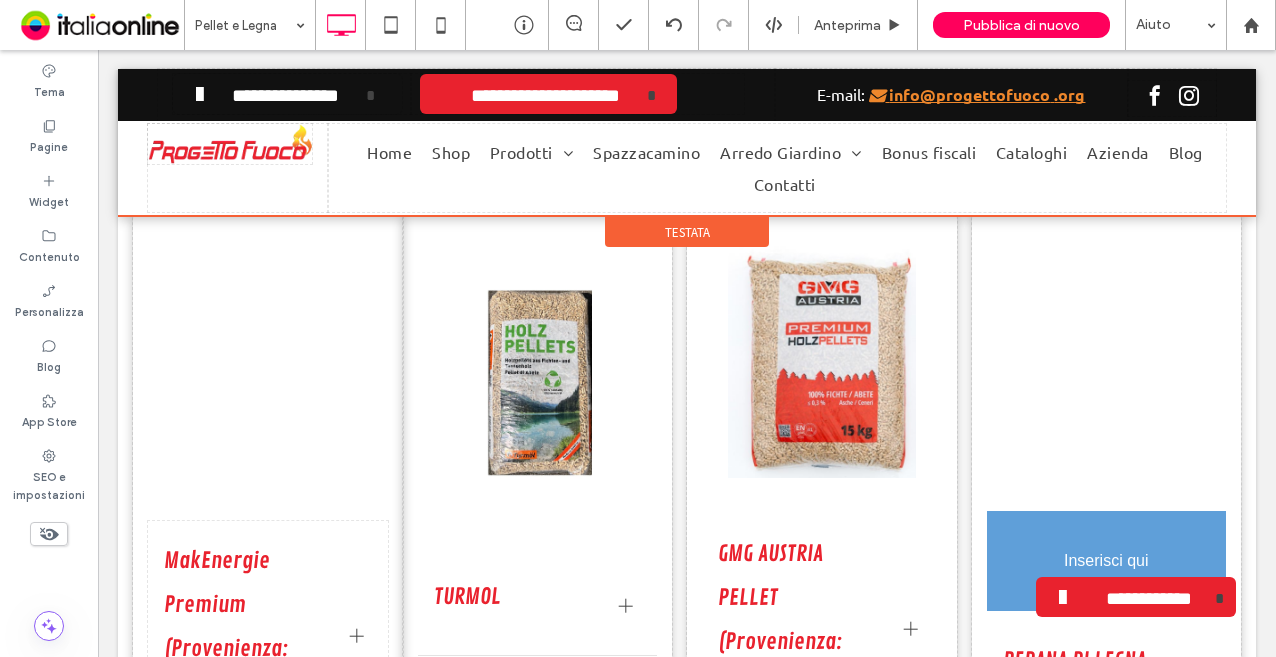 drag, startPoint x: 340, startPoint y: 510, endPoint x: 1079, endPoint y: 448, distance: 741.59625 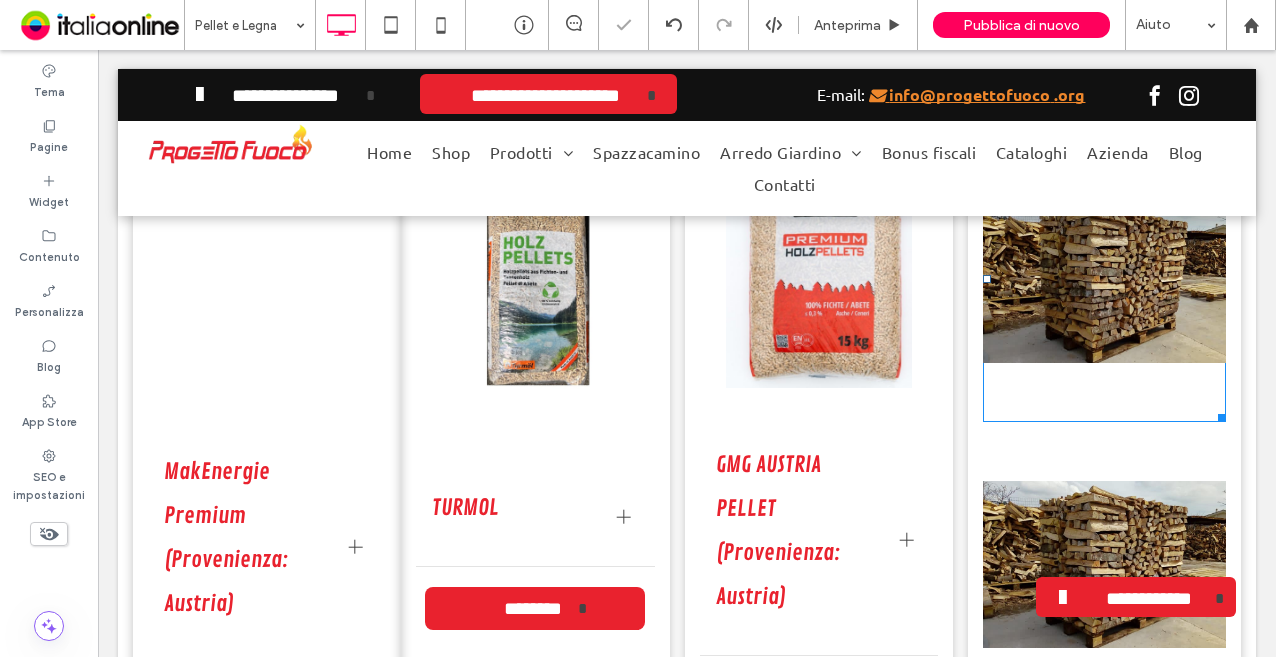 scroll, scrollTop: 2800, scrollLeft: 0, axis: vertical 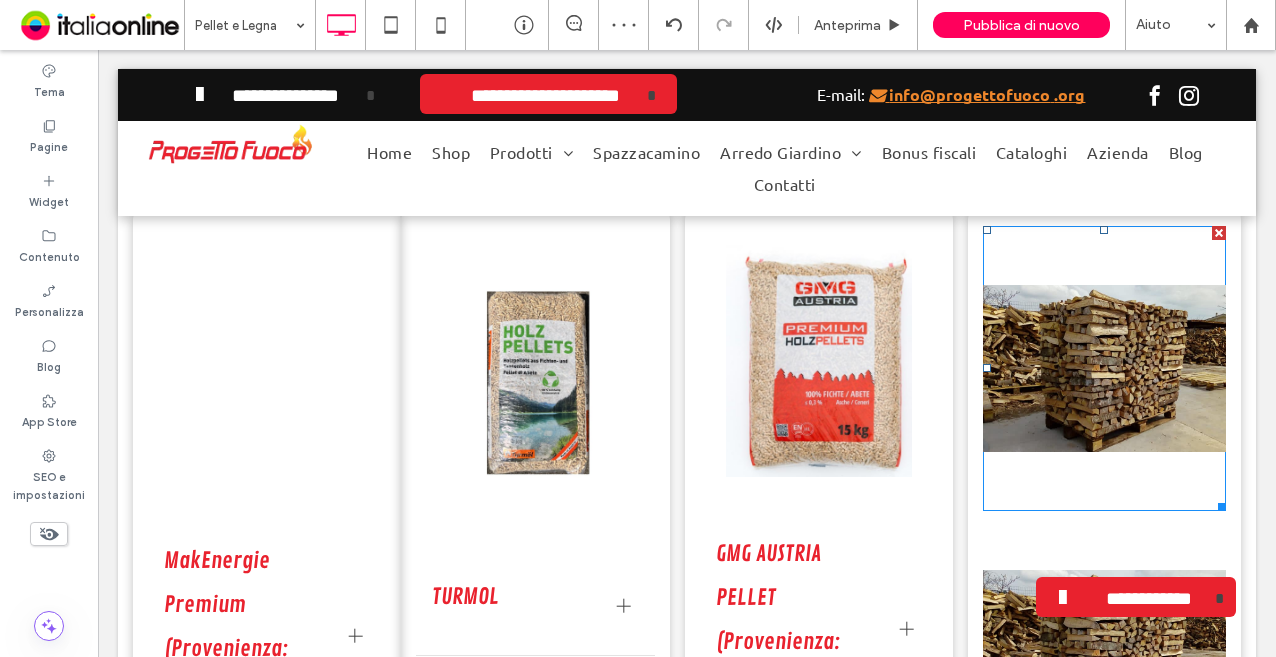 click at bounding box center (1219, 233) 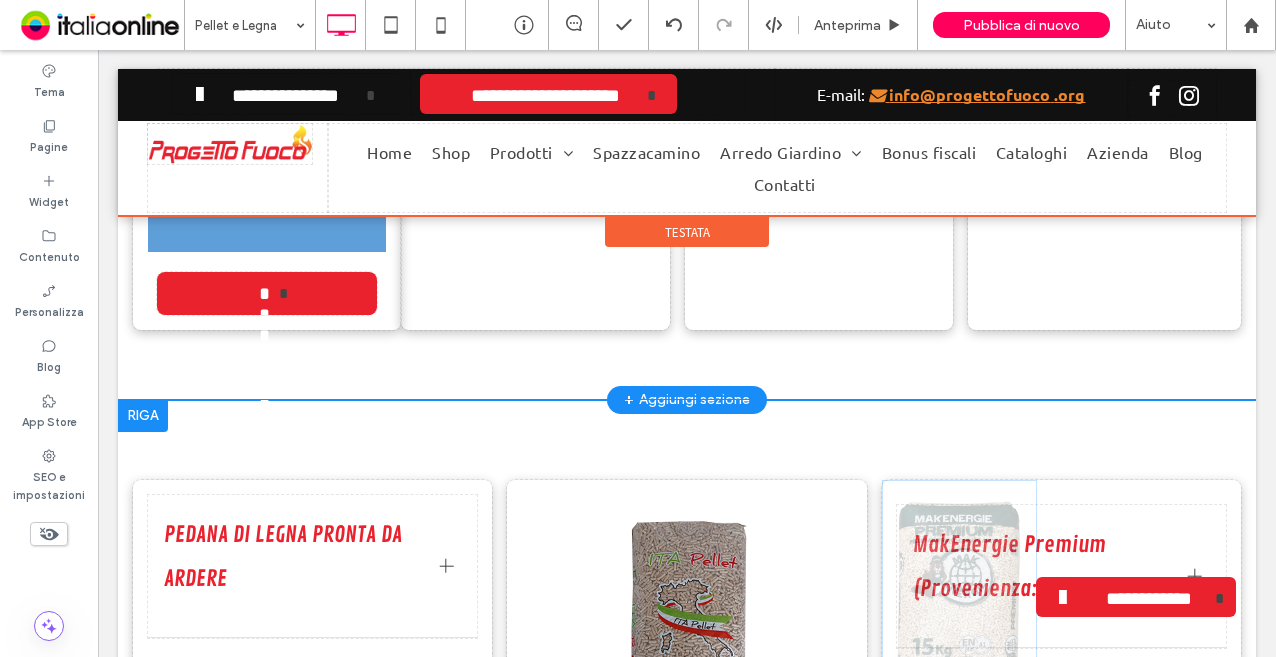 scroll, scrollTop: 3000, scrollLeft: 0, axis: vertical 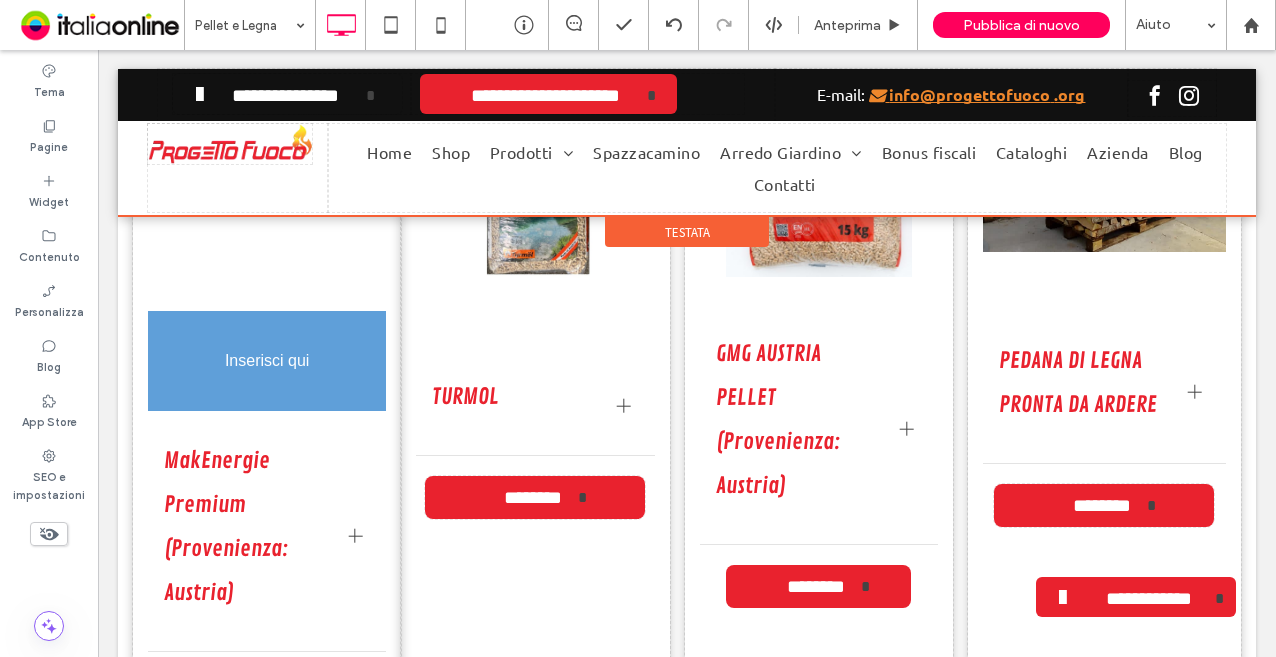 drag, startPoint x: 1025, startPoint y: 511, endPoint x: 280, endPoint y: 336, distance: 765.2777 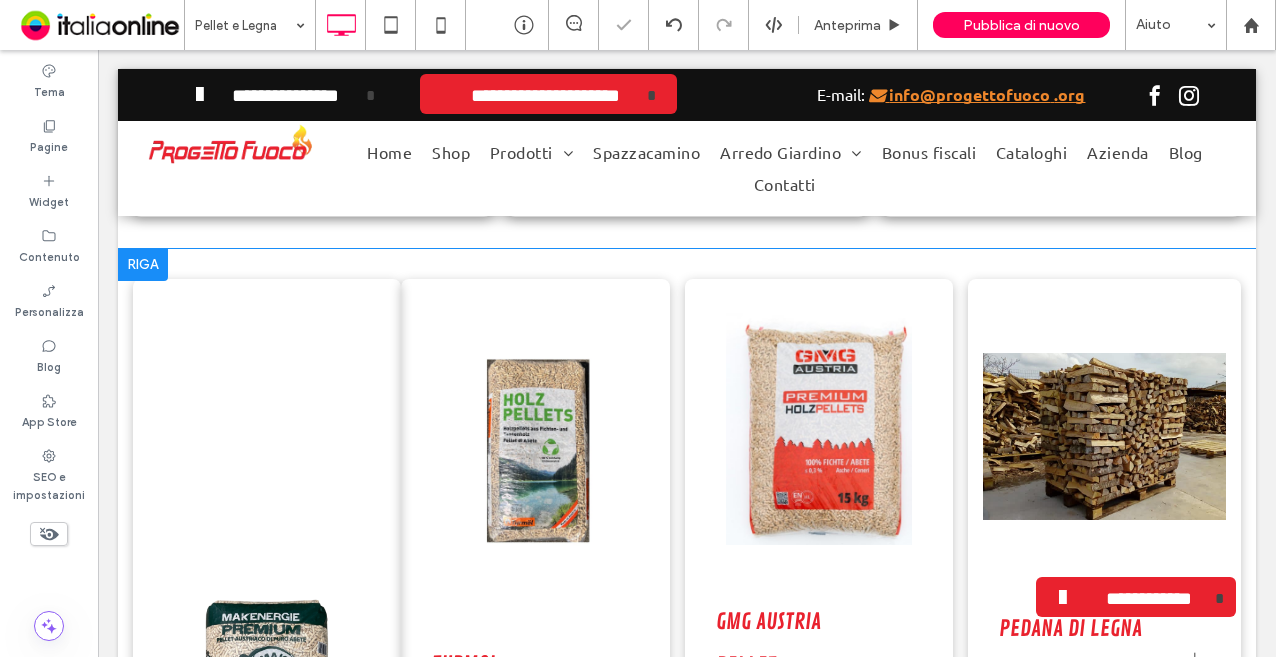scroll, scrollTop: 2700, scrollLeft: 0, axis: vertical 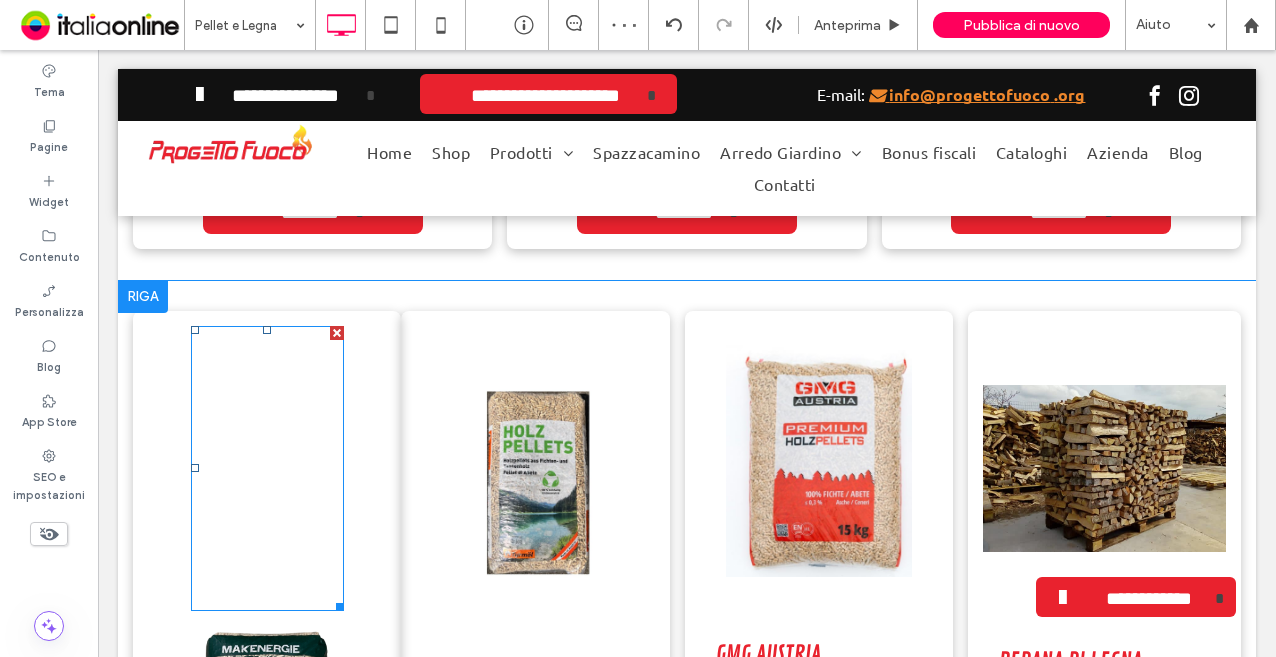 click at bounding box center (337, 333) 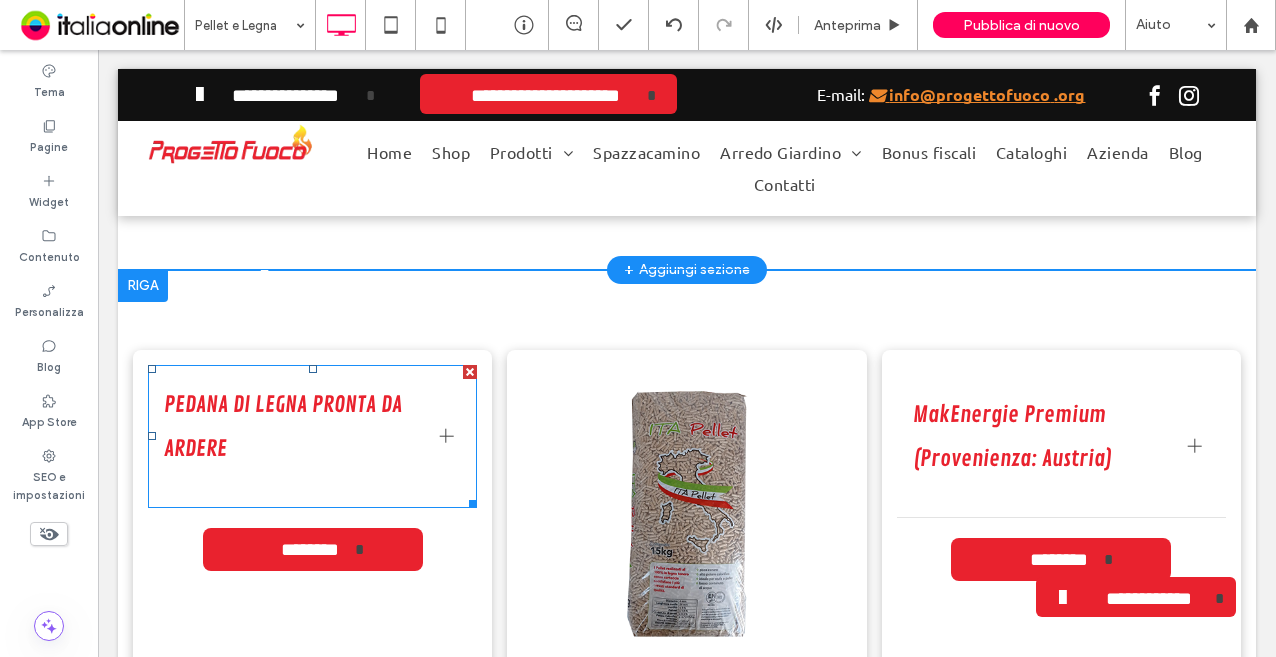 scroll, scrollTop: 3400, scrollLeft: 0, axis: vertical 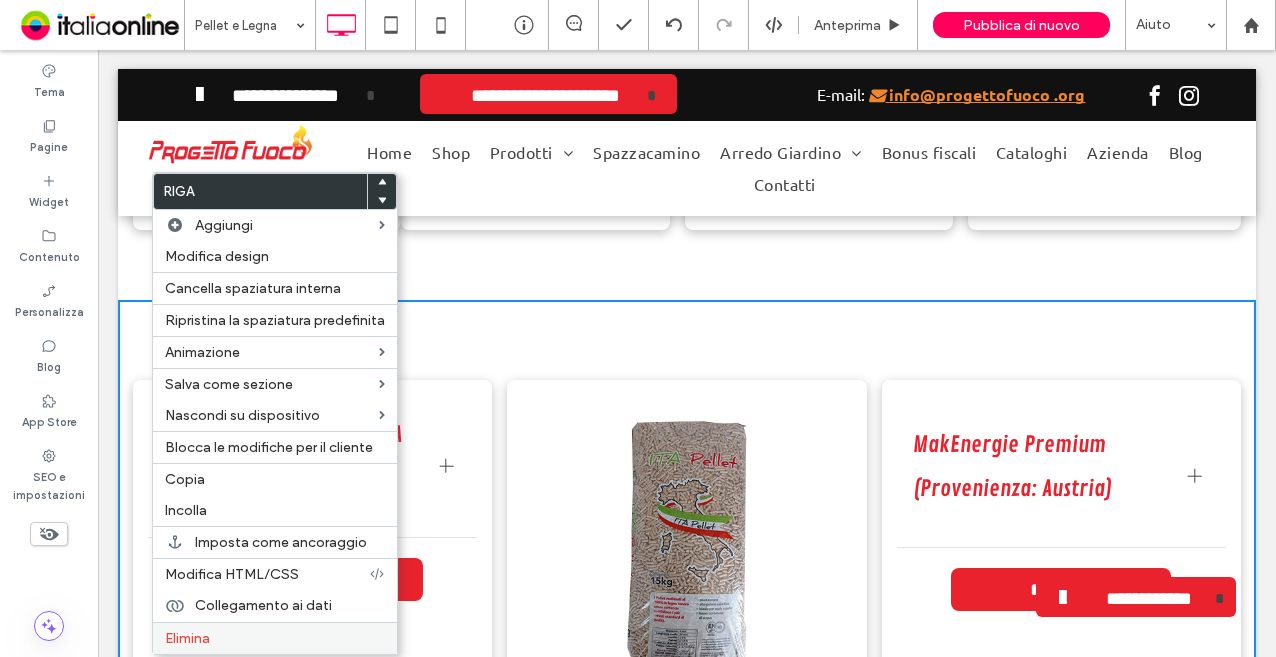 click on "Elimina" at bounding box center [275, 638] 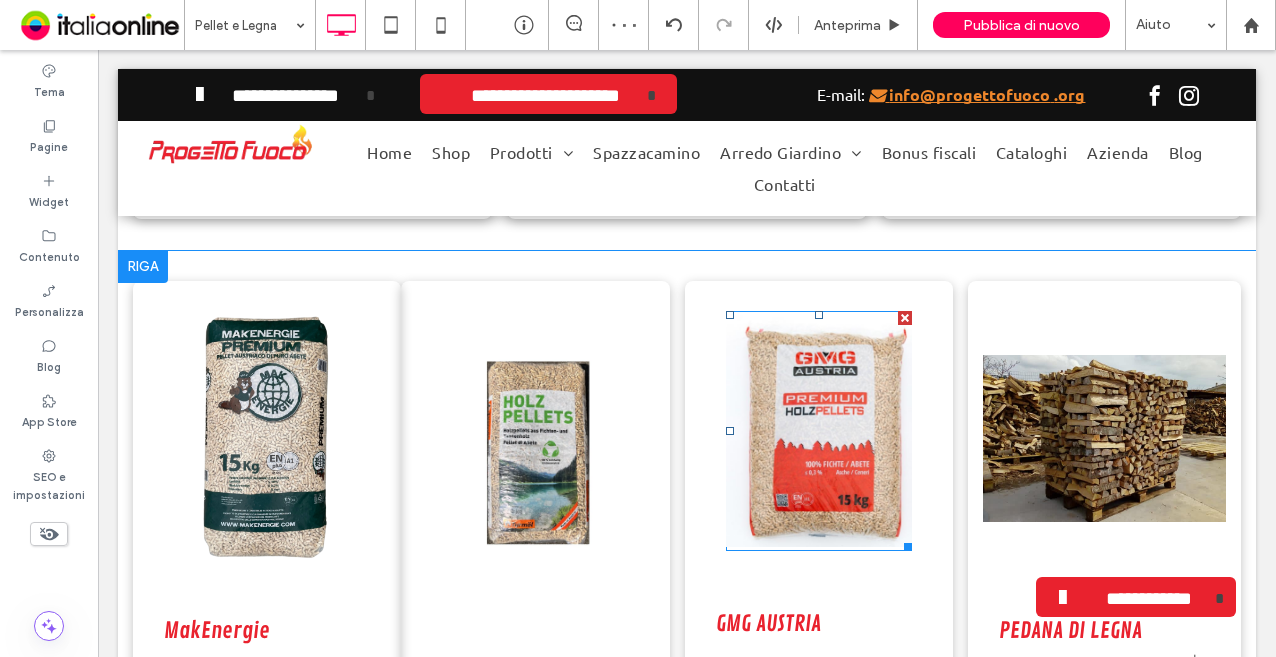 scroll, scrollTop: 2700, scrollLeft: 0, axis: vertical 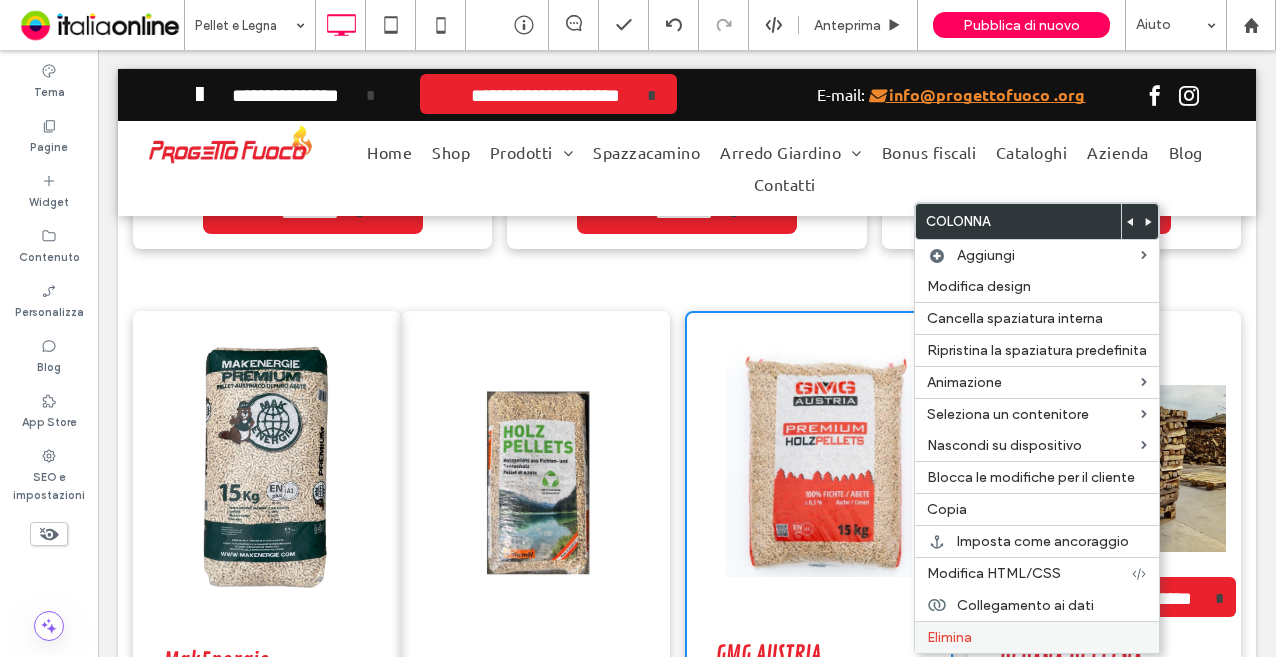 click on "Elimina" at bounding box center (1037, 637) 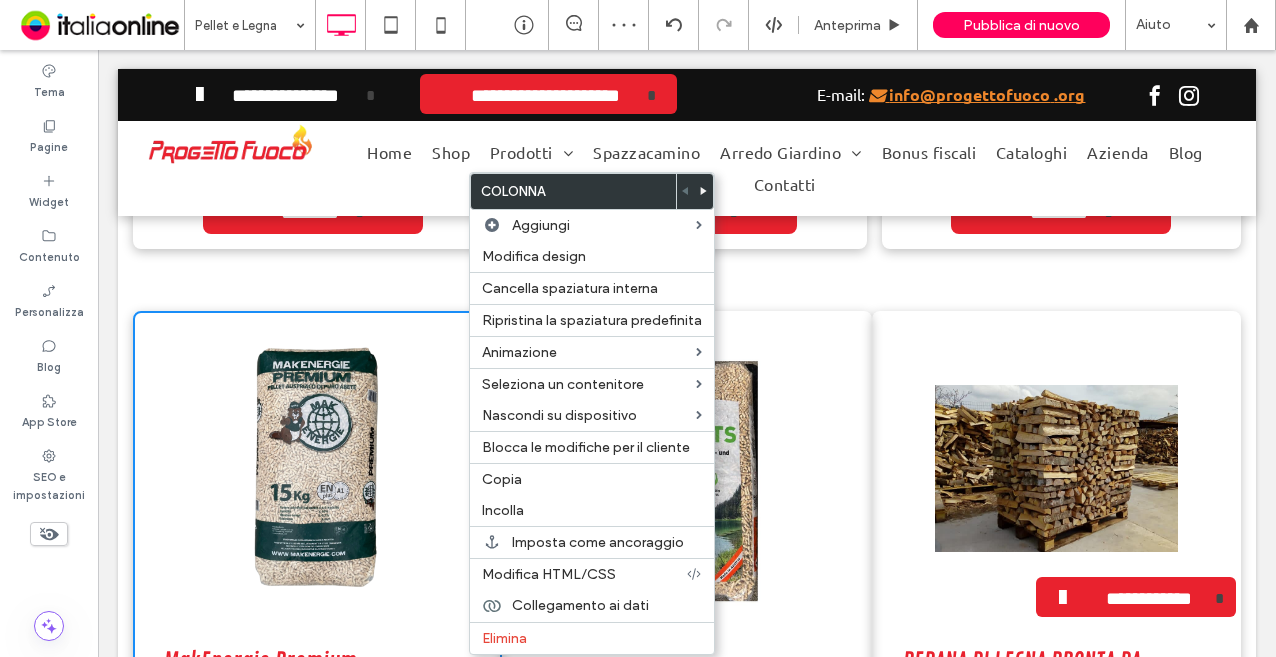 click 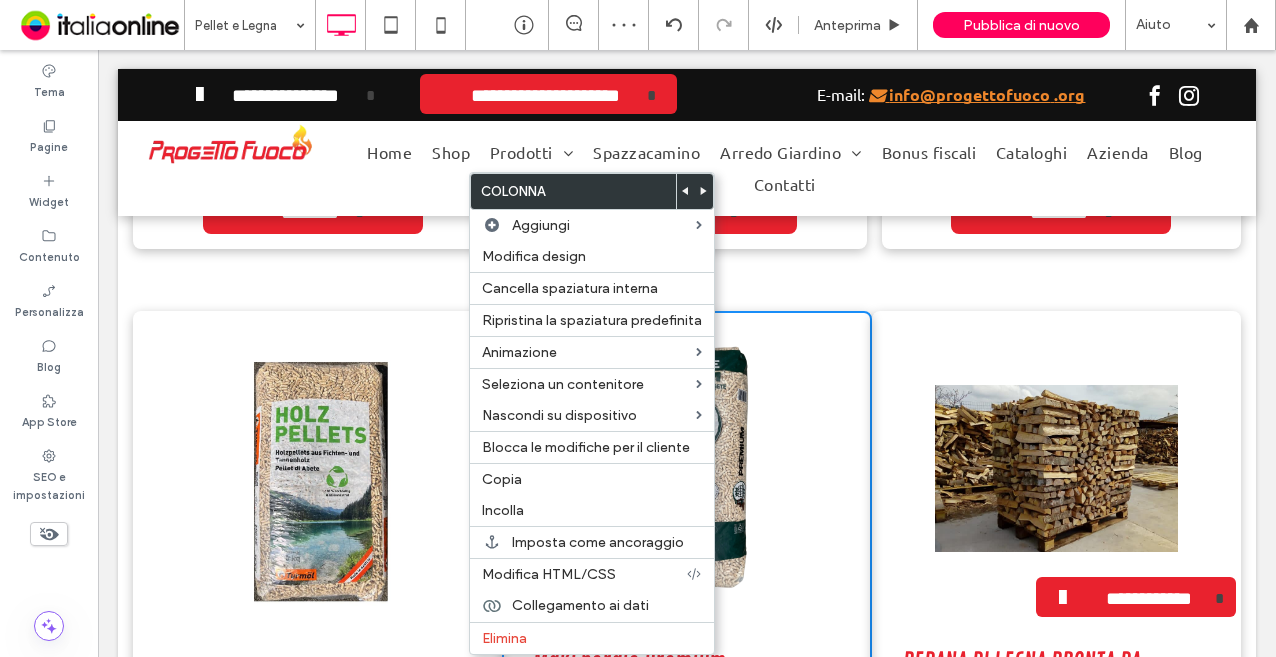 click 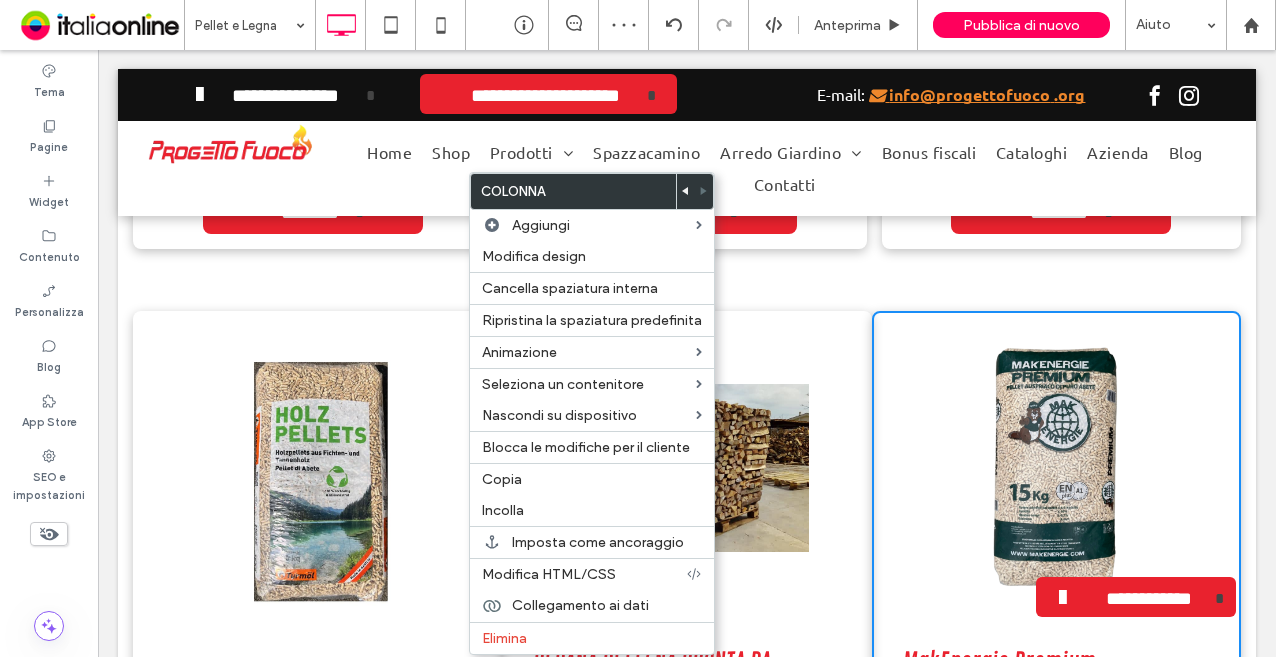 click on "Titolo diapositiva
Scrivi qui la tua didascalia
Pulsante
Previous Next
PEDANA DI LEGNA PRONTA DA ARDERE  Pedana di legna stagionata otto mesi, pronta da ardere per il tuo camino.  Noi di progetto fuoco ci occupiamo dell'alloggiamento della legna acquistata tramite la sistemazione con gru, per offrirti un servizio completo e nella massima pulizia.  Le pedane sono acquistabili con legna di arancio, quercia, ulivo e faggio. Title or Question Describe the item or answer the question so that site visitors who are interested get more information. You can emphasize this text with bullets, italics or bold, and add links. Button Button
********
Prezzo al Sacco: € 7,00
Click To Paste     Click To Paste" at bounding box center (686, 576) 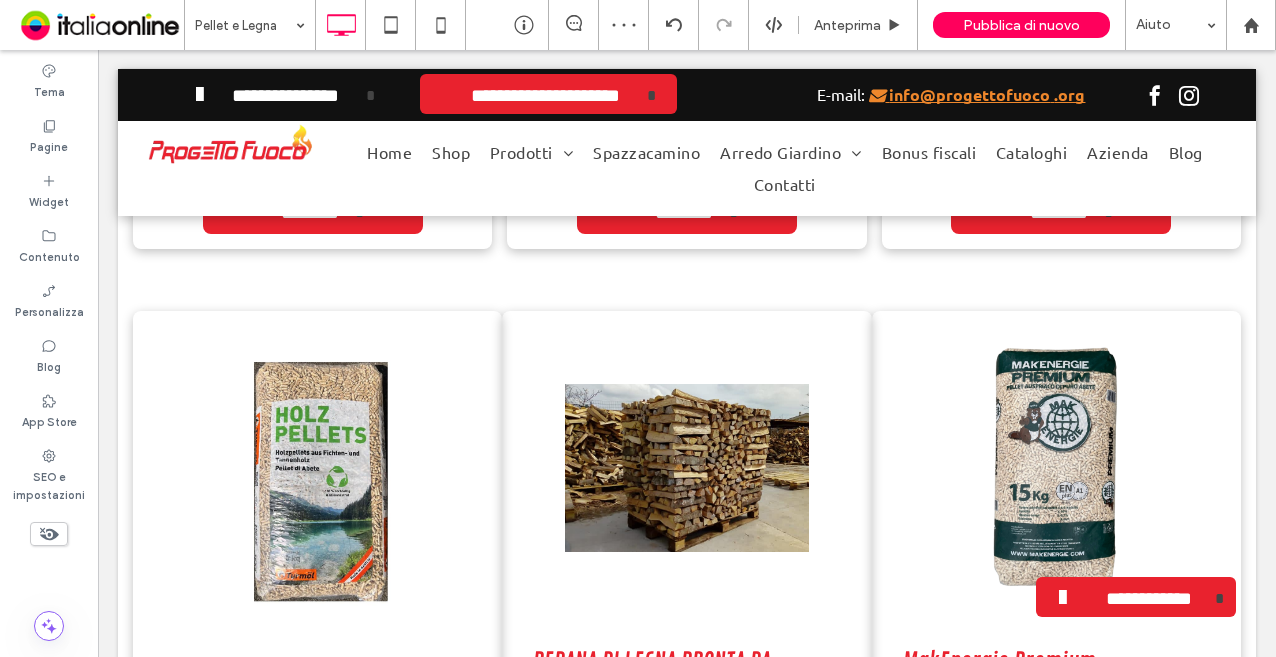 click on "Titolo diapositiva
Scrivi qui la tua didascalia
Pulsante
Previous Next
MakEnergie Premium (Provenienza: Austria)  Pellet con certificazione:  EN PLUS A1 Composizione: 100% Abete Diametro: 6mm Umidità: <10% Ceneri: < 0,5% Potere calorifico: 4,8 KW/h /KG Title or Question Describe the item or answer the question so that site visitors who are interested get more information. You can emphasize this text with bullets, italics or bold, and add links. Button Button
********
Prezzo al sacco per pedana: € 6,80 (pedana da 66 sacchi)
Click To Paste     Click To Paste" at bounding box center (1056, 576) 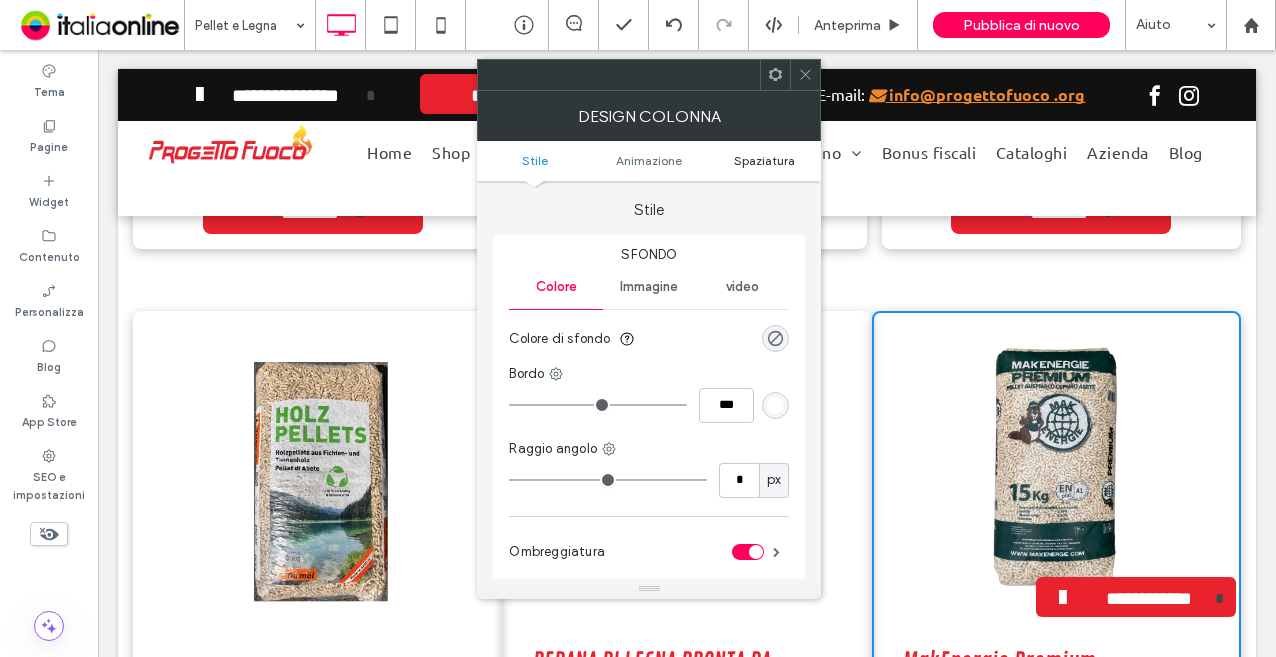 click on "Spaziatura" at bounding box center (764, 160) 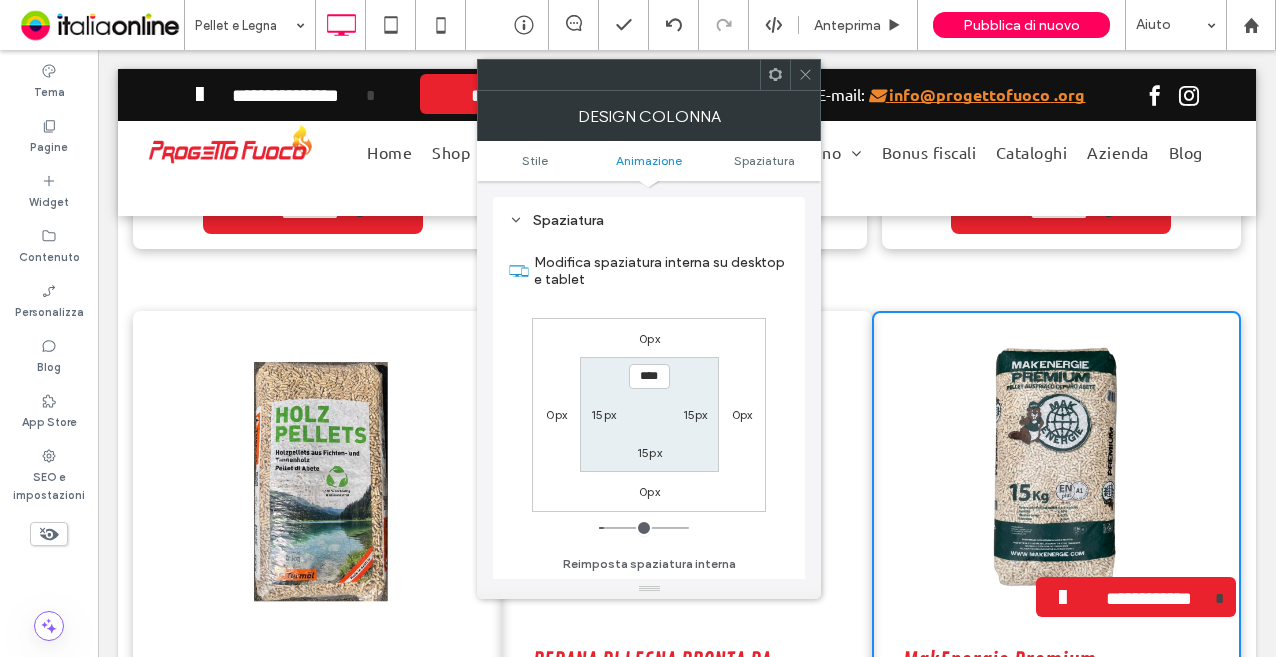 scroll, scrollTop: 469, scrollLeft: 0, axis: vertical 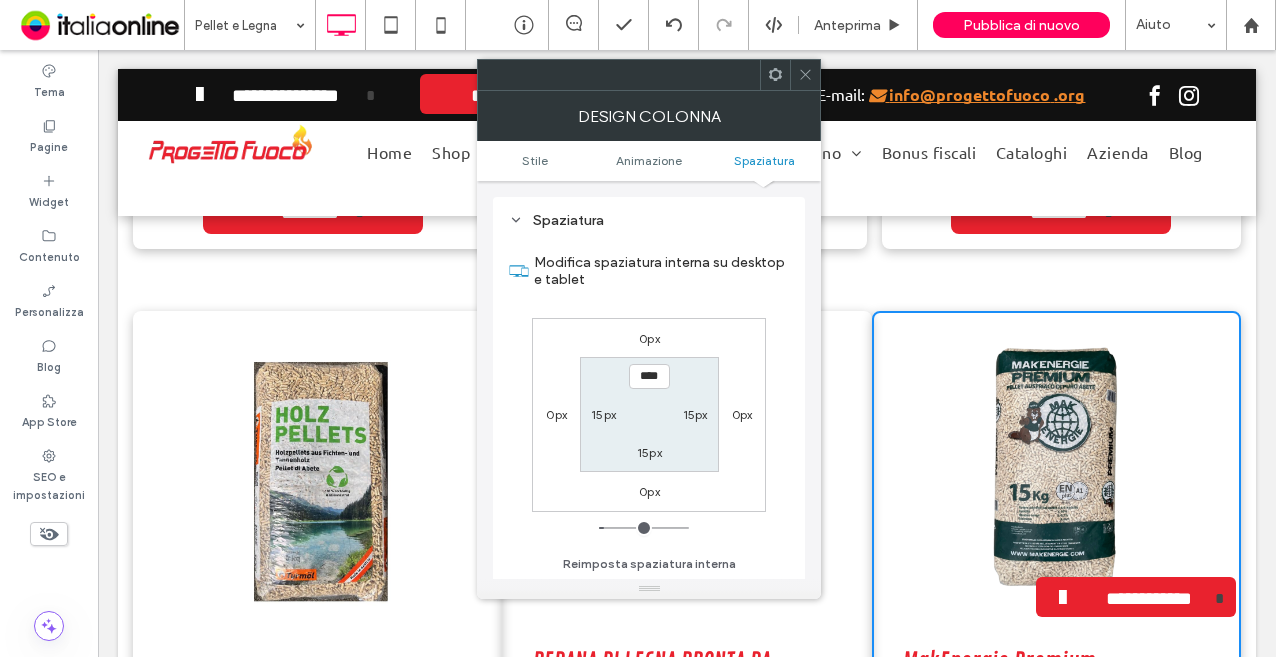 click 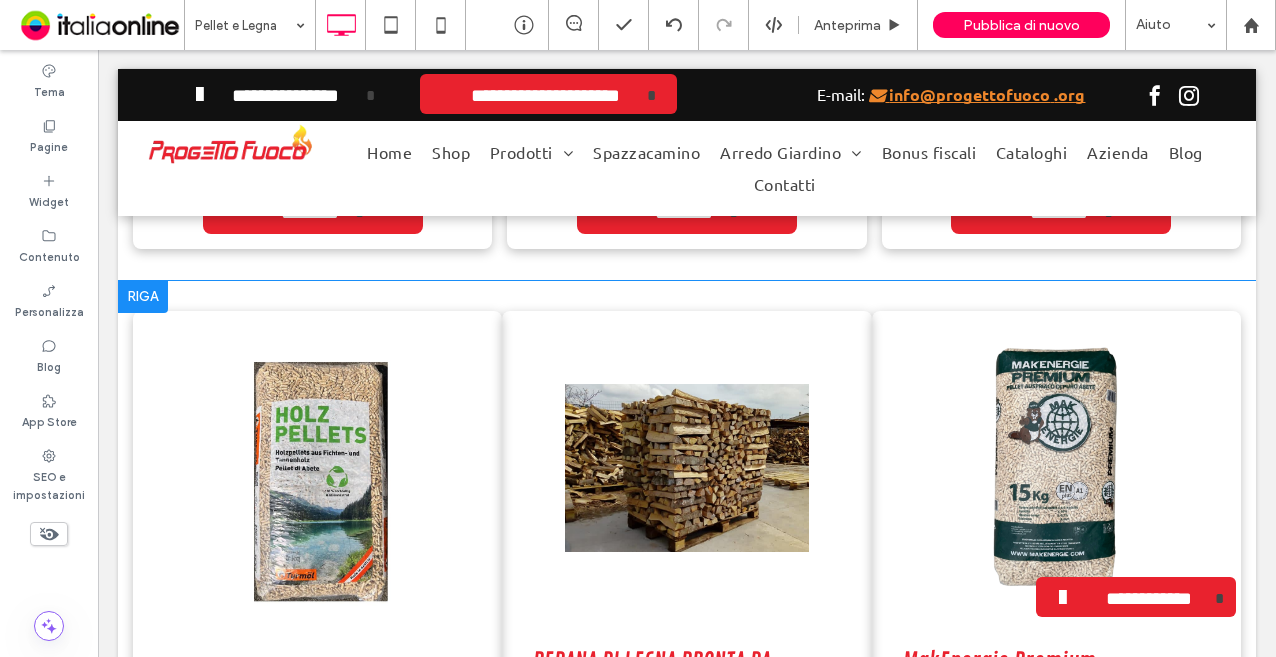 click on "Titolo diapositiva
Scrivi qui la tua didascalia
Pulsante
Previous Next
PEDANA DI LEGNA PRONTA DA ARDERE  Pedana di legna stagionata otto mesi, pronta da ardere per il tuo camino.  Noi di progetto fuoco ci occupiamo dell'alloggiamento della legna acquistata tramite la sistemazione con gru, per offrirti un servizio completo e nella massima pulizia.  Le pedane sono acquistabili con legna di arancio, quercia, ulivo e faggio. Title or Question Describe the item or answer the question so that site visitors who are interested get more information. You can emphasize this text with bullets, italics or bold, and add links. Button Button
********
Prezzo al Sacco: € 7,00
Click To Paste     Click To Paste" at bounding box center [686, 576] 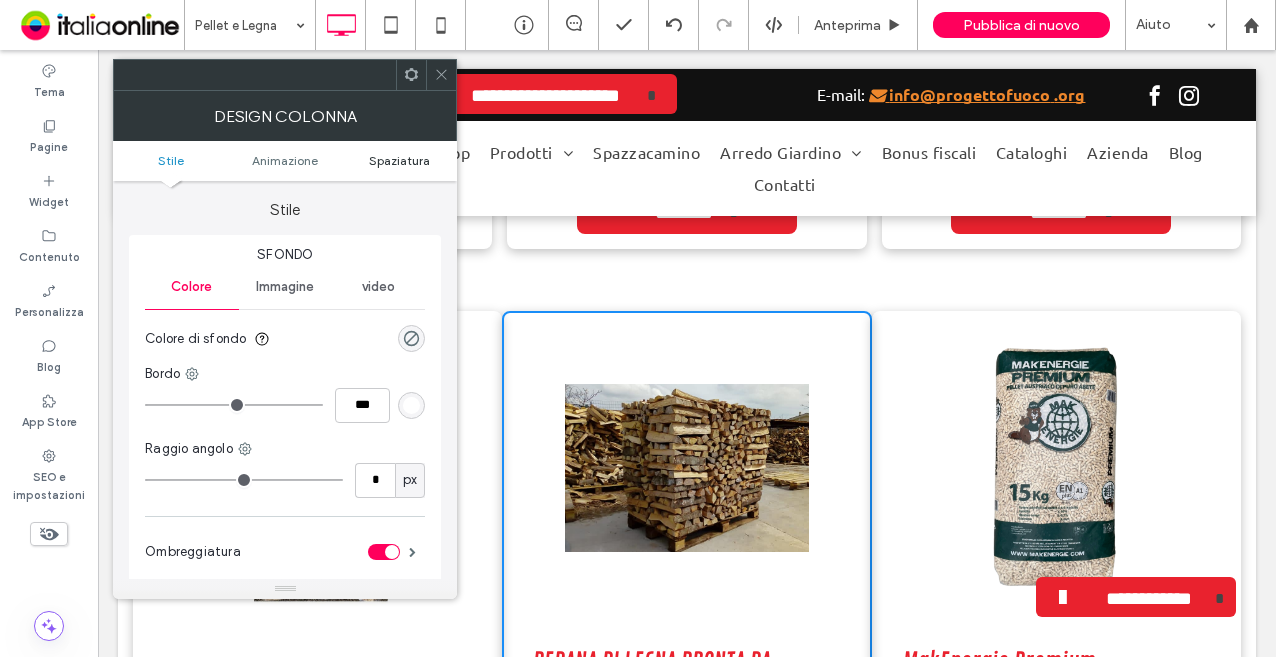 click on "Spaziatura" at bounding box center [399, 160] 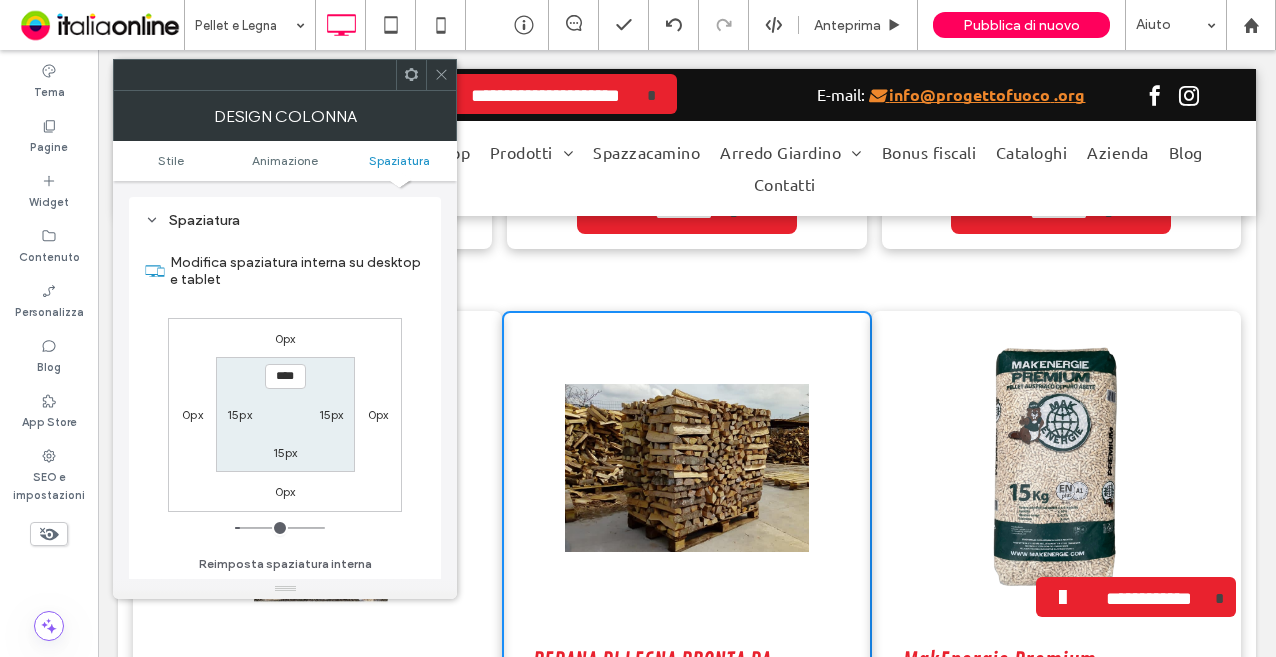 scroll, scrollTop: 469, scrollLeft: 0, axis: vertical 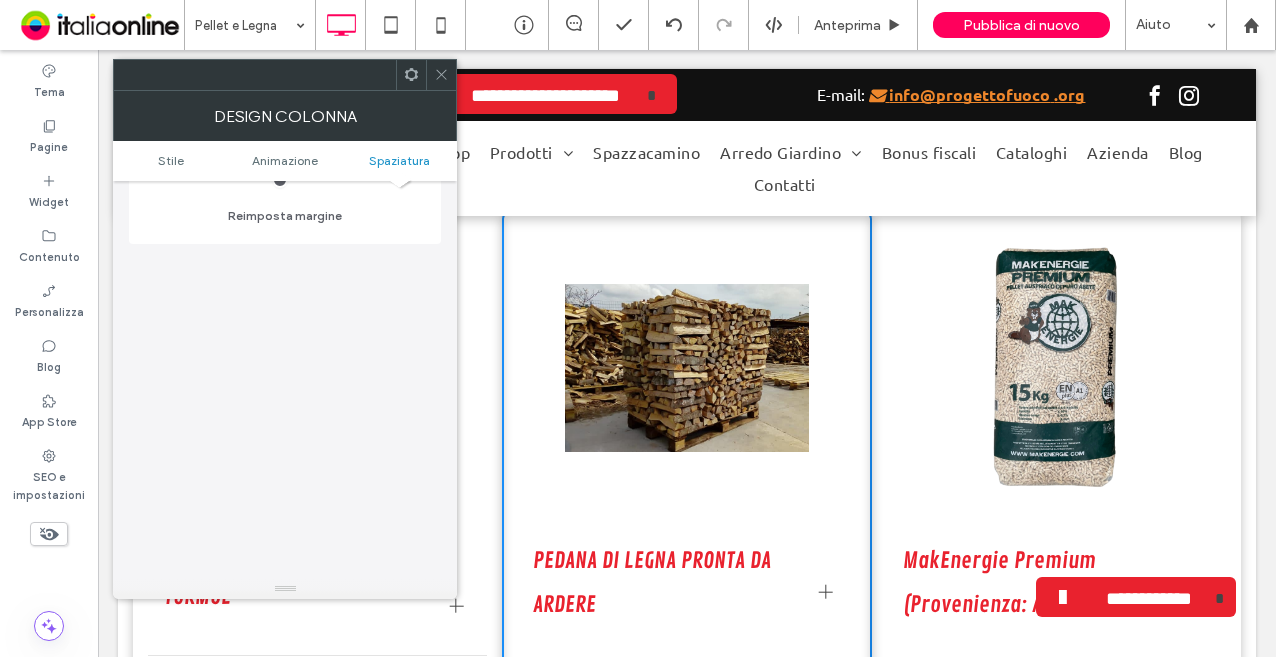 type on "**" 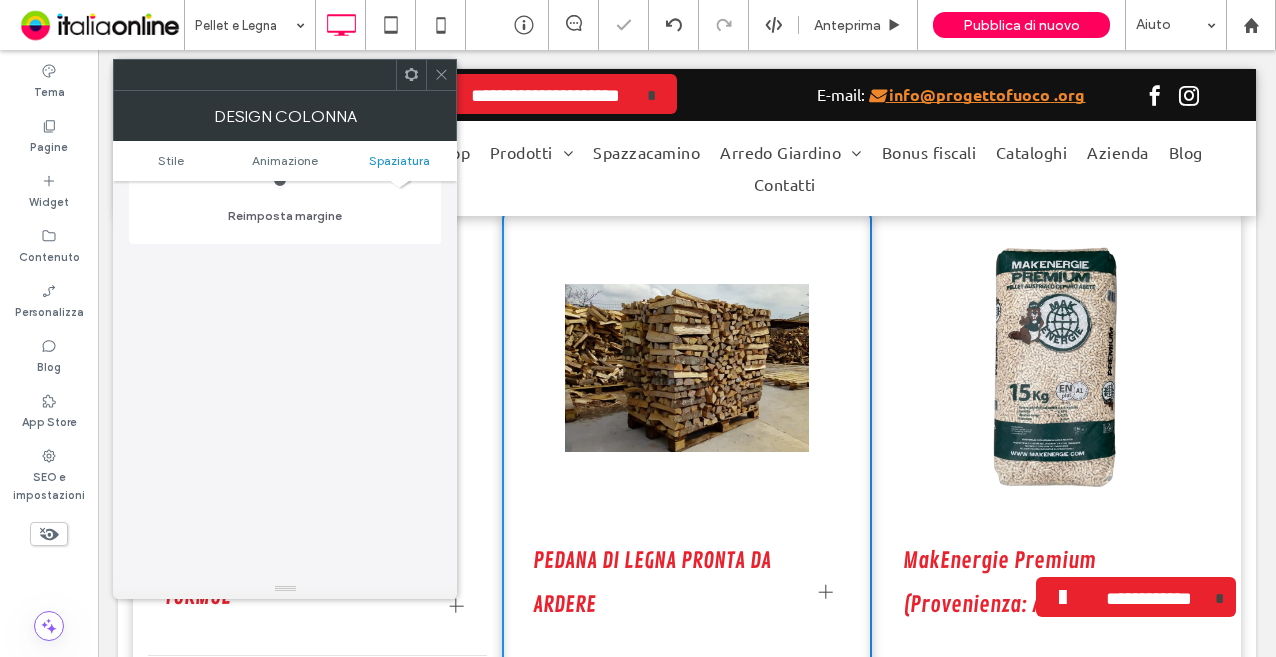 drag, startPoint x: 446, startPoint y: 71, endPoint x: 376, endPoint y: 115, distance: 82.68011 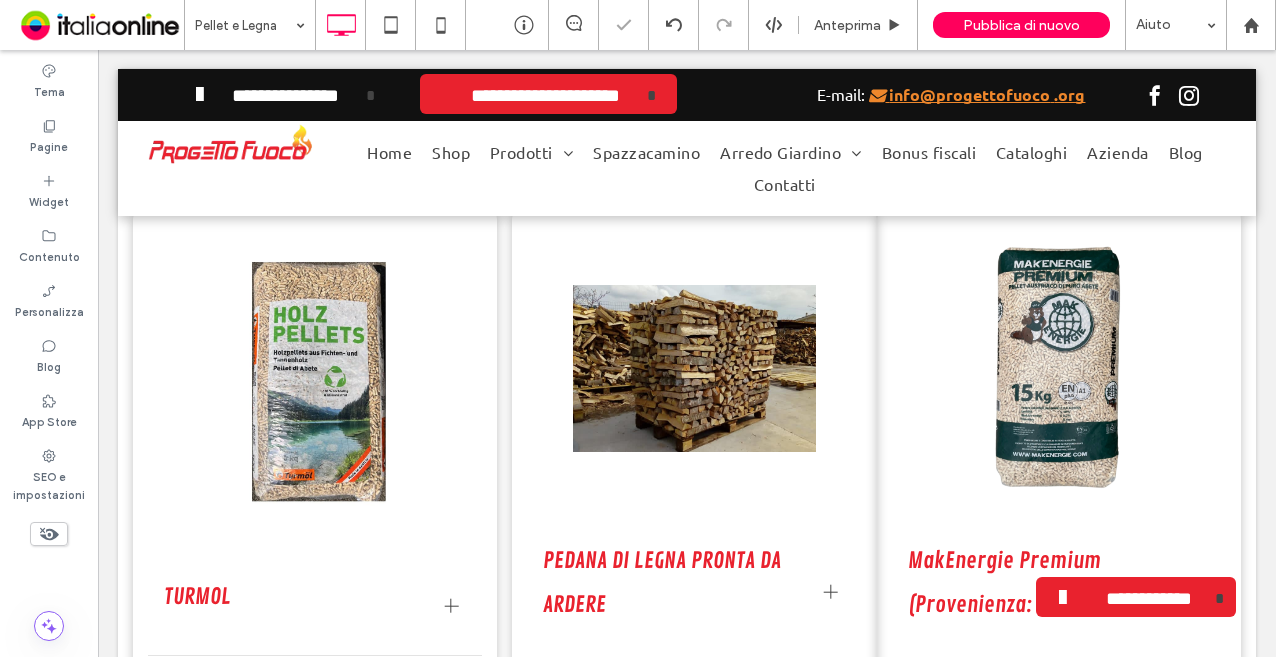 click on "Titolo diapositiva
Scrivi qui la tua didascalia
Pulsante
Previous Next
PEDANA DI LEGNA PRONTA DA ARDERE  Pedana di legna stagionata otto mesi, pronta da ardere per il tuo camino.  Noi di progetto fuoco ci occupiamo dell'alloggiamento della legna acquistata tramite la sistemazione con gru, per offrirti un servizio completo e nella massima pulizia.  Le pedane sono acquistabili con legna di arancio, quercia, ulivo e faggio. Title or Question Describe the item or answer the question so that site visitors who are interested get more information. You can emphasize this text with bullets, italics or bold, and add links. Button Button
********
Prezzo al Sacco: € 7,00
Click To Paste     Click To Paste" at bounding box center (694, 476) 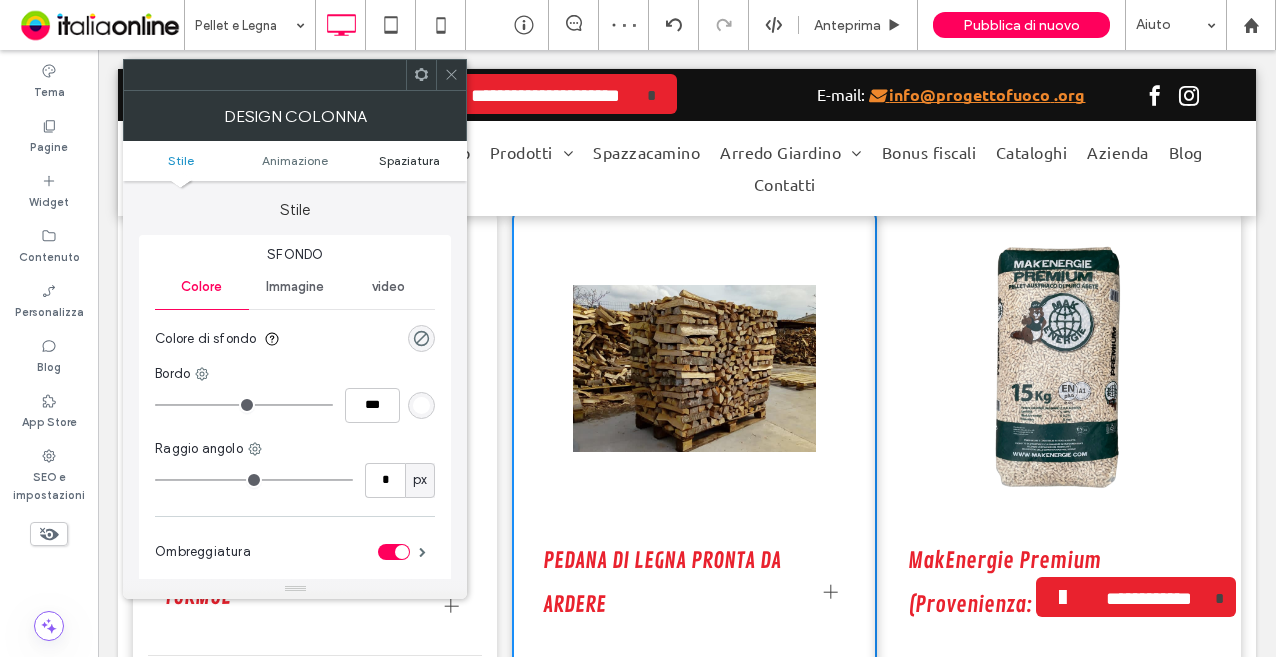 click on "Spaziatura" at bounding box center (409, 160) 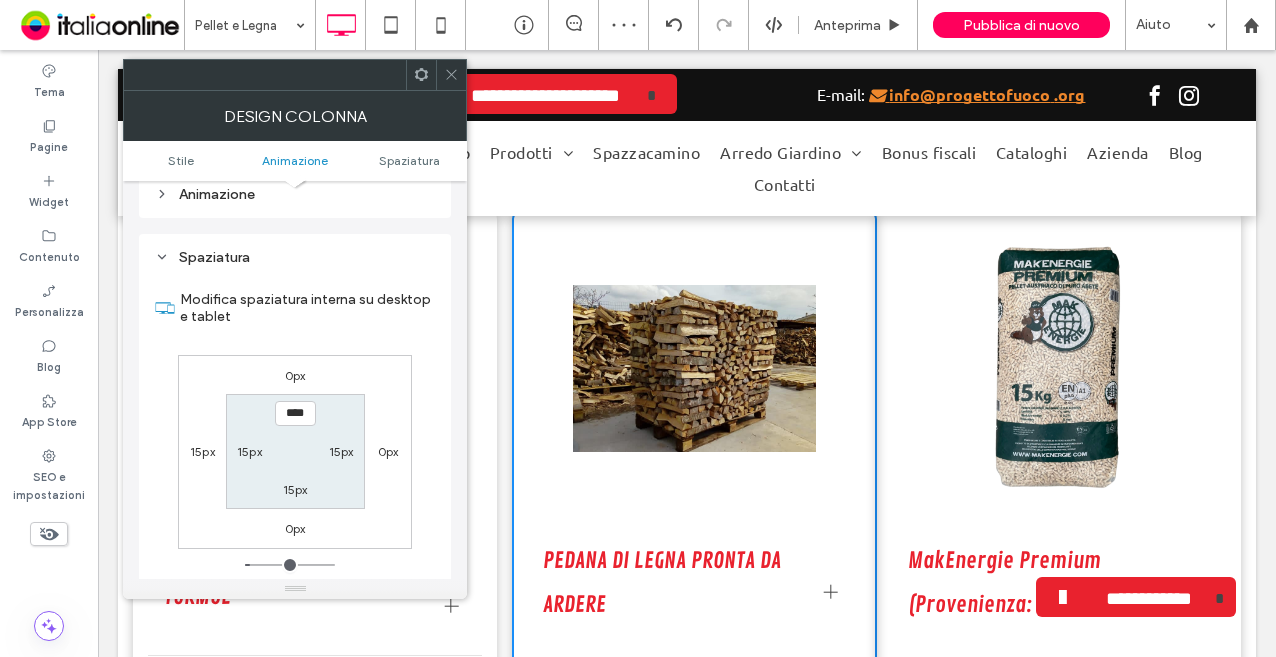 scroll, scrollTop: 469, scrollLeft: 0, axis: vertical 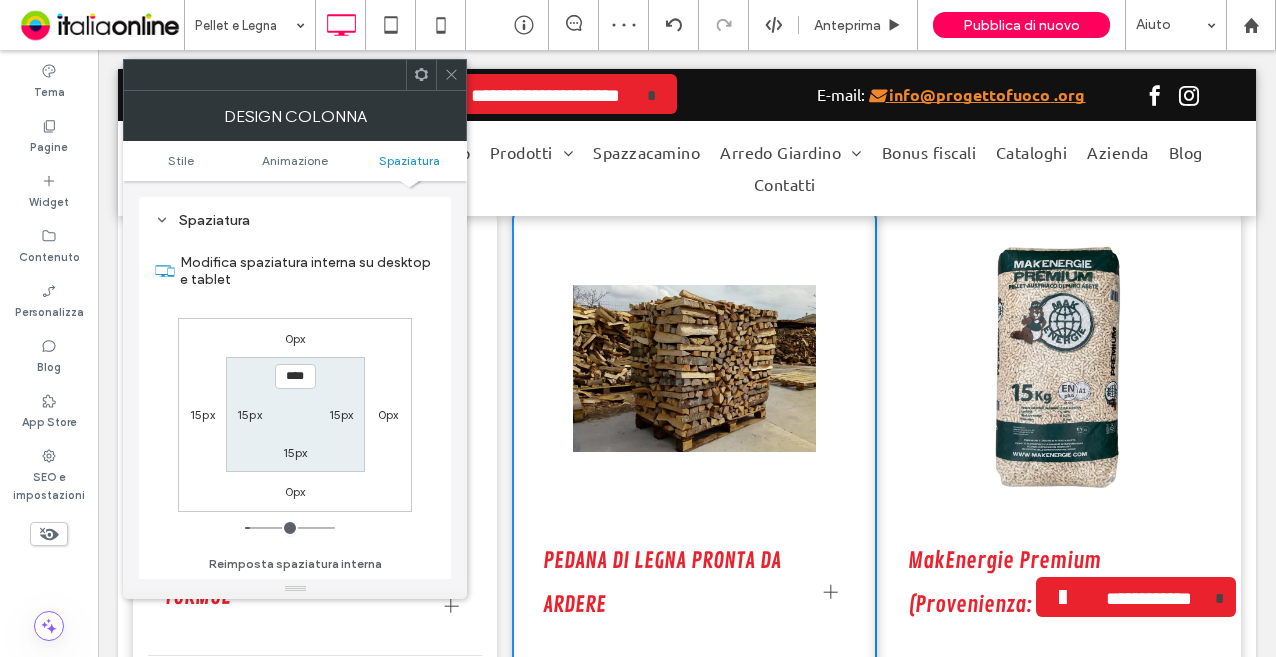 click on "0px" at bounding box center (388, 414) 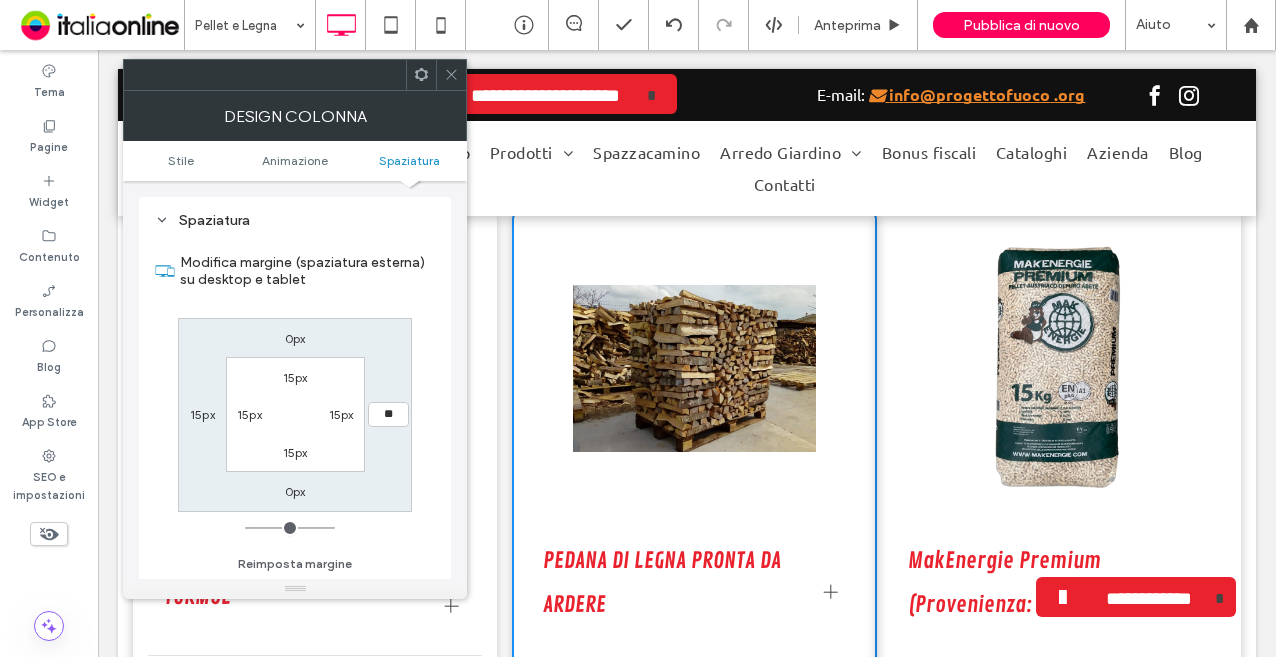 type on "**" 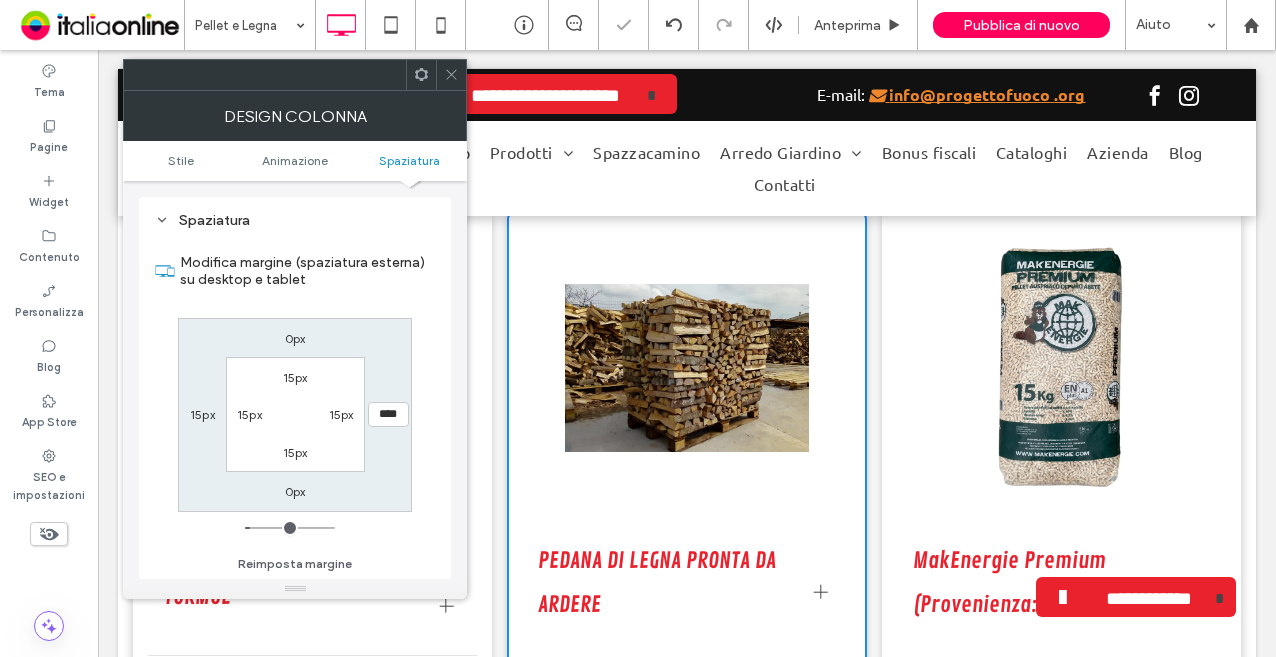 click 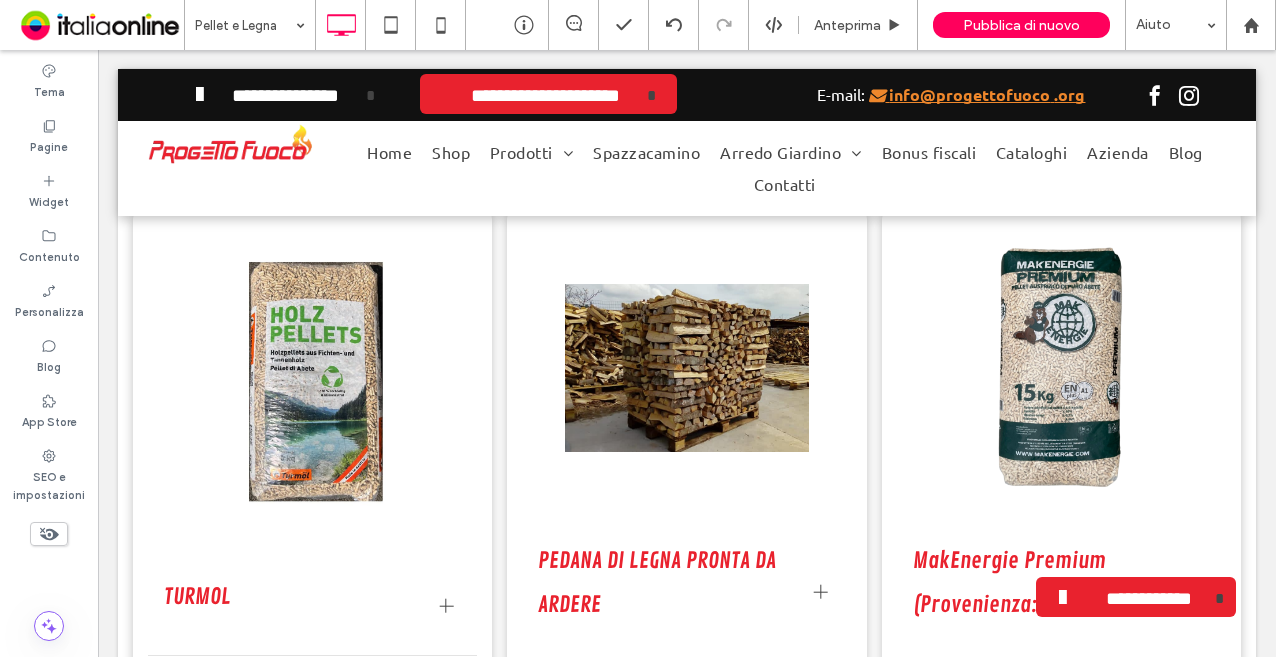 scroll, scrollTop: 2900, scrollLeft: 0, axis: vertical 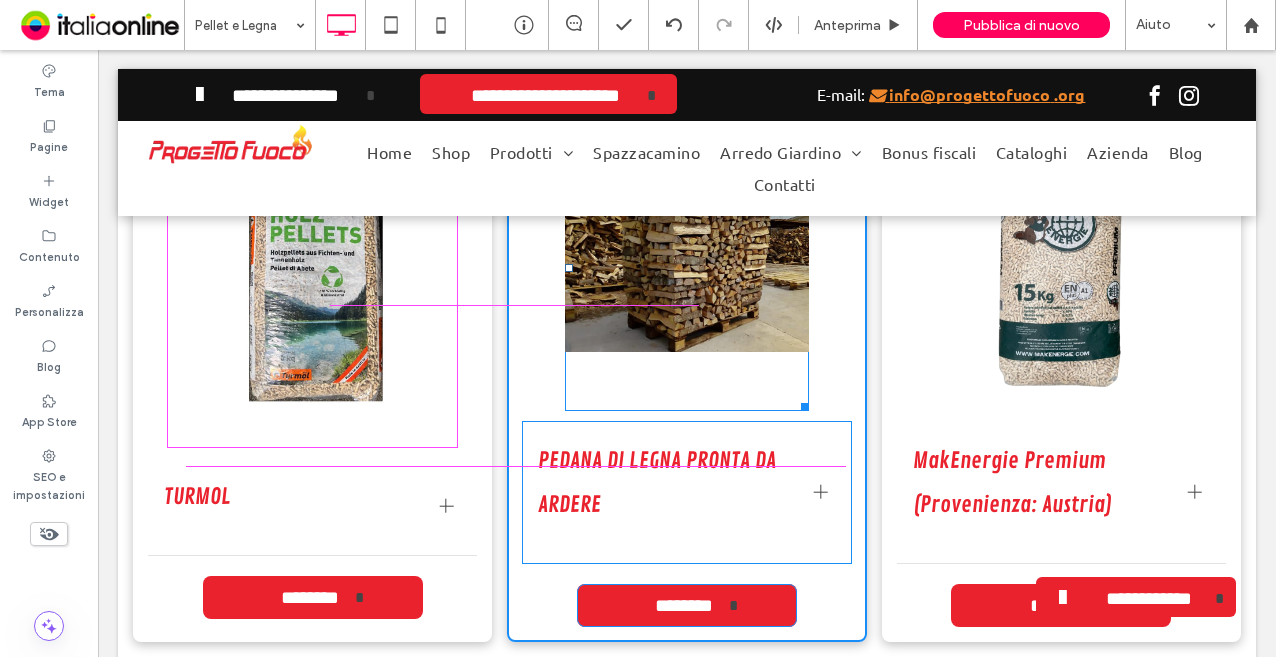 drag, startPoint x: 796, startPoint y: 404, endPoint x: 820, endPoint y: 442, distance: 44.94441 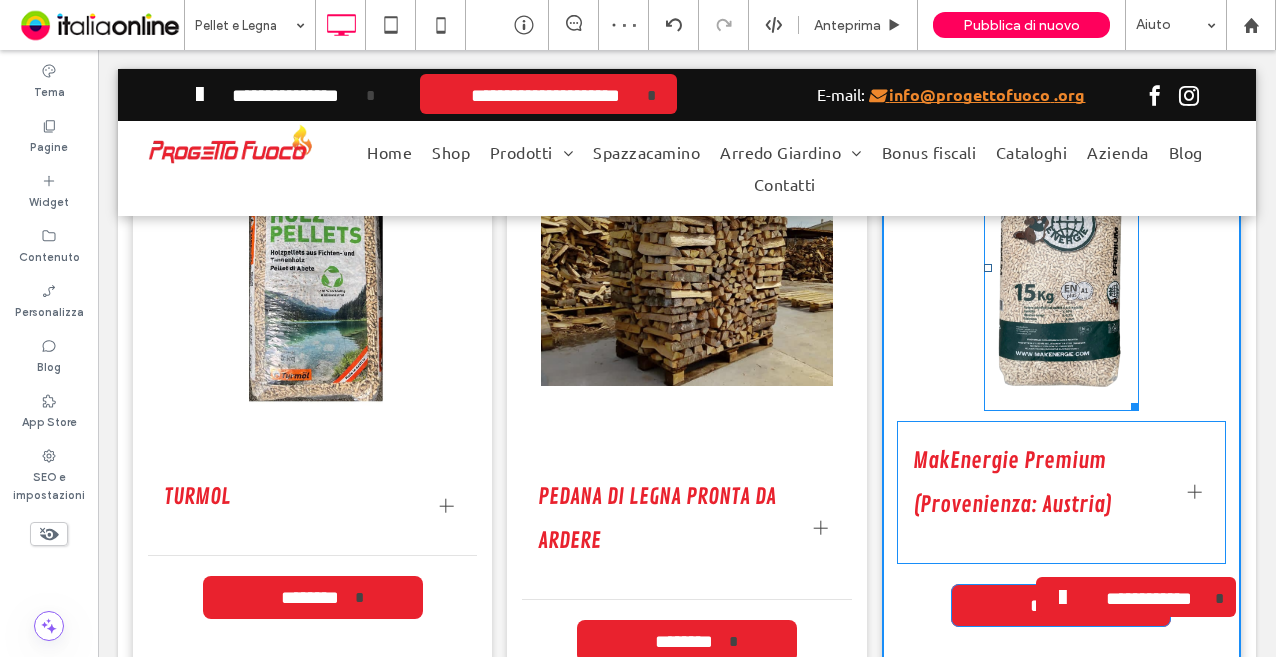drag, startPoint x: 1124, startPoint y: 407, endPoint x: 1139, endPoint y: 425, distance: 23.43075 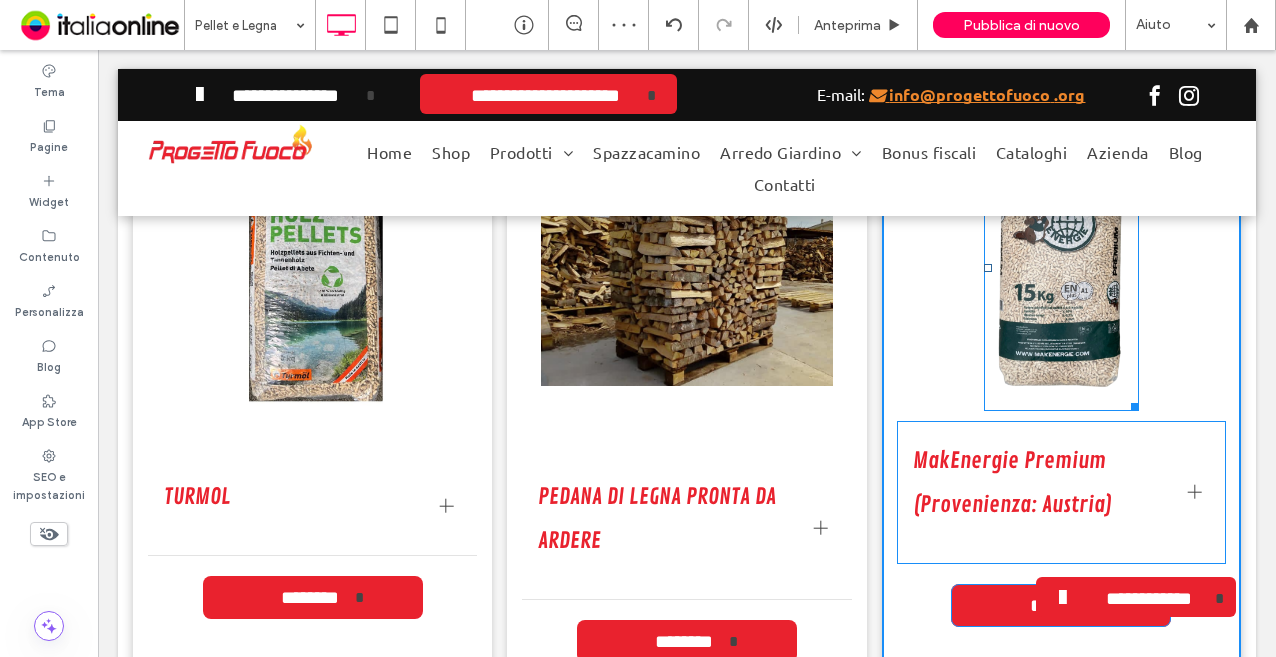 click at bounding box center (1131, 403) 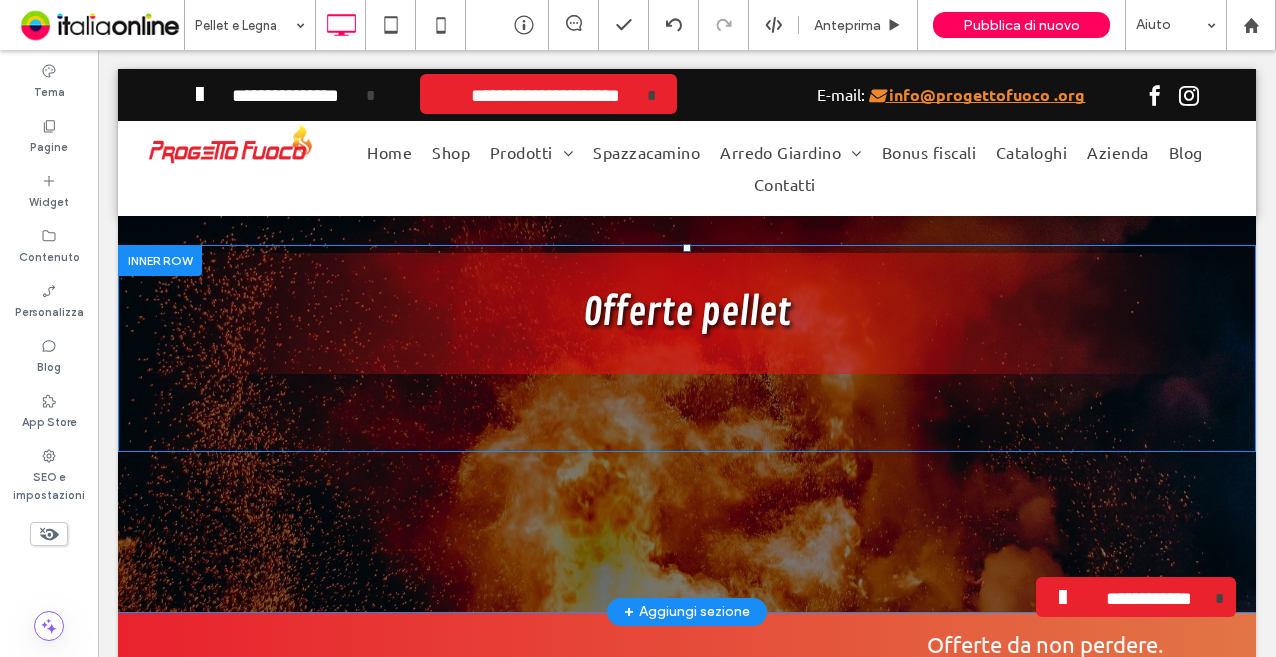 scroll, scrollTop: 0, scrollLeft: 0, axis: both 